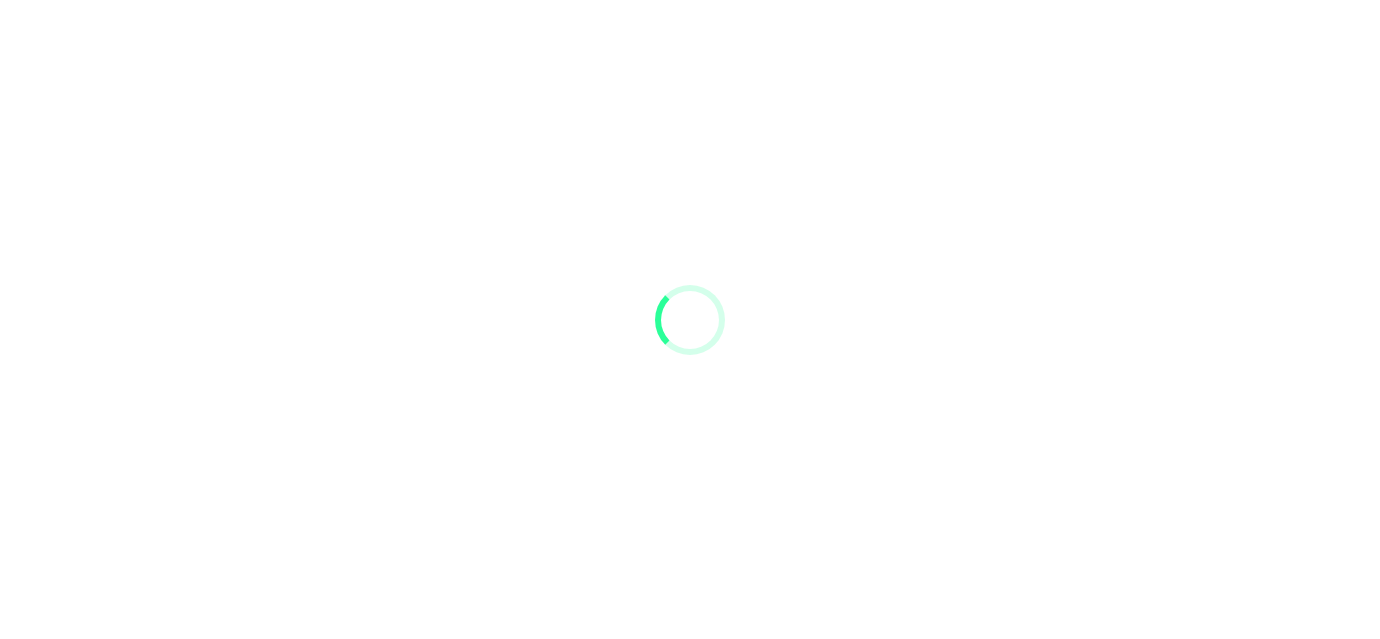 scroll, scrollTop: 0, scrollLeft: 0, axis: both 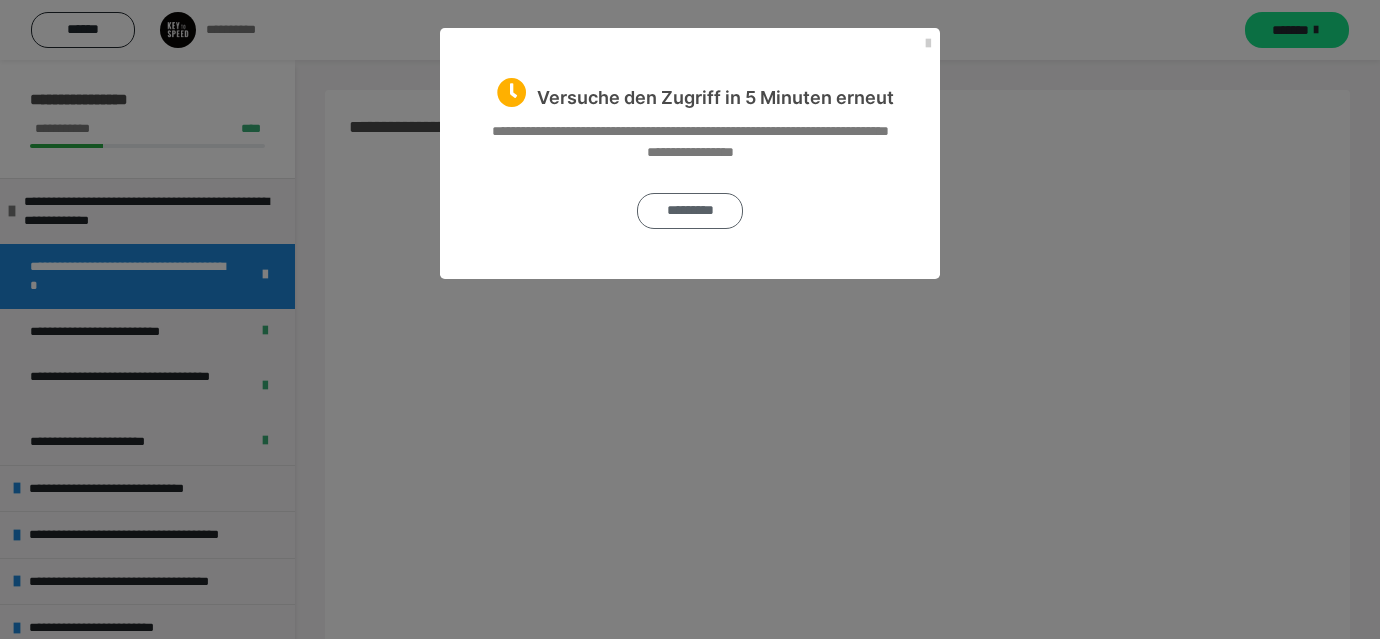 click on "*********" at bounding box center (690, 211) 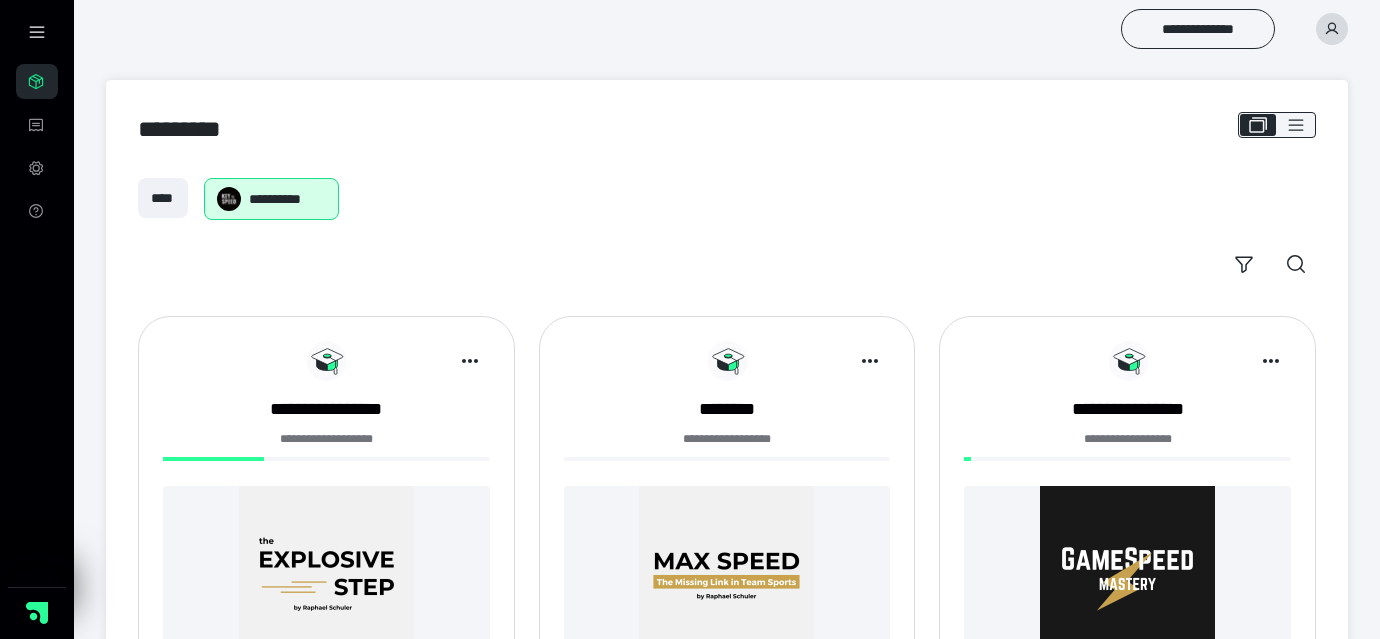 click at bounding box center (326, 573) 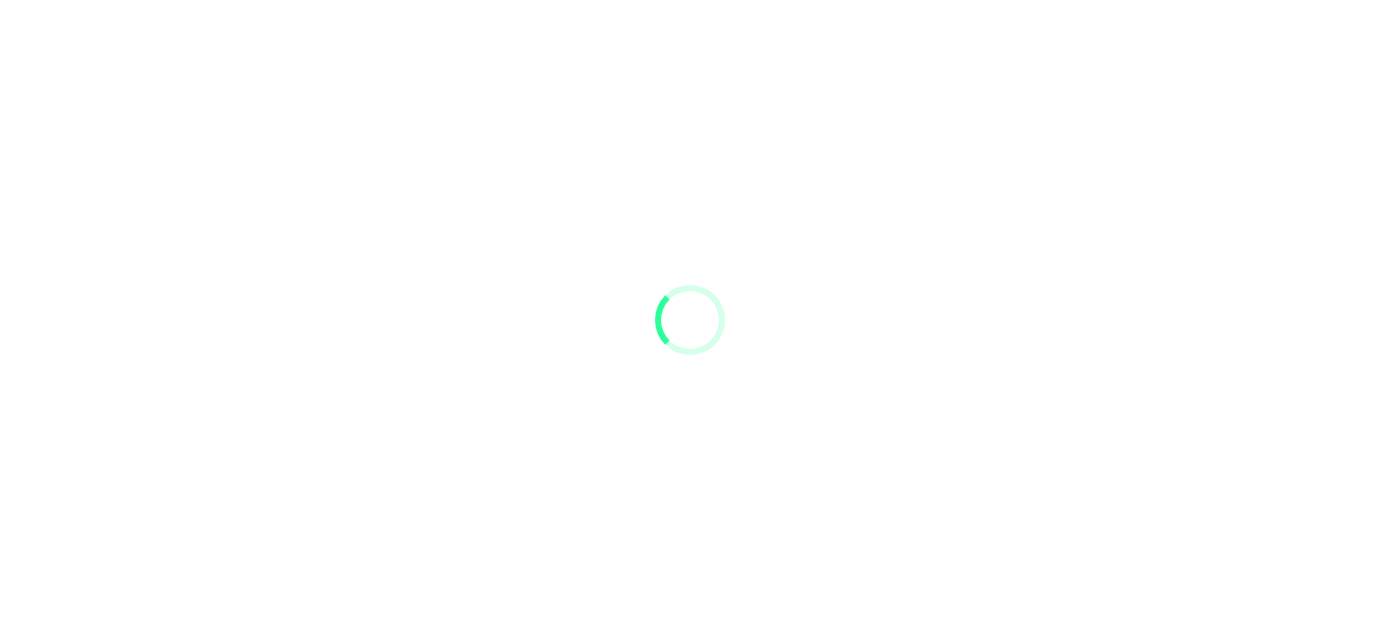 scroll, scrollTop: 0, scrollLeft: 0, axis: both 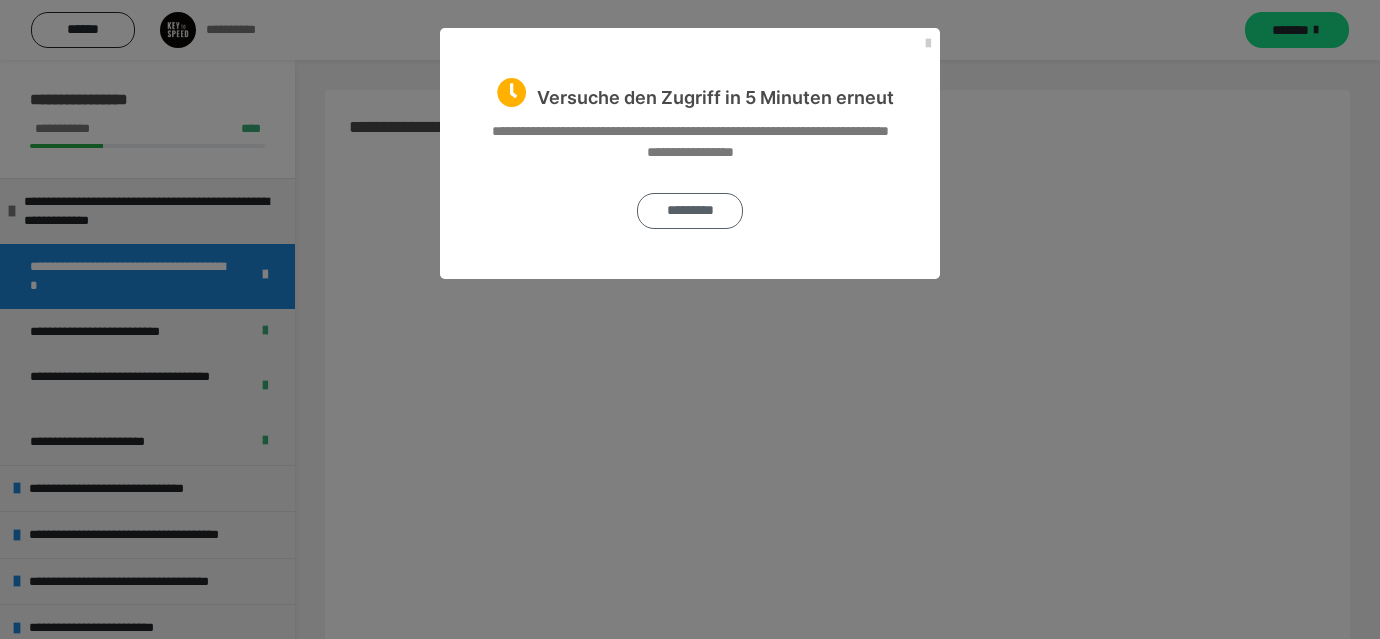 click on "*********" at bounding box center (690, 211) 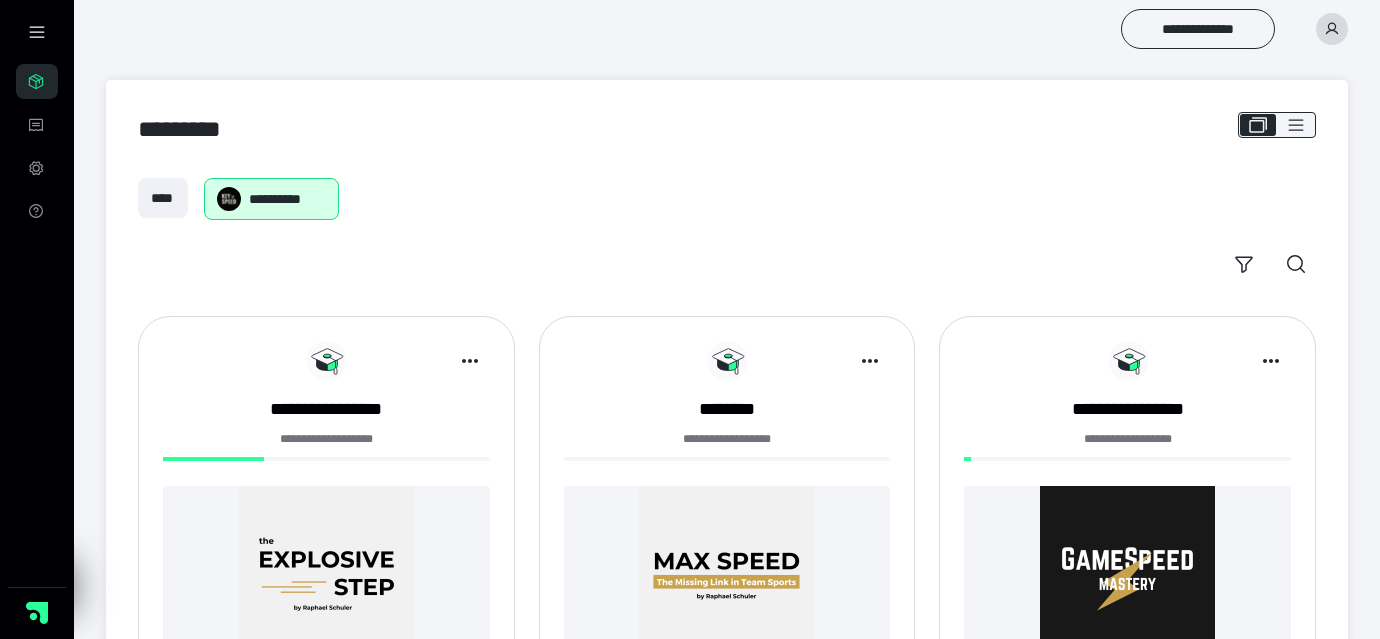 click at bounding box center (326, 573) 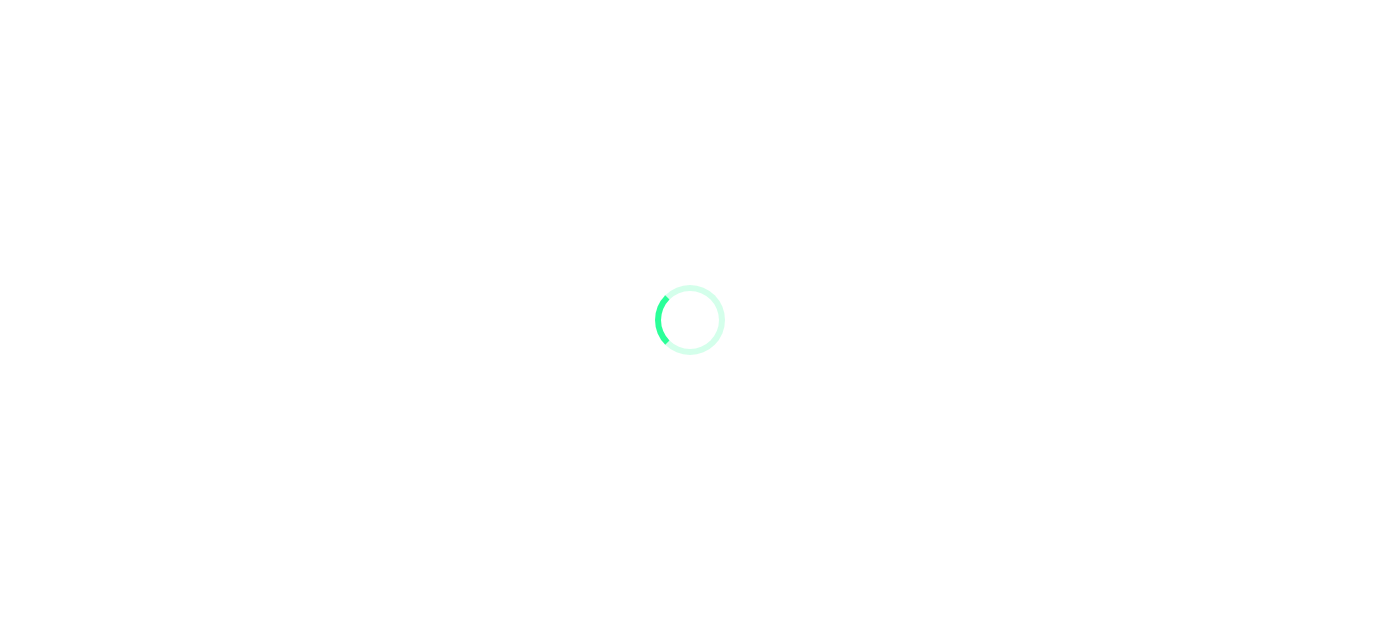 scroll, scrollTop: 0, scrollLeft: 0, axis: both 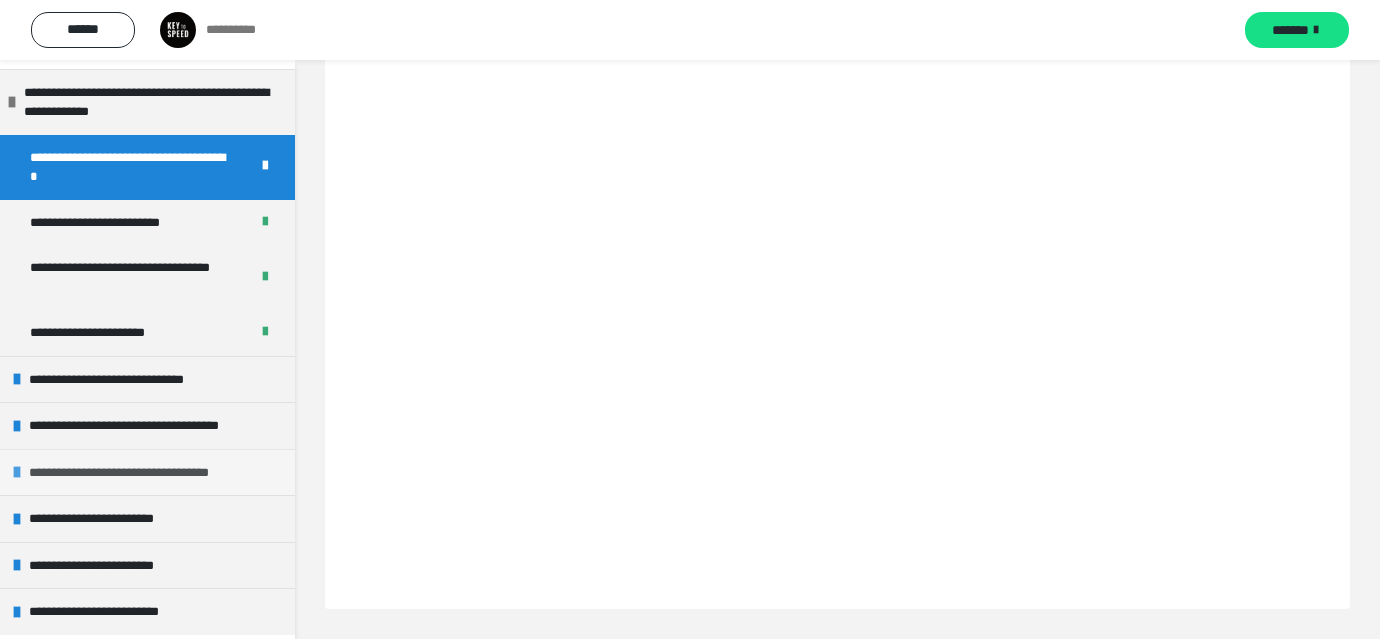 click on "**********" at bounding box center (149, 473) 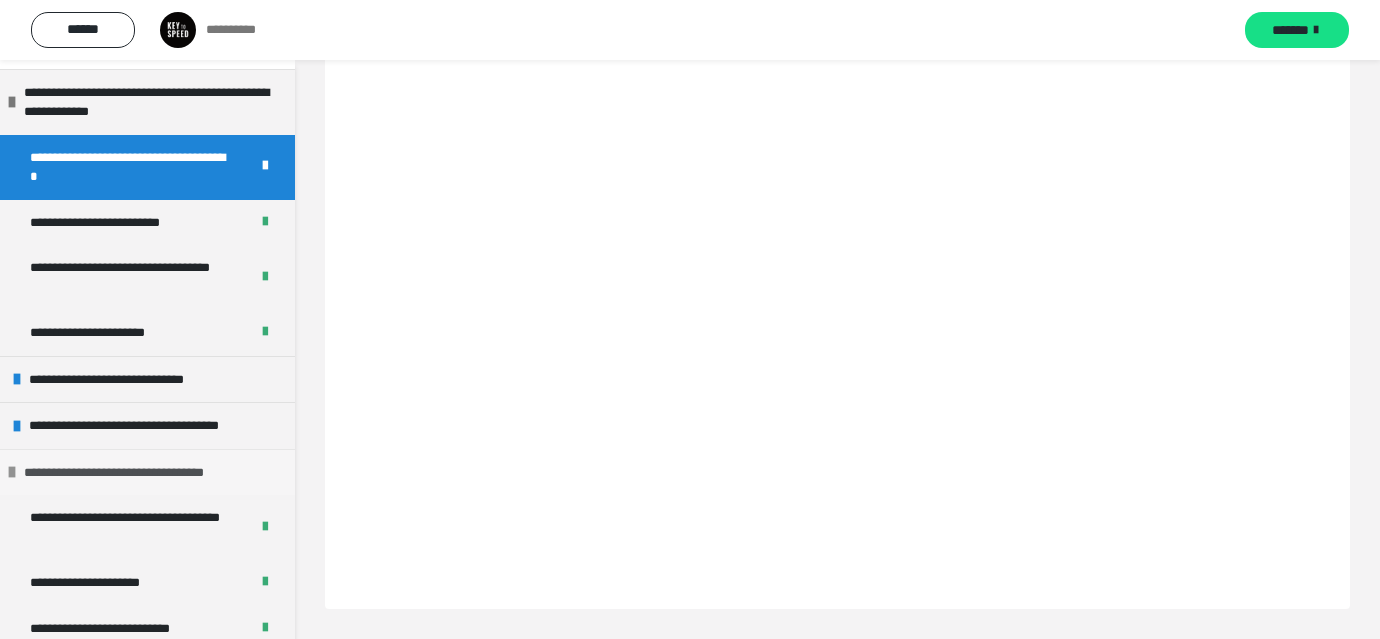 scroll, scrollTop: 387, scrollLeft: 0, axis: vertical 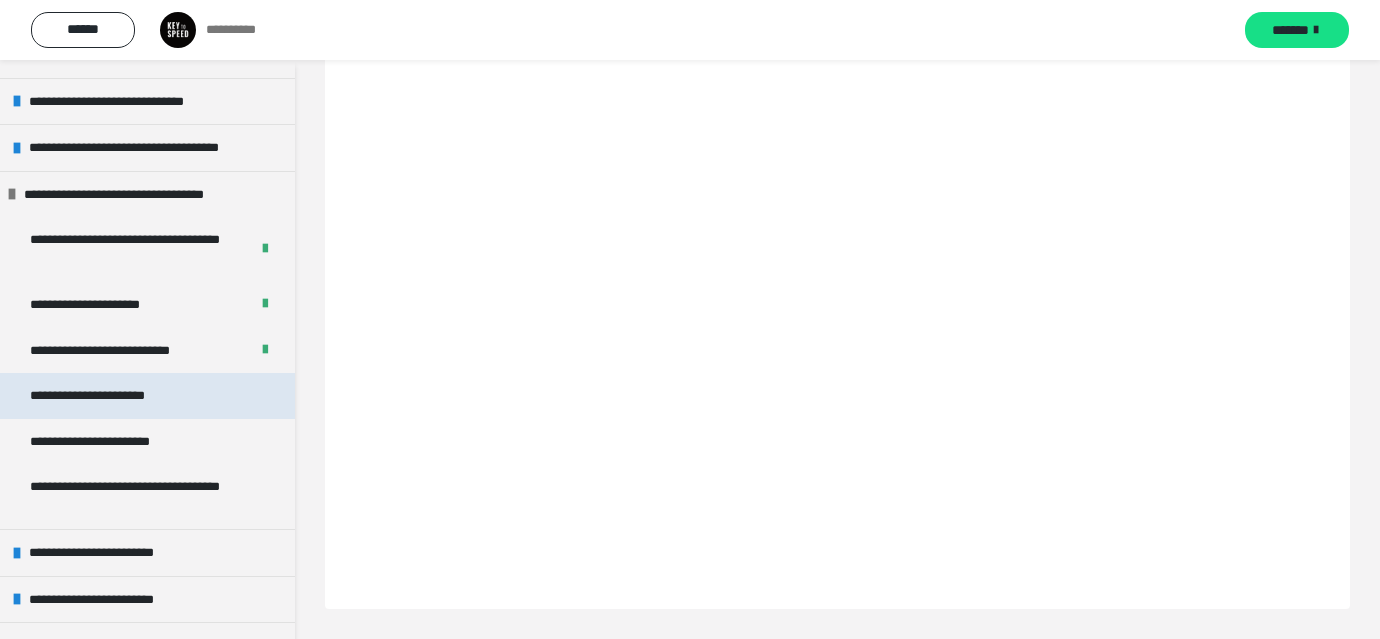 click on "**********" at bounding box center [103, 396] 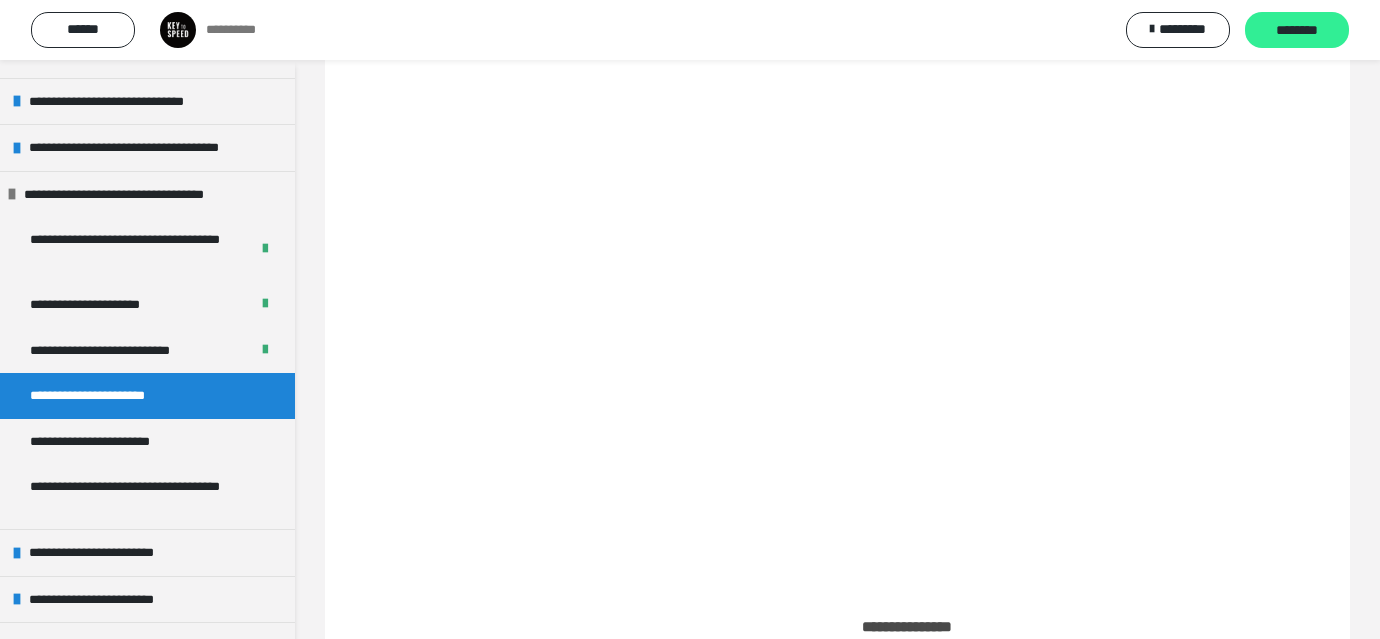 click on "********" at bounding box center (1297, 31) 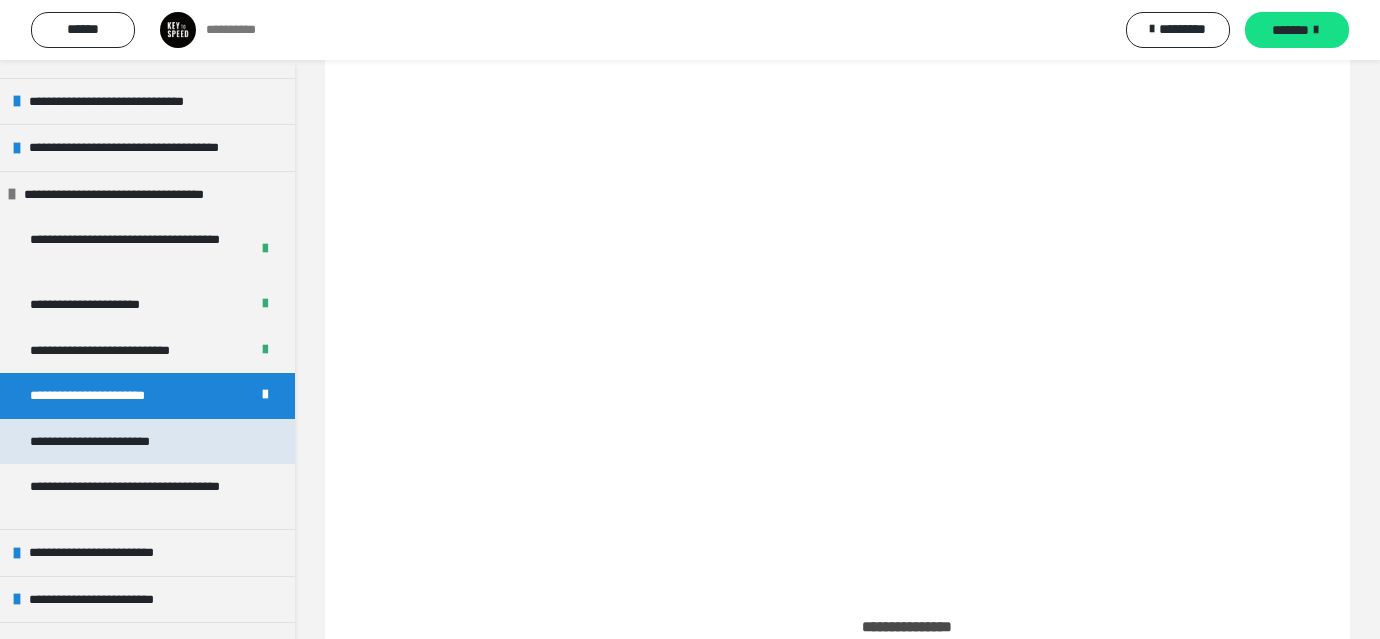 click on "**********" at bounding box center (102, 442) 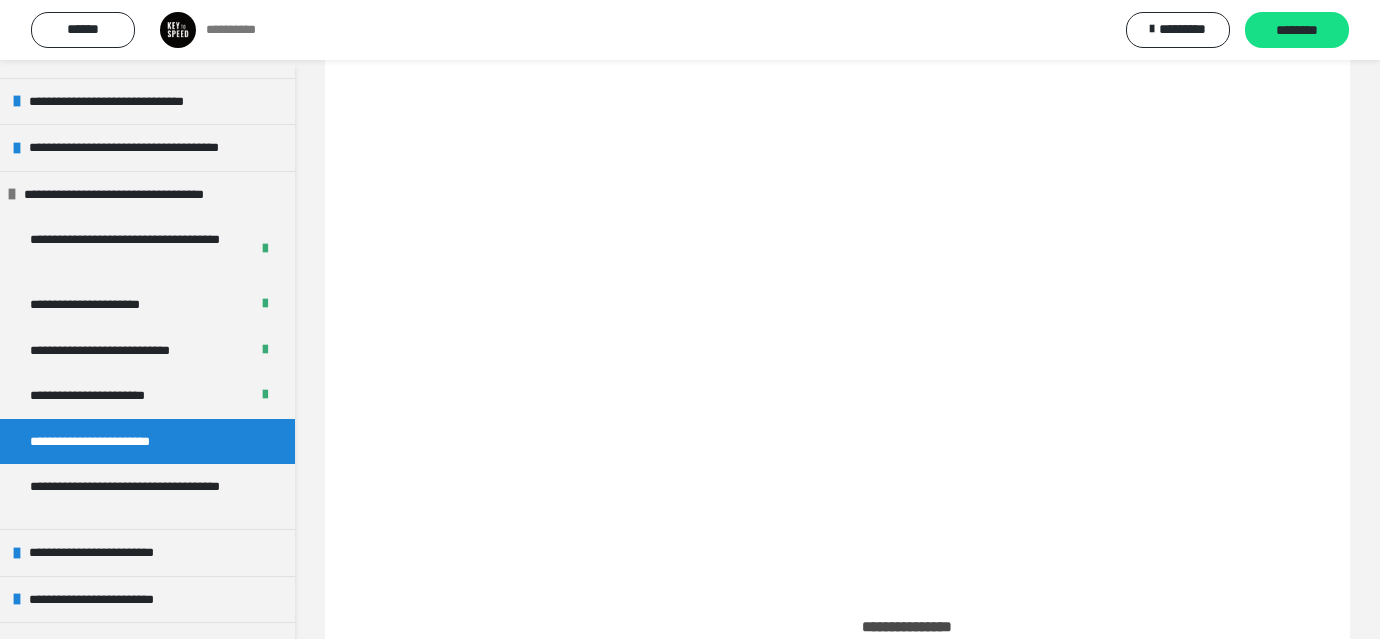 scroll, scrollTop: 421, scrollLeft: 0, axis: vertical 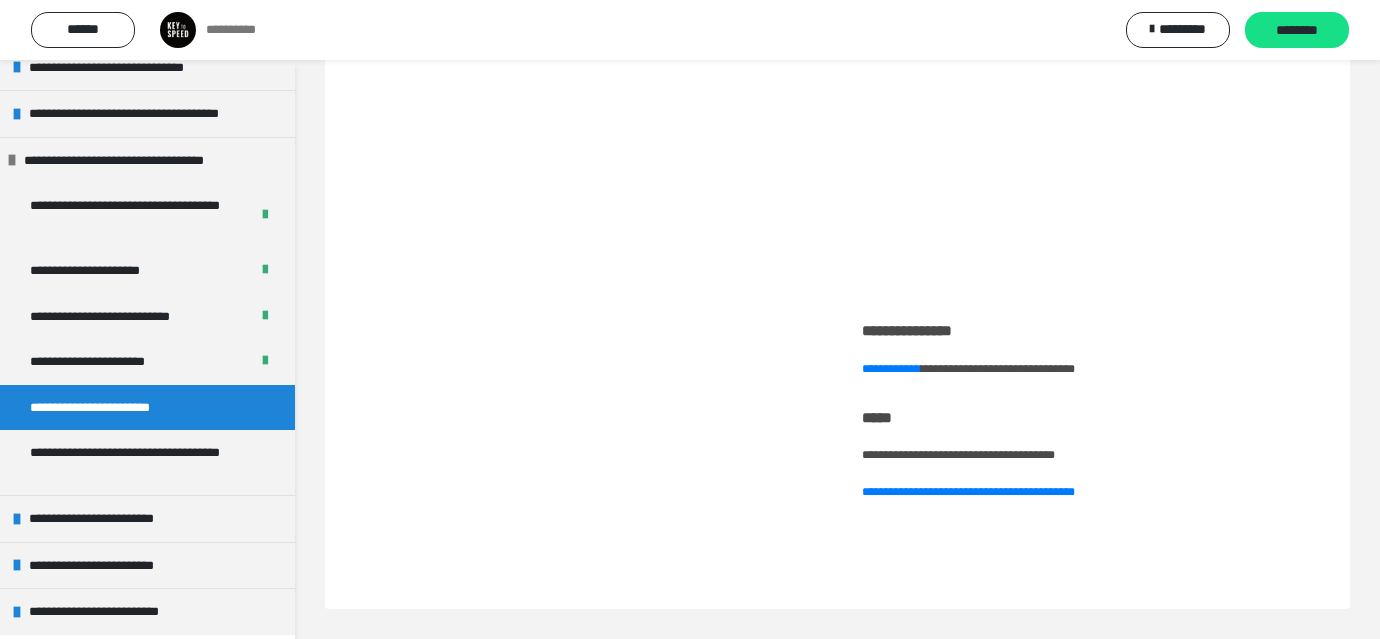click on "**********" at bounding box center (958, 455) 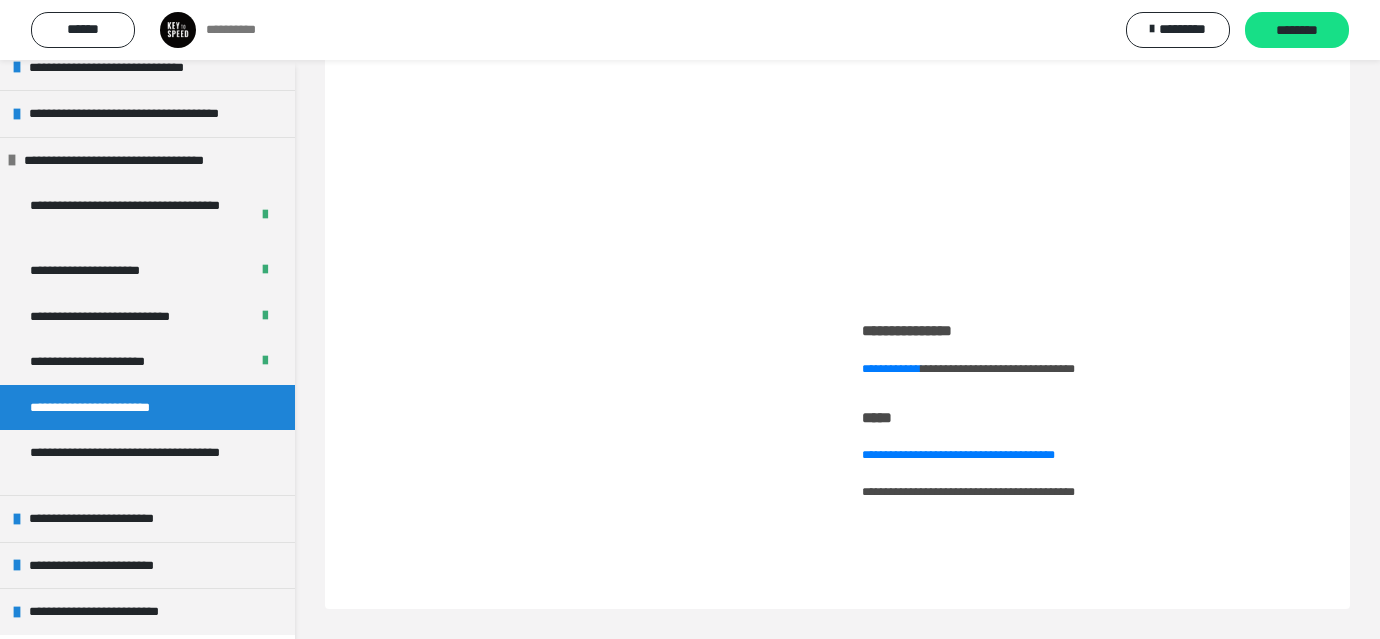 click on "**********" at bounding box center (968, 492) 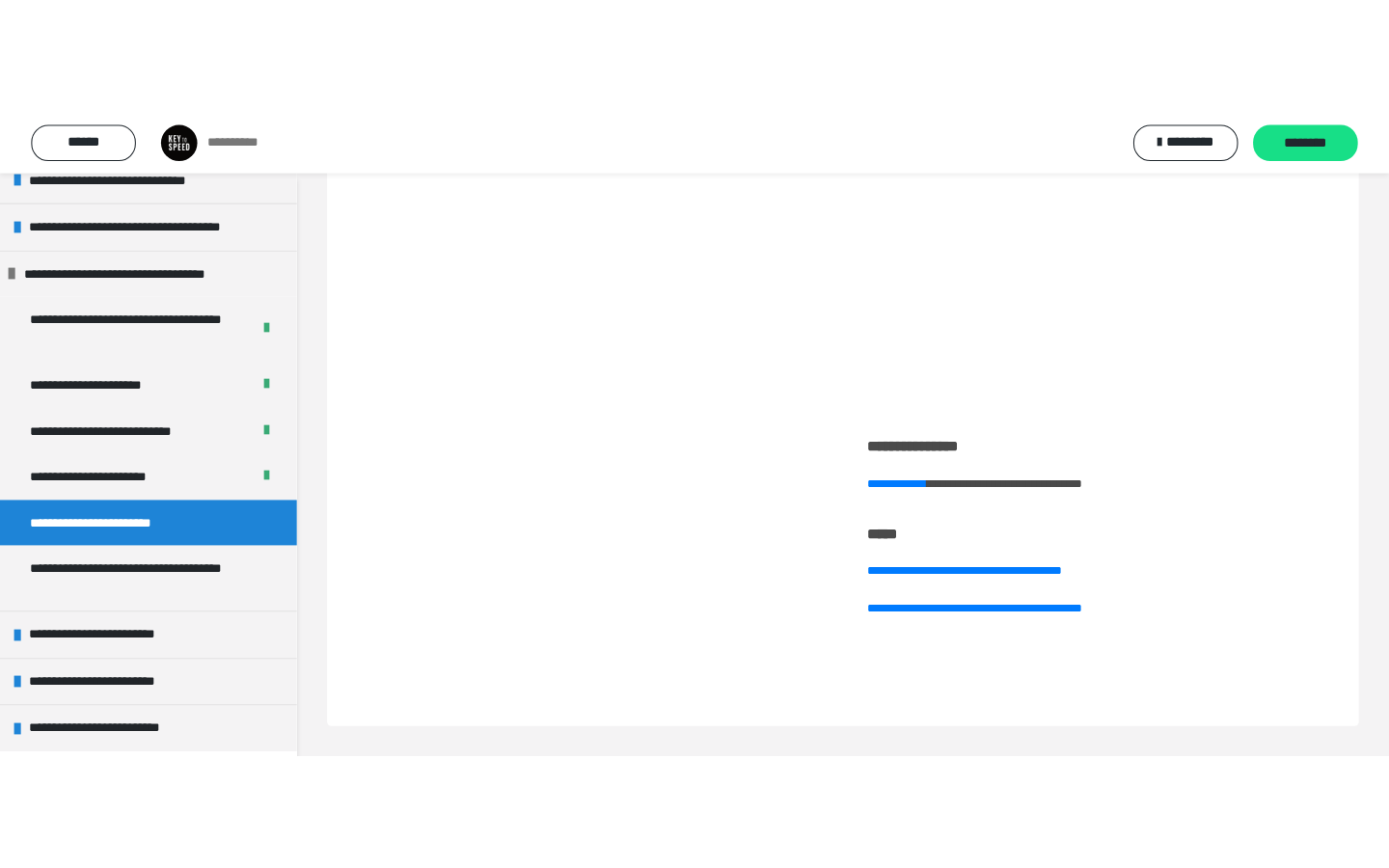 scroll, scrollTop: 230, scrollLeft: 0, axis: vertical 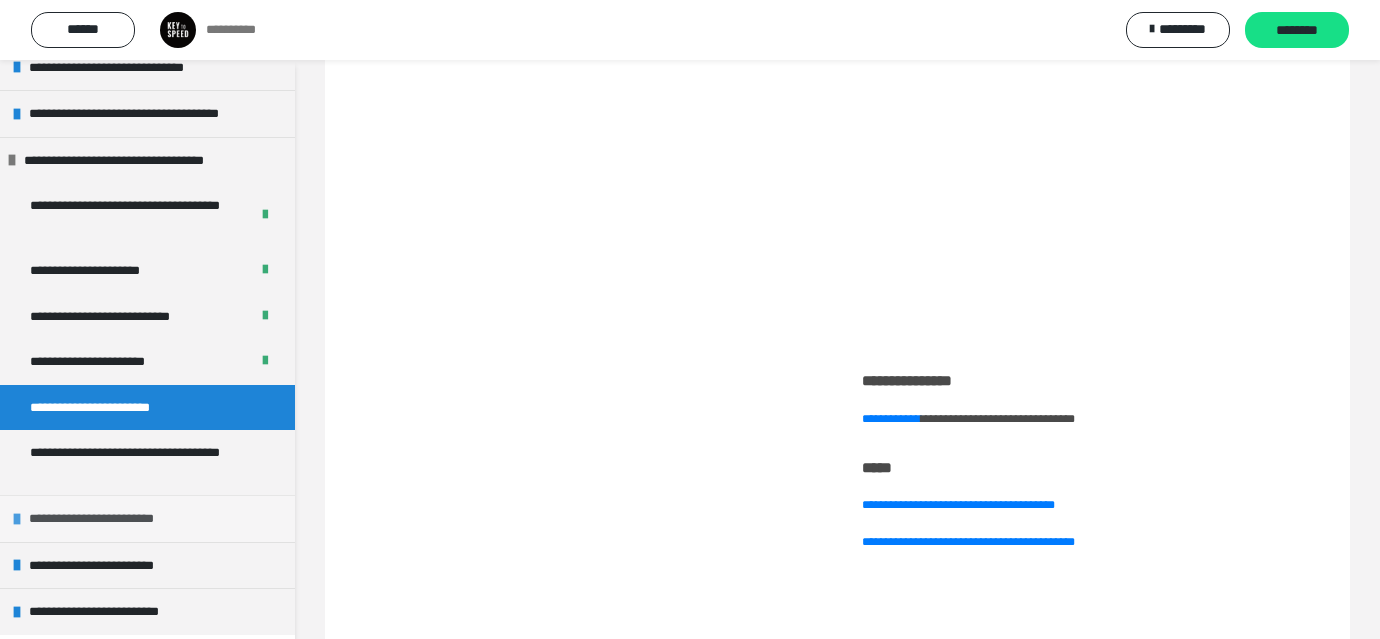 click on "**********" at bounding box center (109, 519) 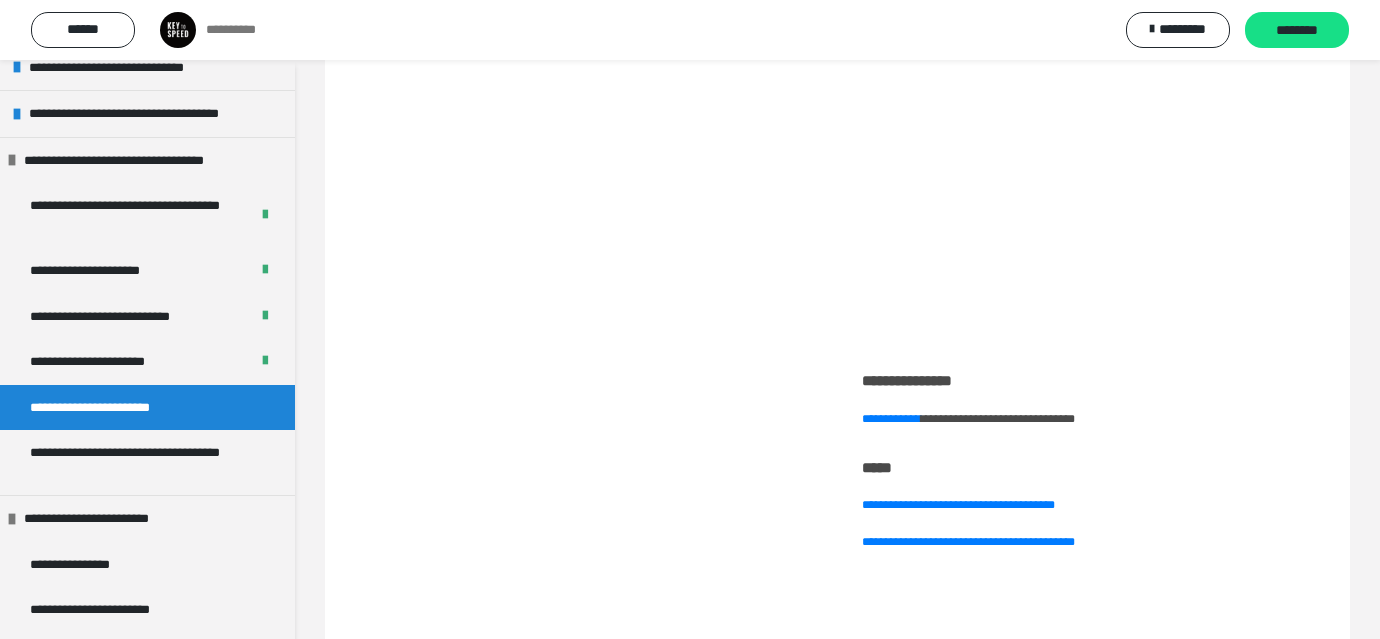 click on "**********" at bounding box center [102, 408] 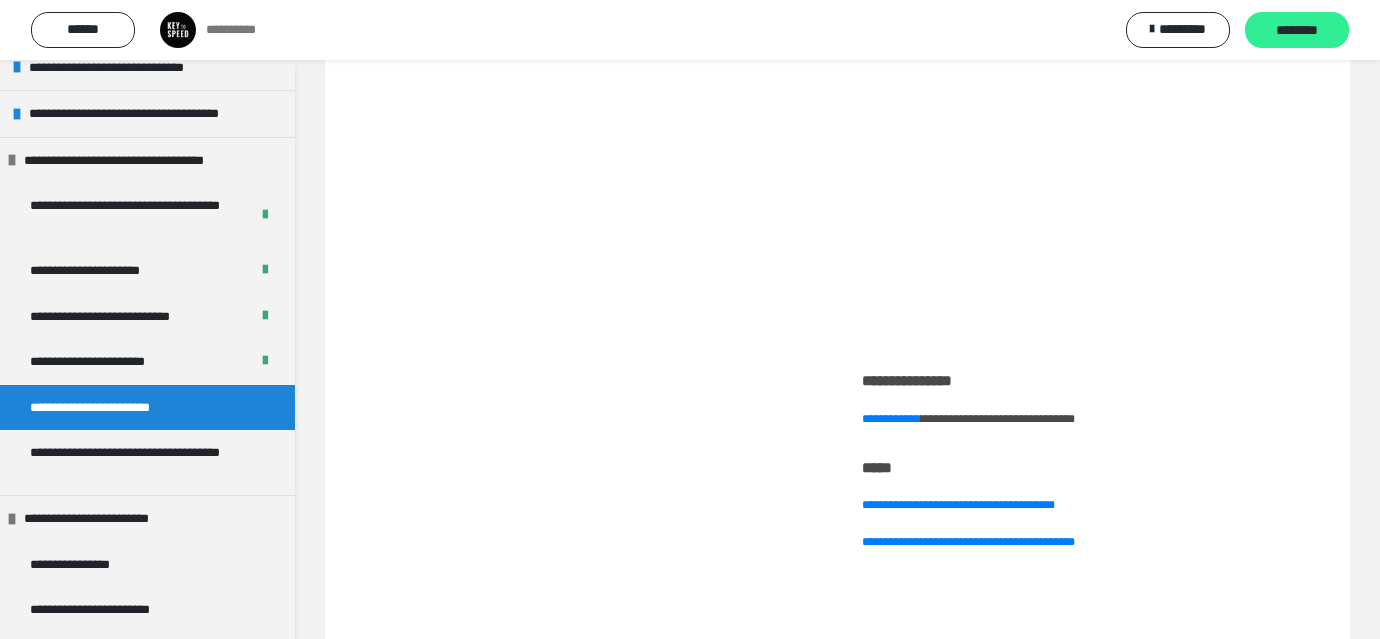click on "********" at bounding box center [1297, 31] 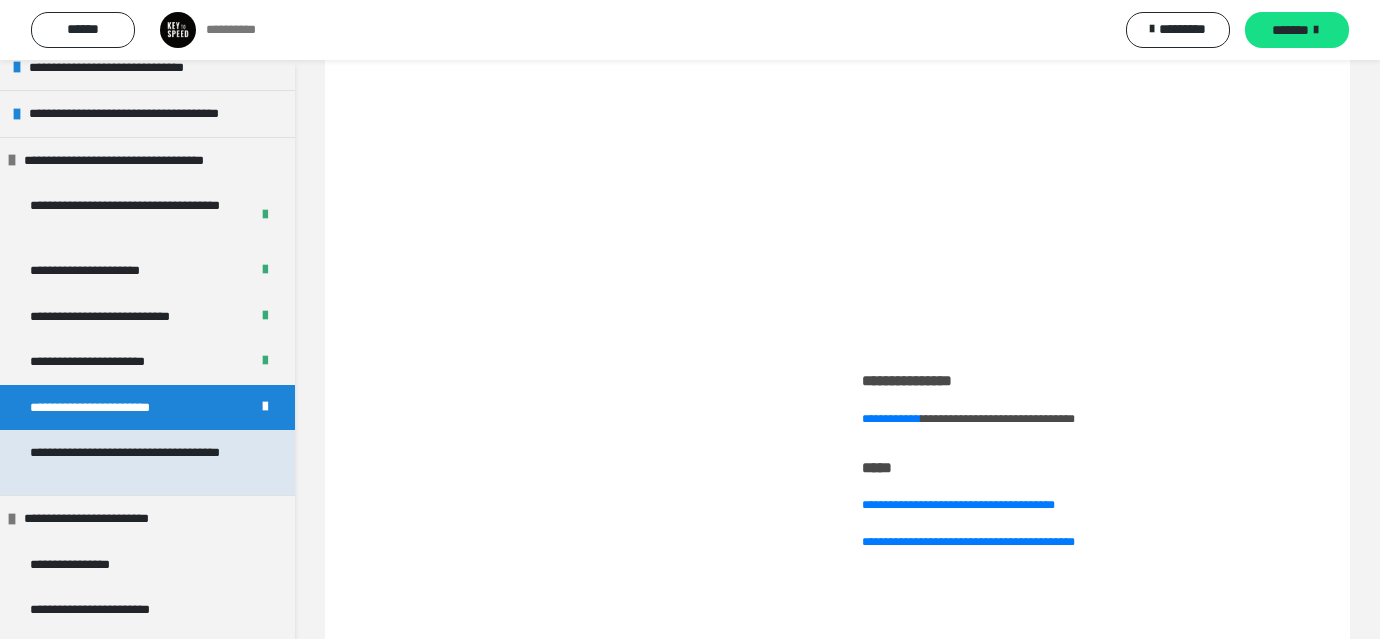 click on "**********" at bounding box center (139, 462) 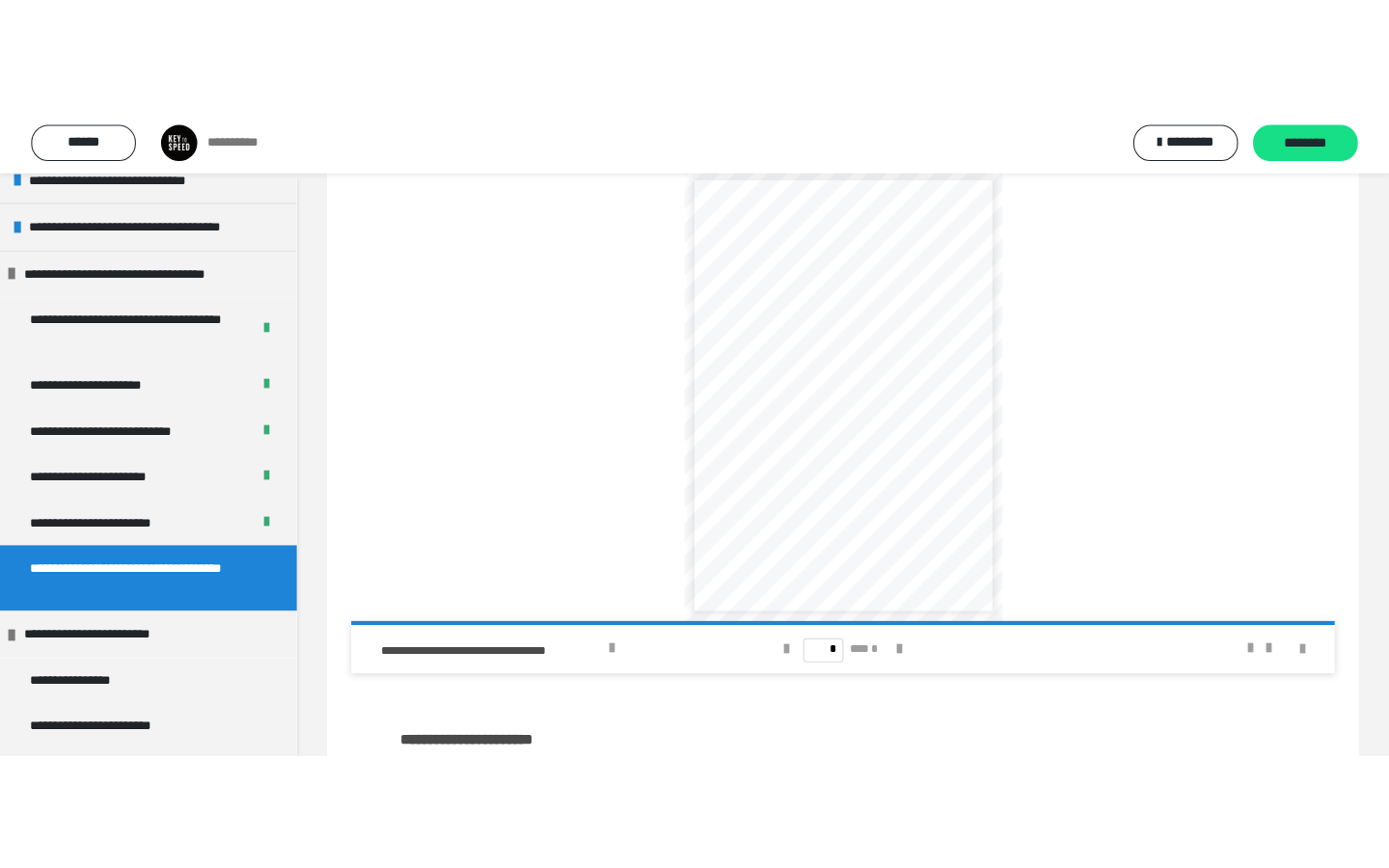 scroll, scrollTop: 182, scrollLeft: 0, axis: vertical 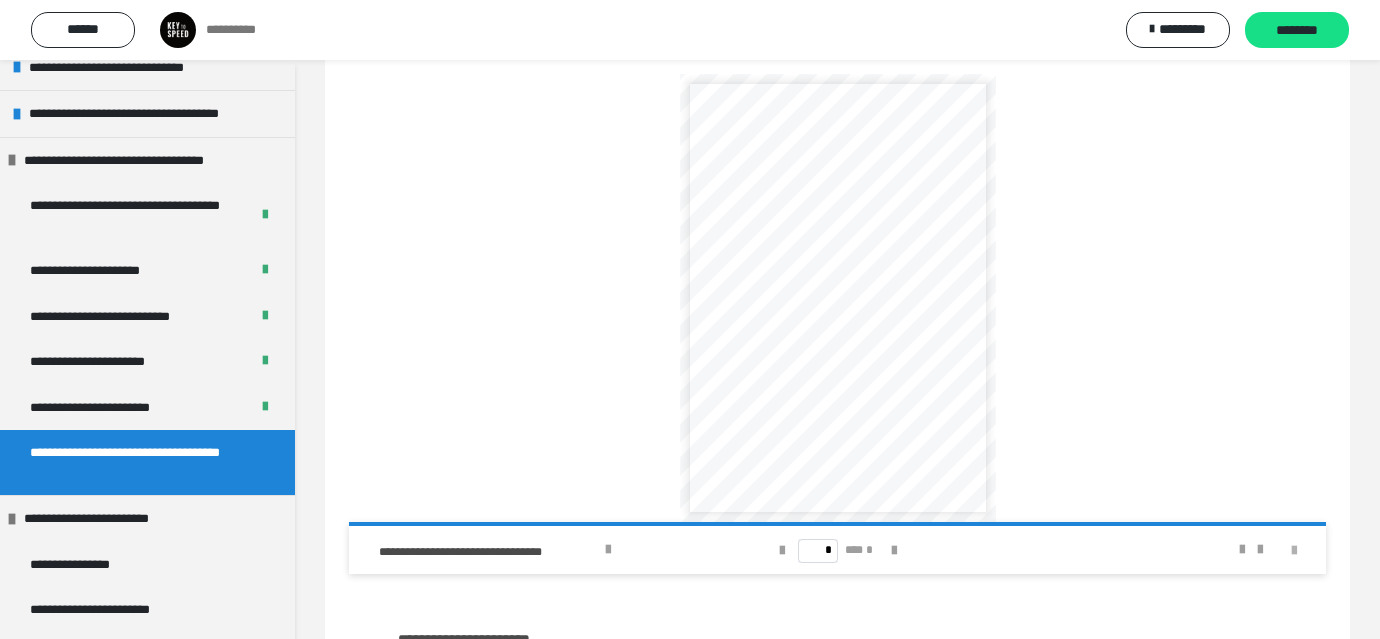 click at bounding box center [1294, 551] 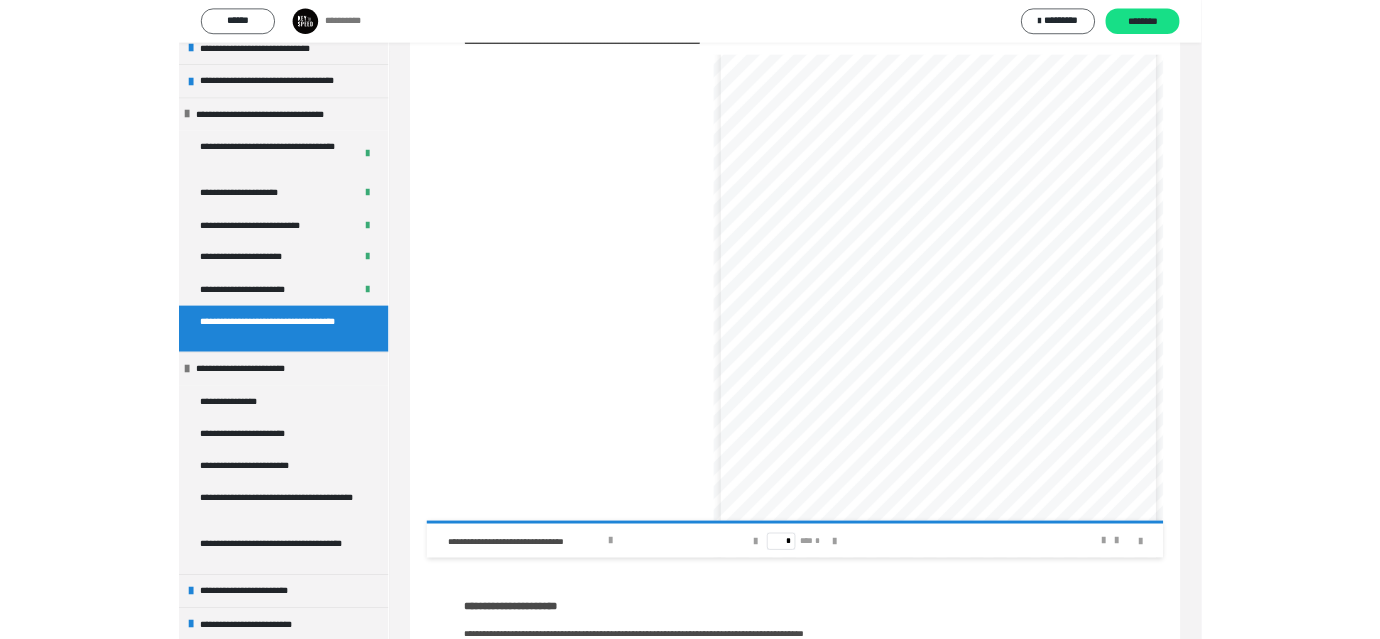 scroll, scrollTop: 171, scrollLeft: 0, axis: vertical 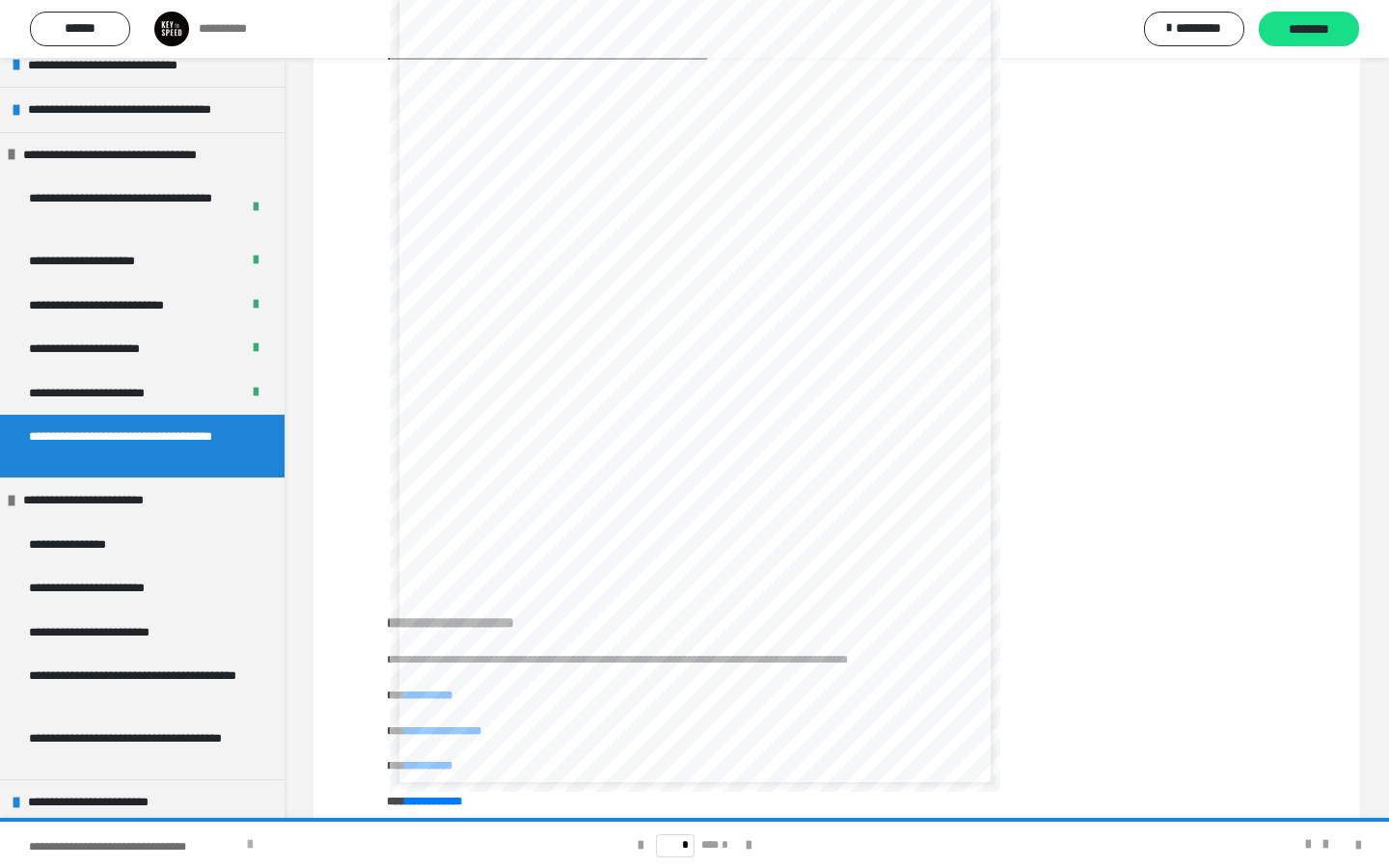 click at bounding box center [250, 845] 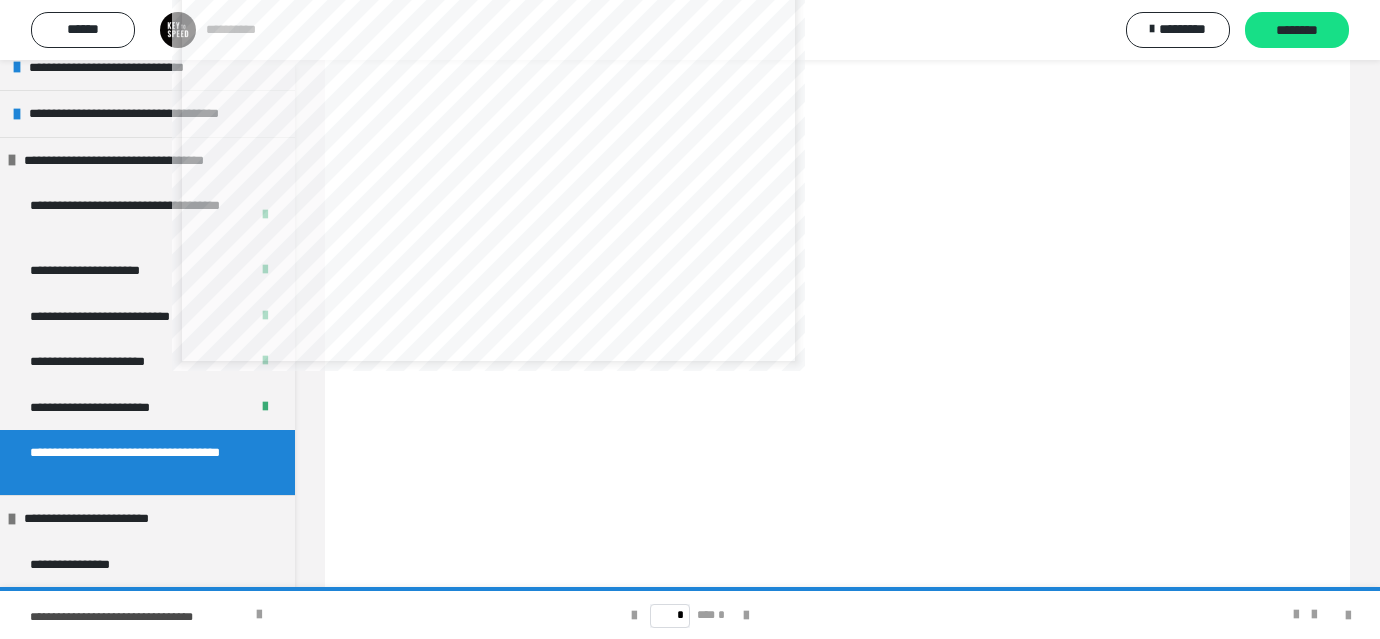 scroll, scrollTop: 397, scrollLeft: 0, axis: vertical 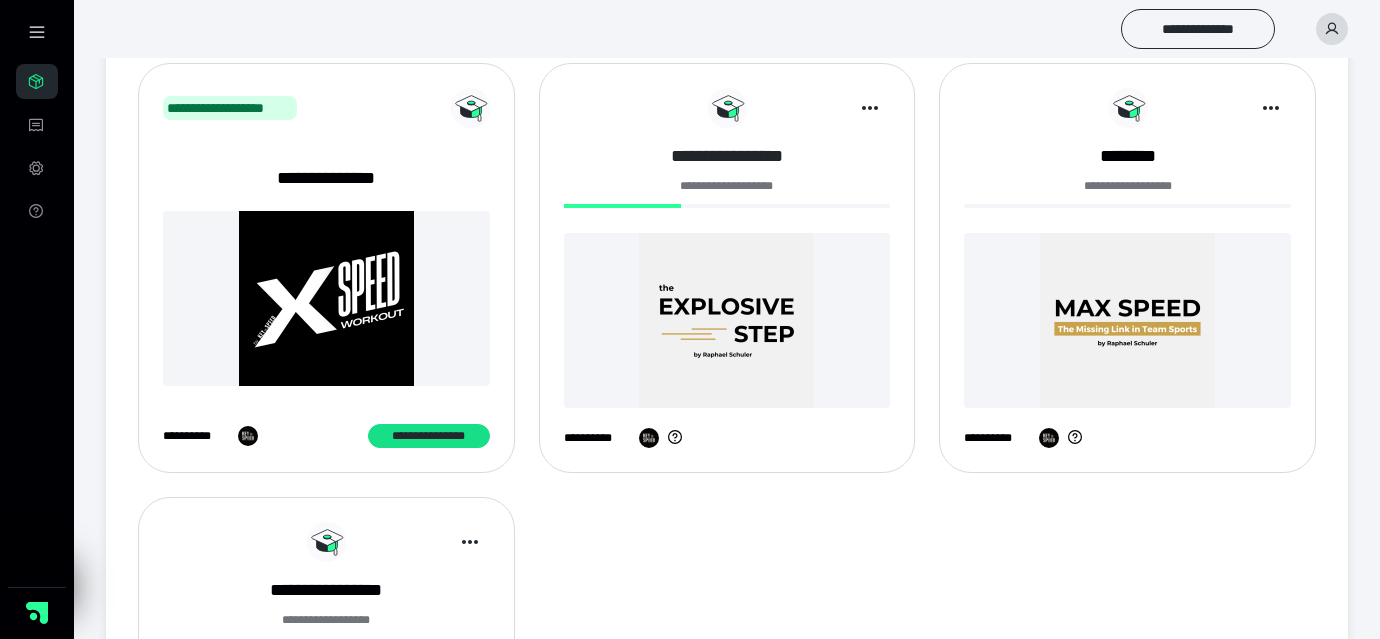 click on "**********" at bounding box center (727, 156) 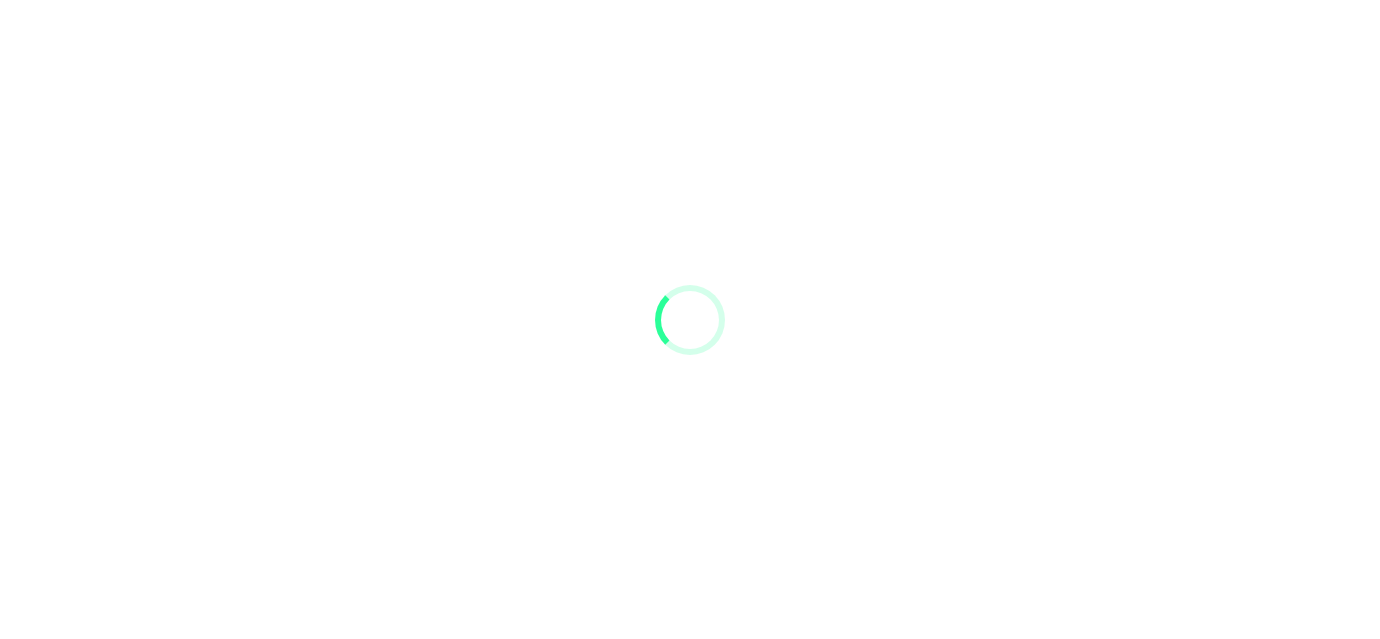 scroll, scrollTop: 0, scrollLeft: 0, axis: both 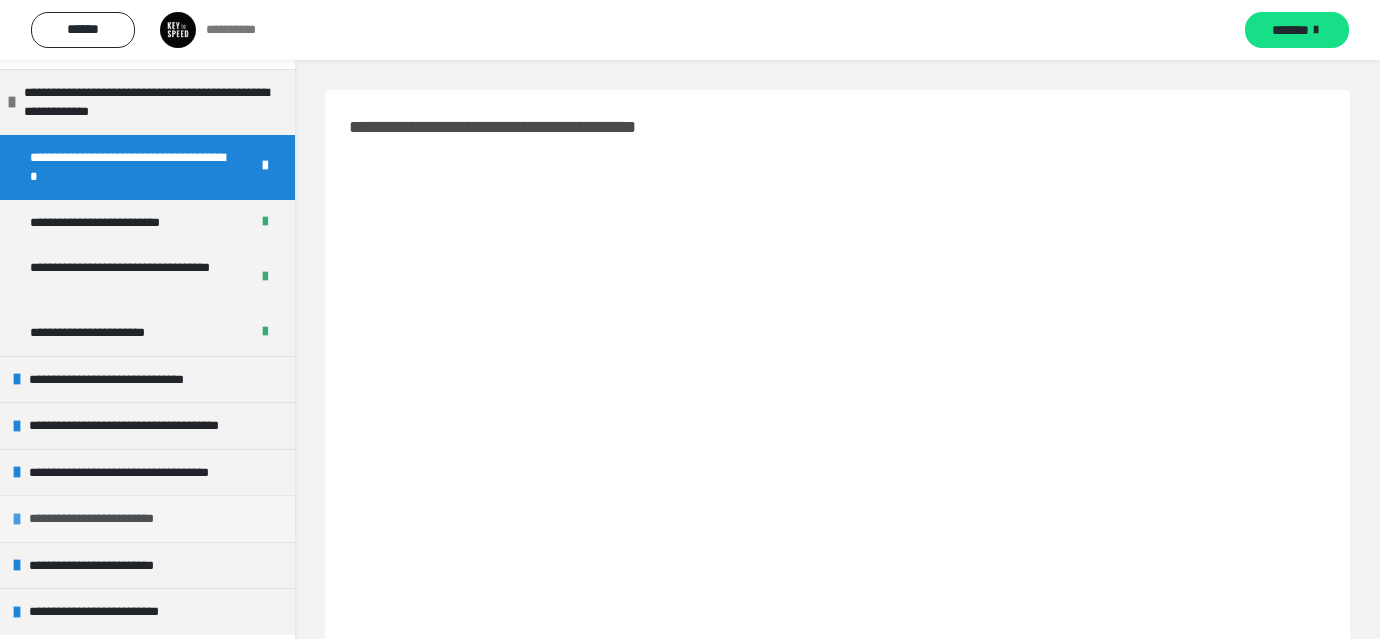 click on "**********" at bounding box center [109, 519] 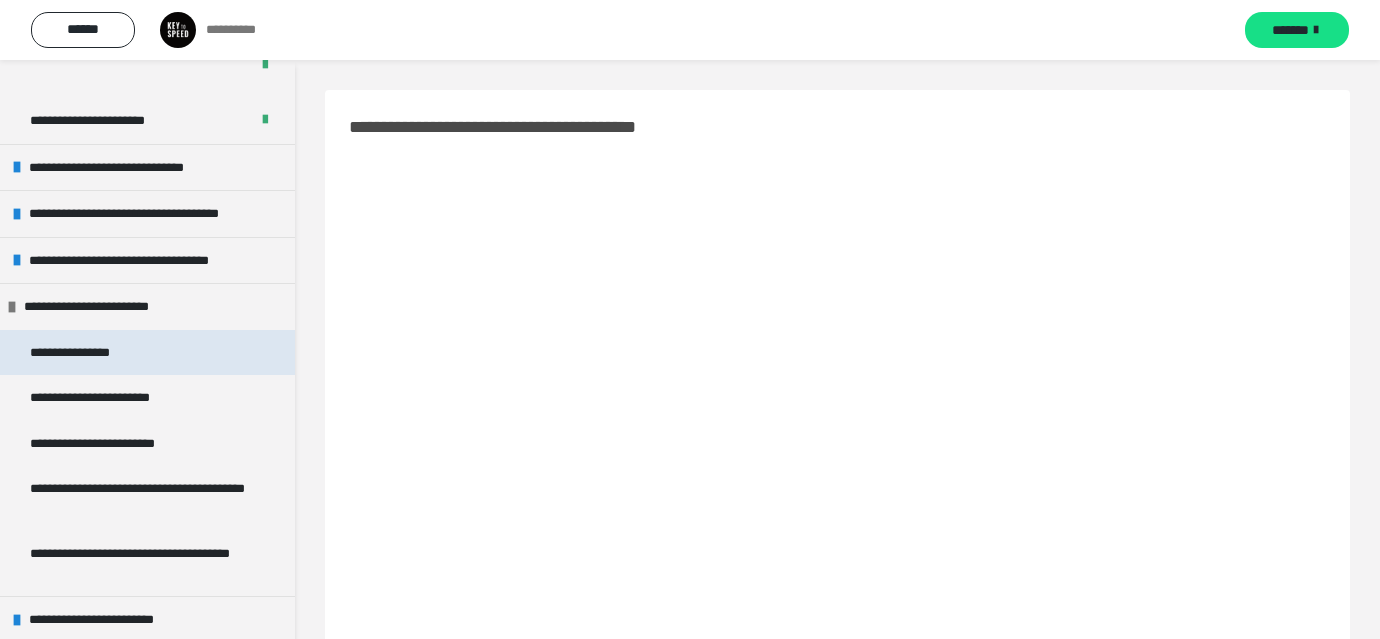 scroll, scrollTop: 376, scrollLeft: 0, axis: vertical 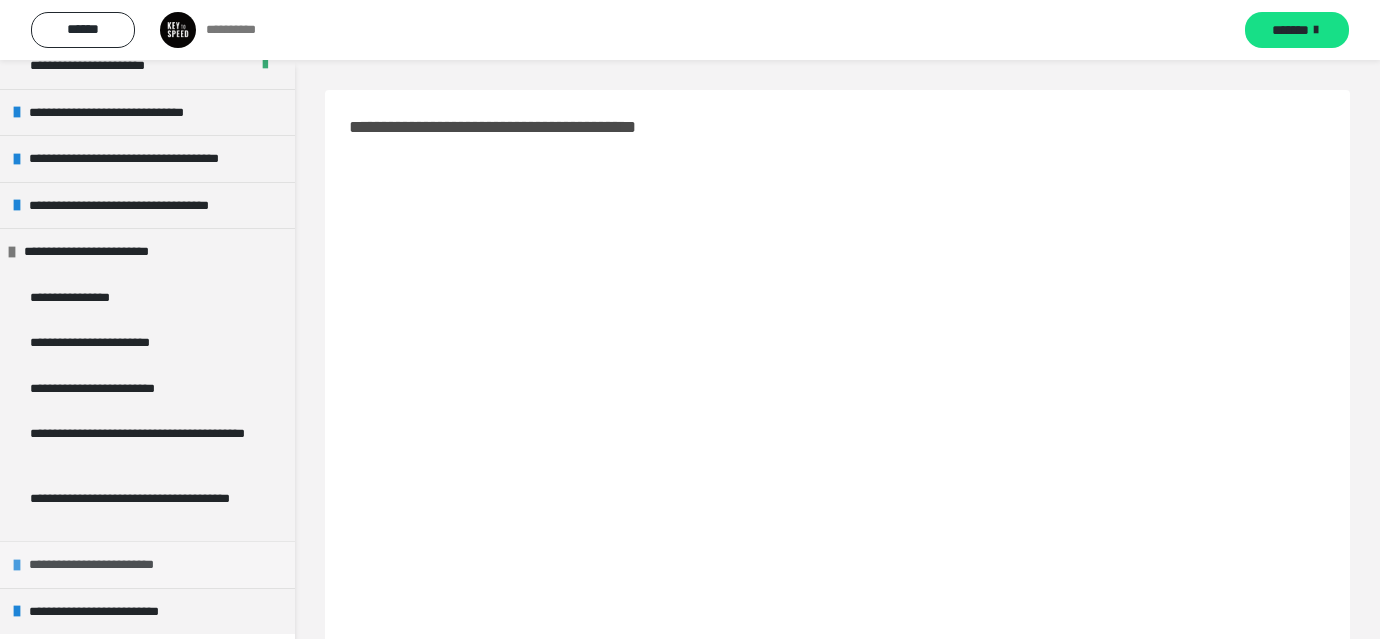 click on "**********" at bounding box center (110, 565) 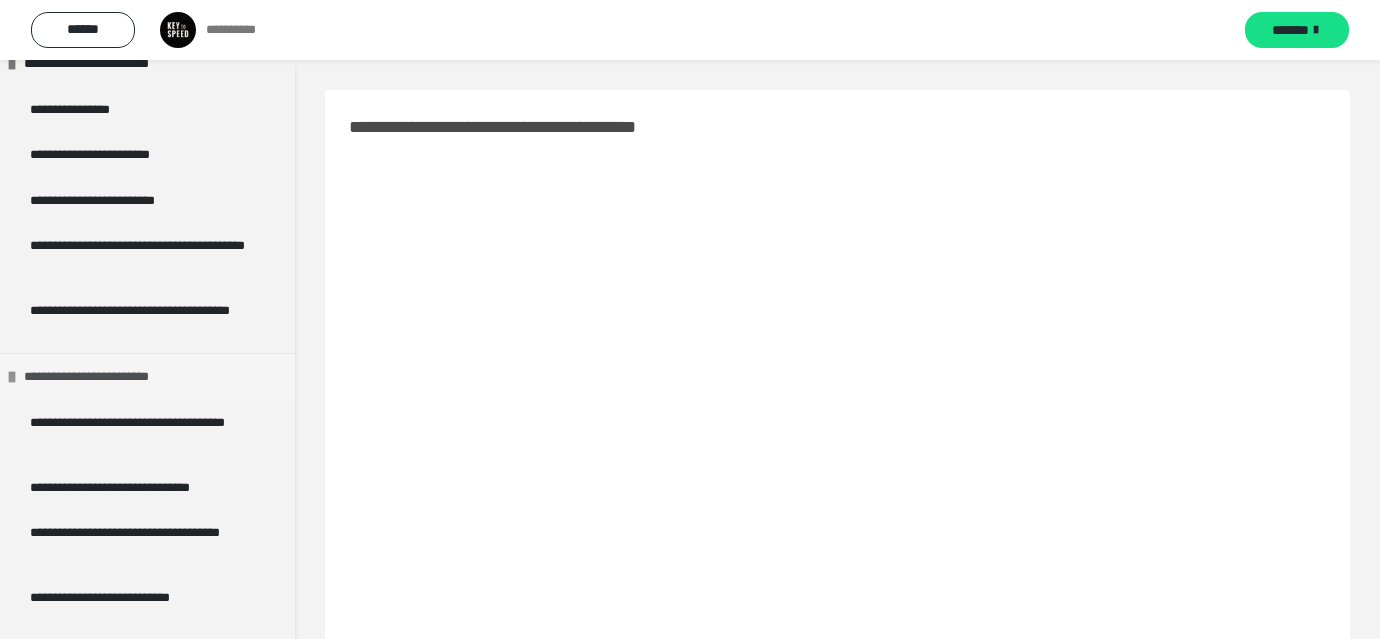scroll, scrollTop: 577, scrollLeft: 0, axis: vertical 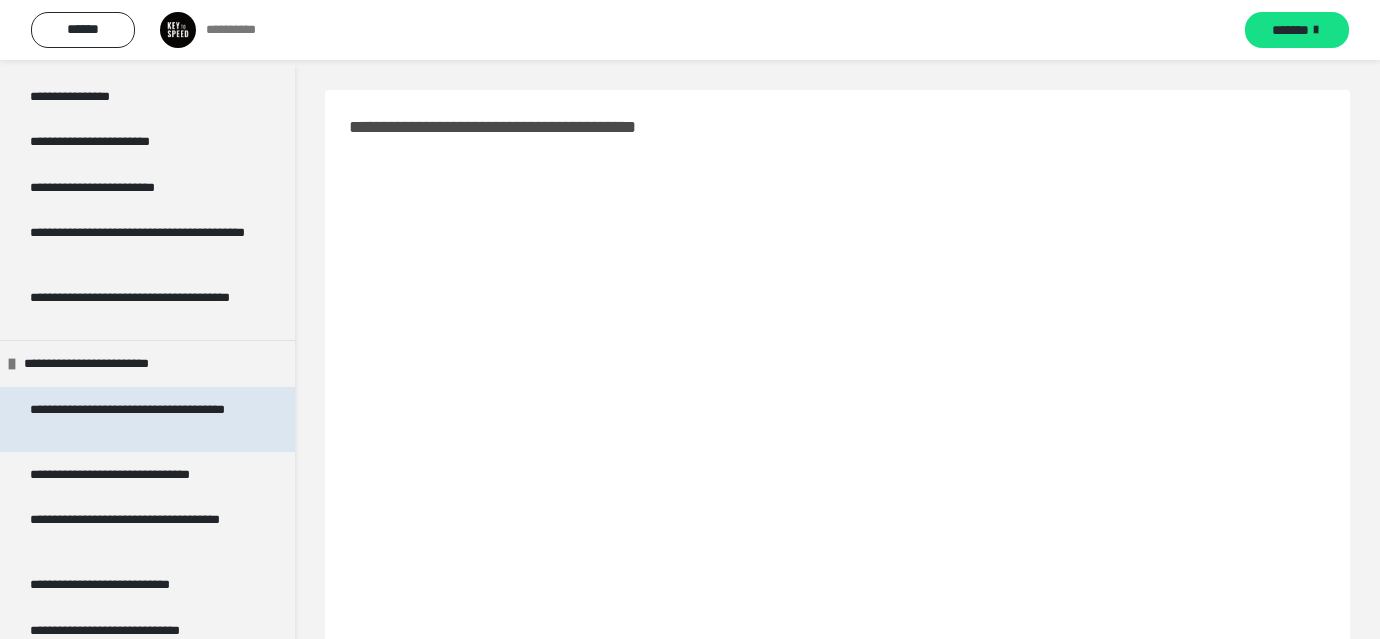 click on "**********" at bounding box center (139, 419) 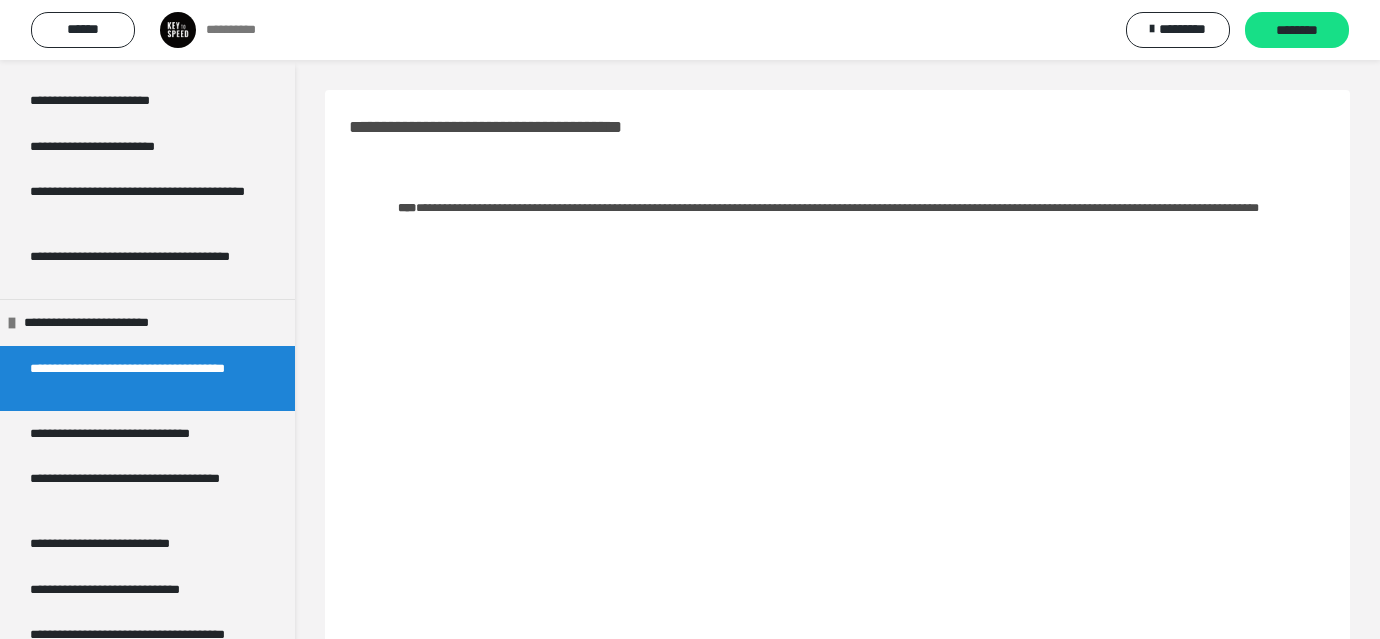scroll, scrollTop: 622, scrollLeft: 0, axis: vertical 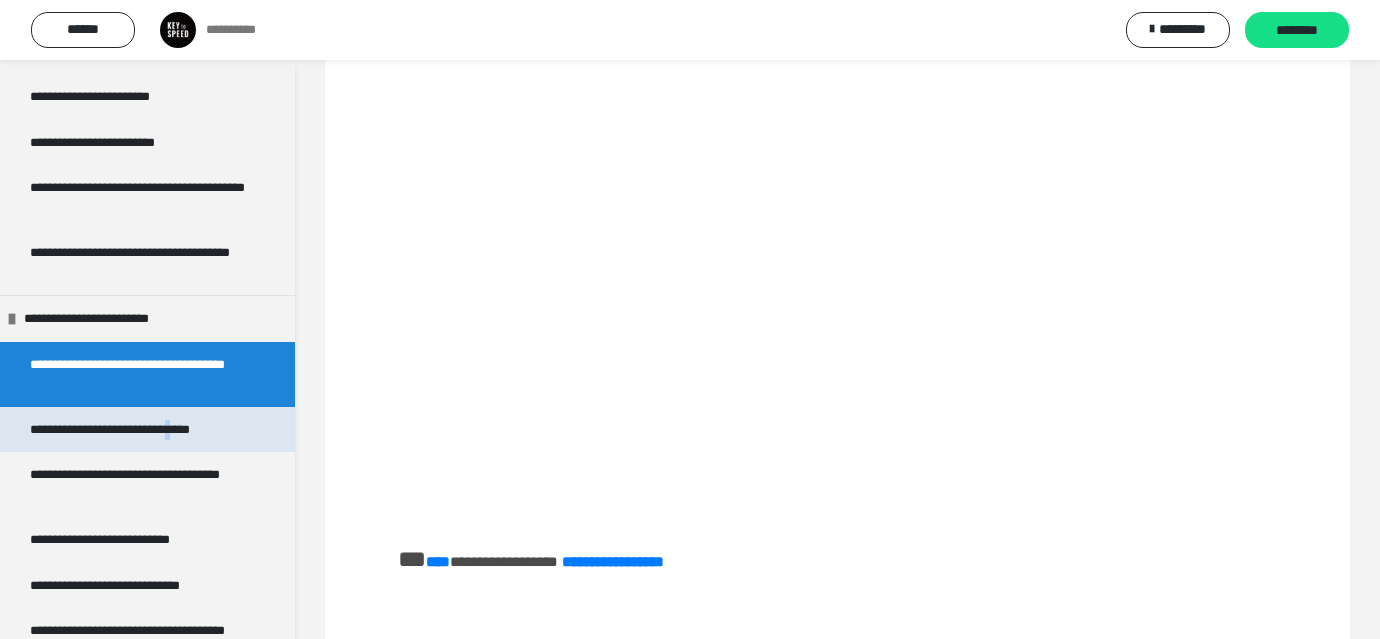 click on "**********" at bounding box center (132, 430) 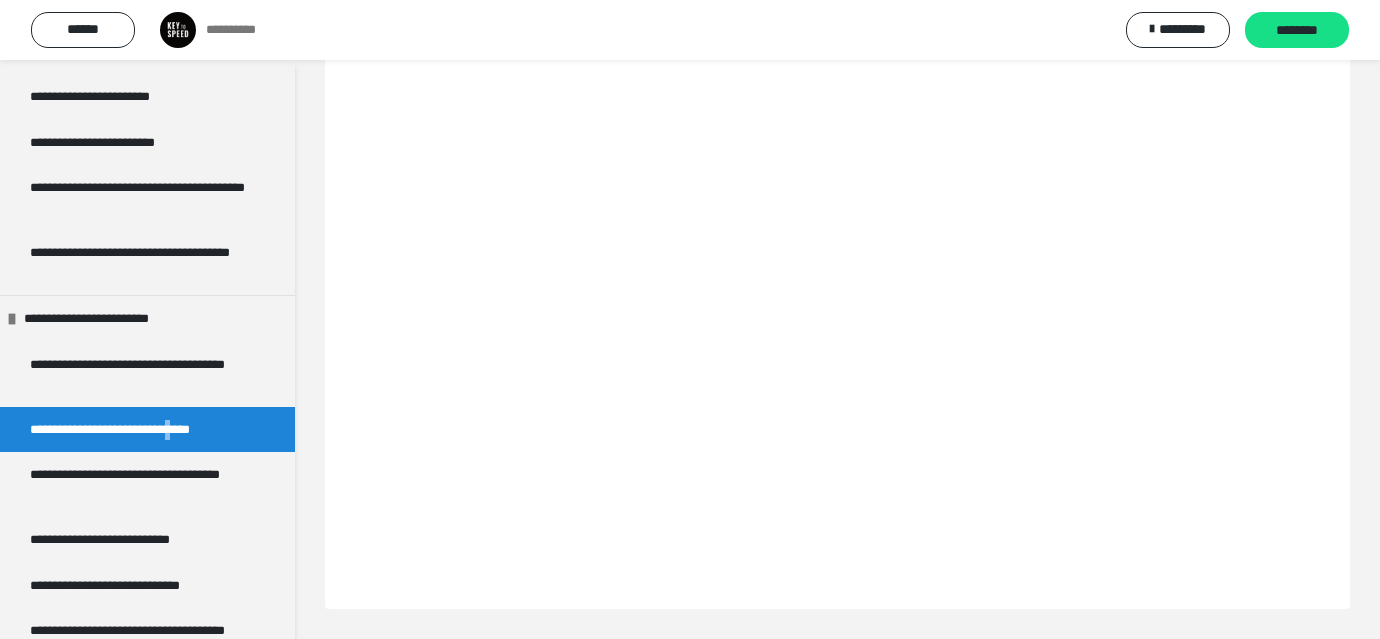 scroll, scrollTop: 262, scrollLeft: 0, axis: vertical 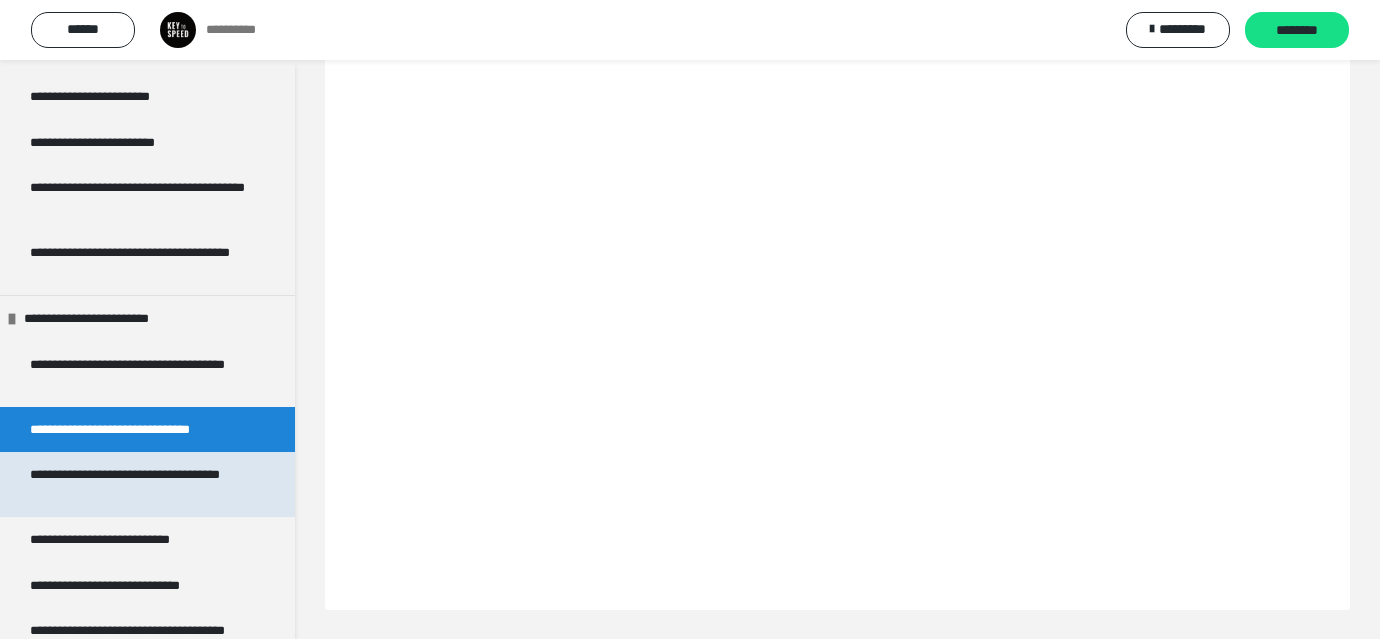 click on "**********" at bounding box center [139, 484] 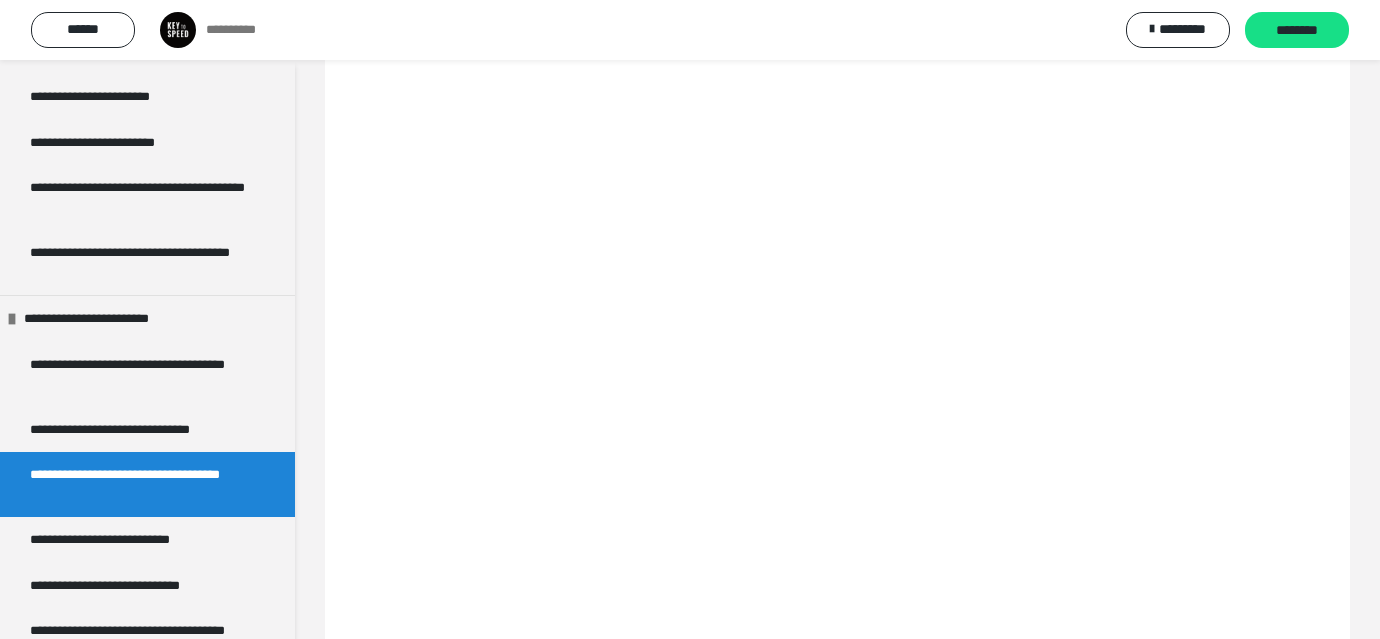 scroll, scrollTop: 100, scrollLeft: 0, axis: vertical 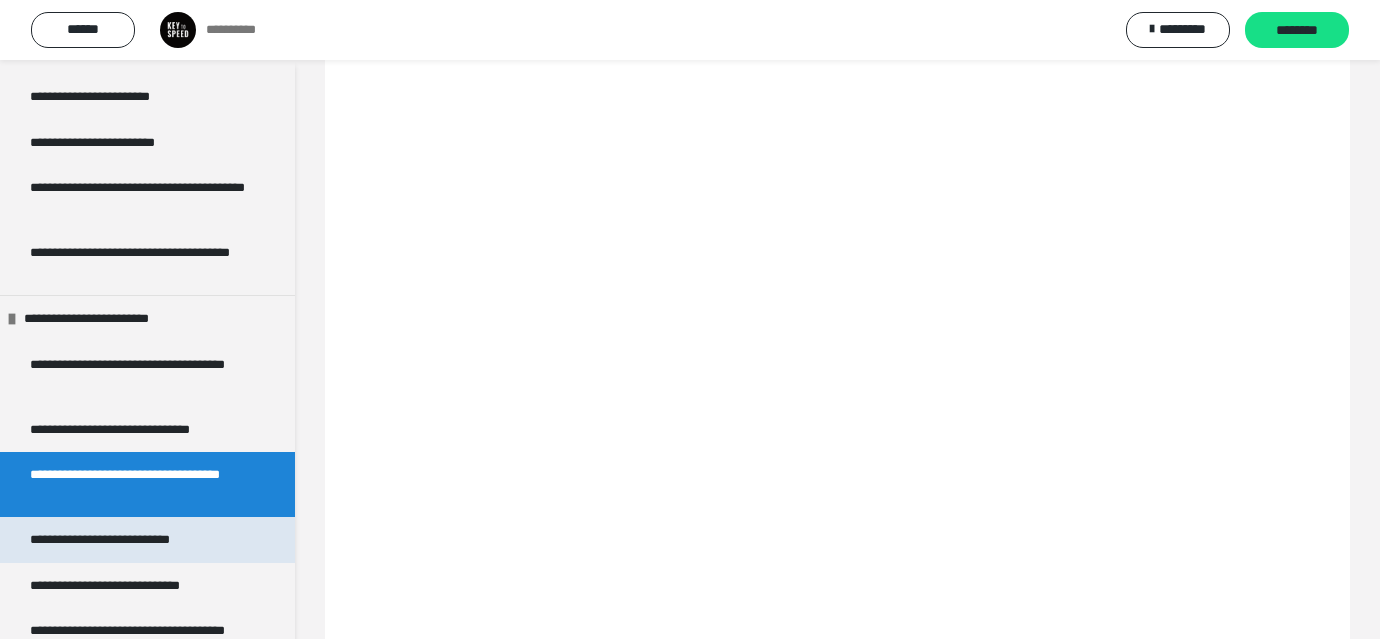 click on "**********" at bounding box center (116, 540) 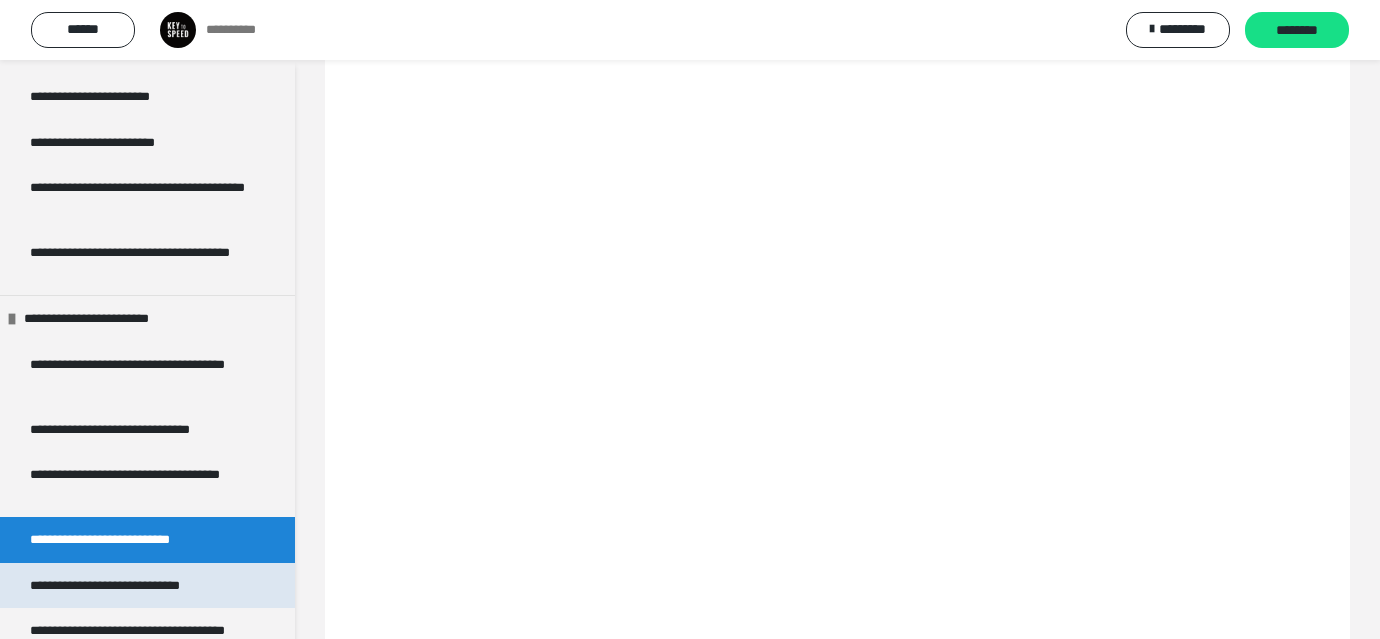 click on "**********" at bounding box center [129, 586] 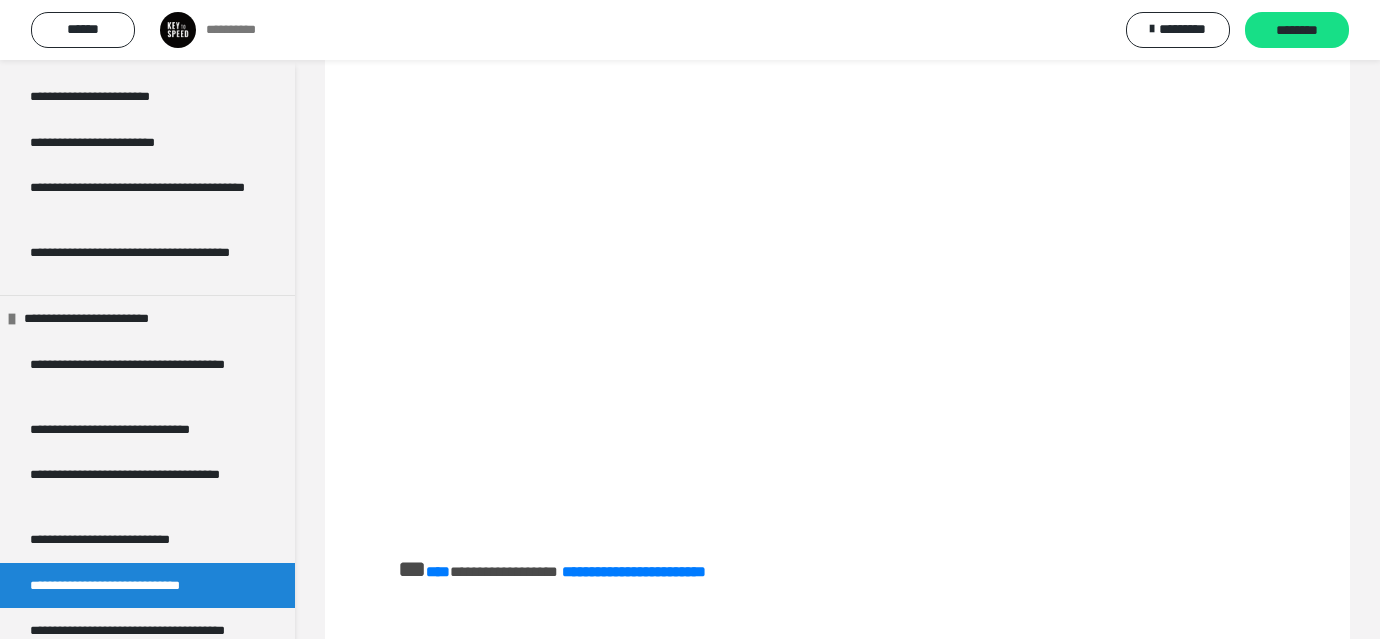 scroll, scrollTop: 204, scrollLeft: 0, axis: vertical 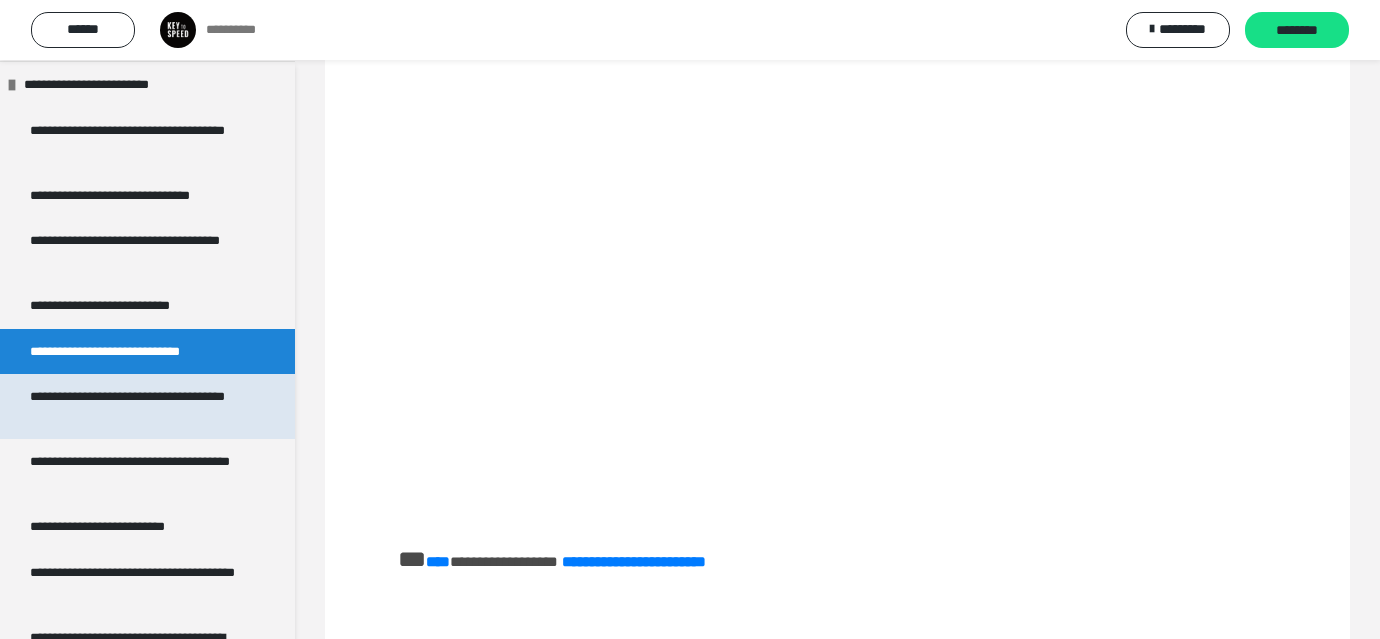 click on "**********" at bounding box center [139, 406] 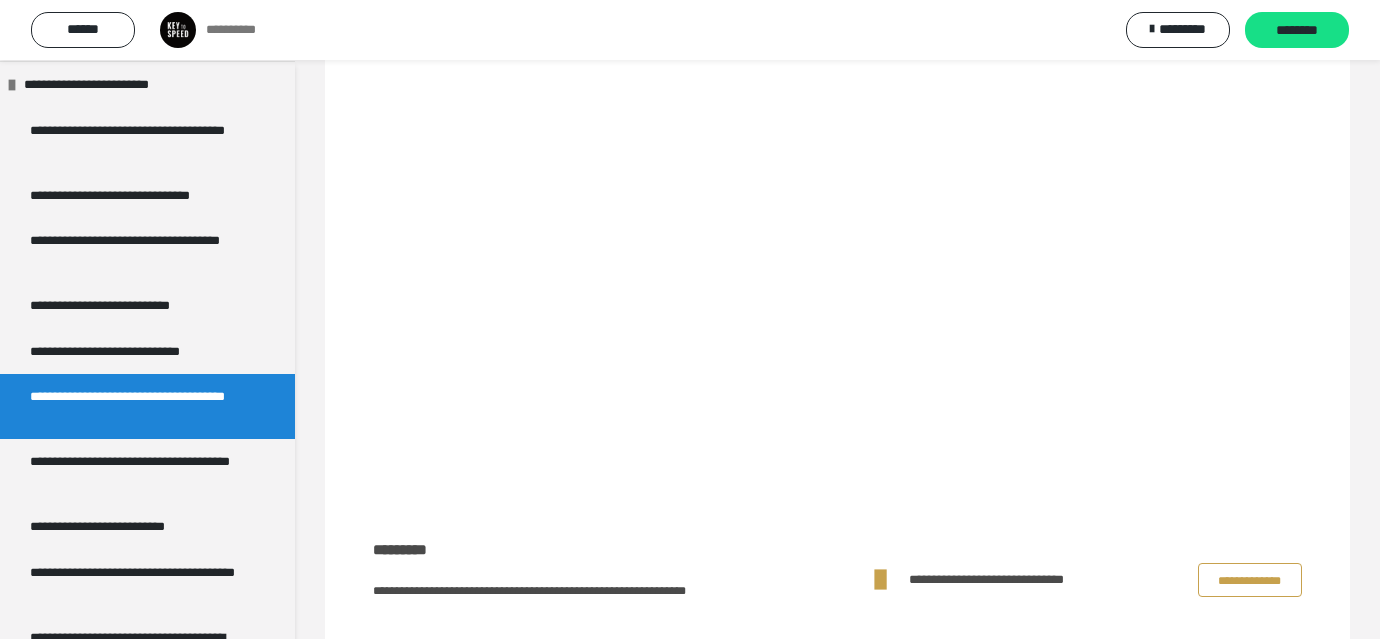 click on "**********" at bounding box center [1030, 580] 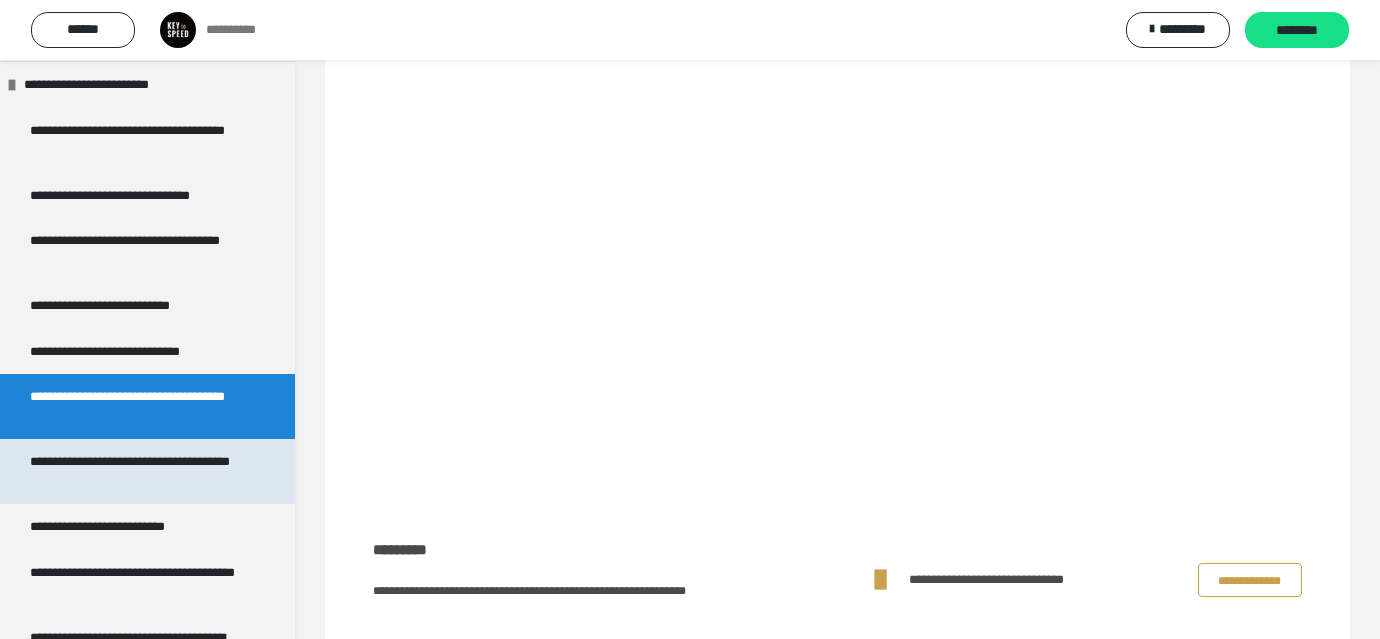 click on "**********" at bounding box center (139, 471) 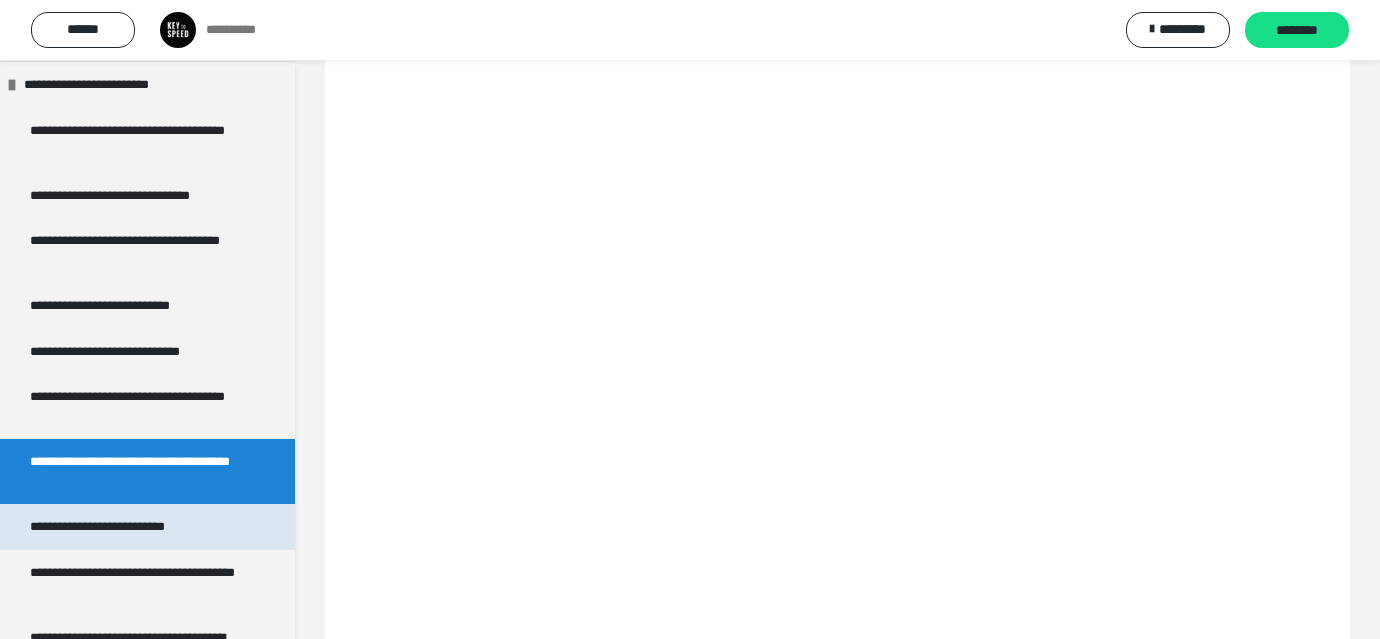 click on "**********" at bounding box center [118, 527] 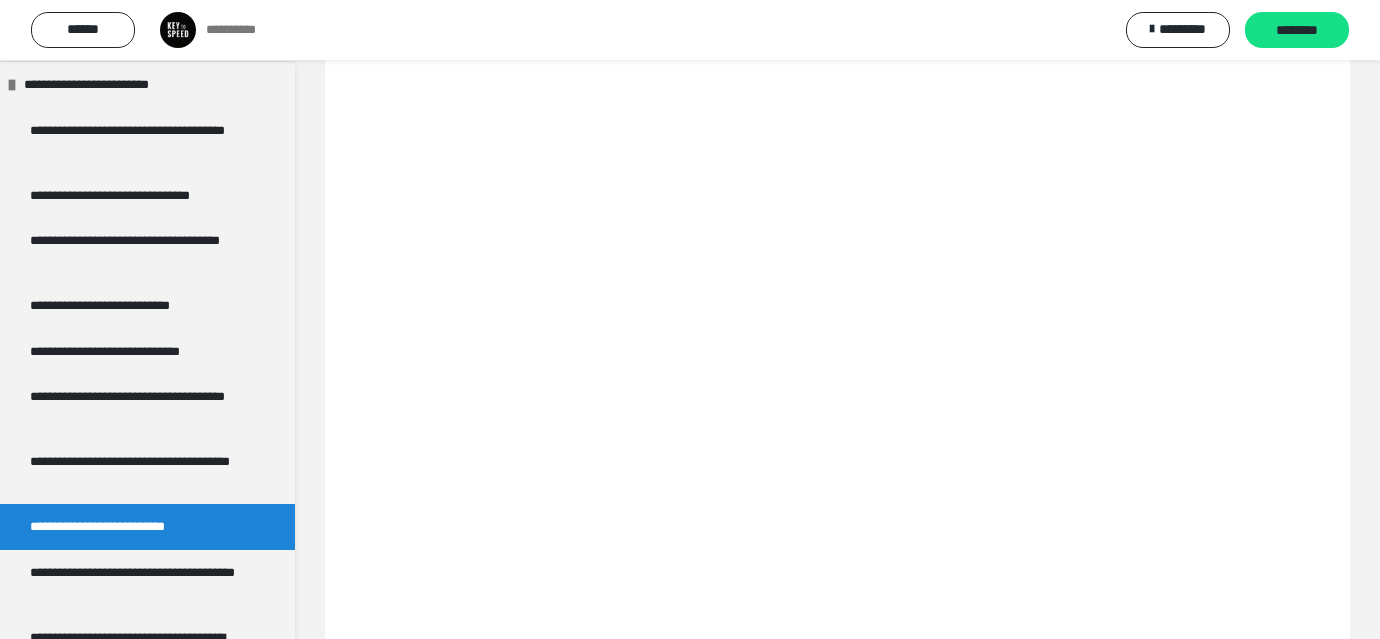 scroll, scrollTop: 197, scrollLeft: 0, axis: vertical 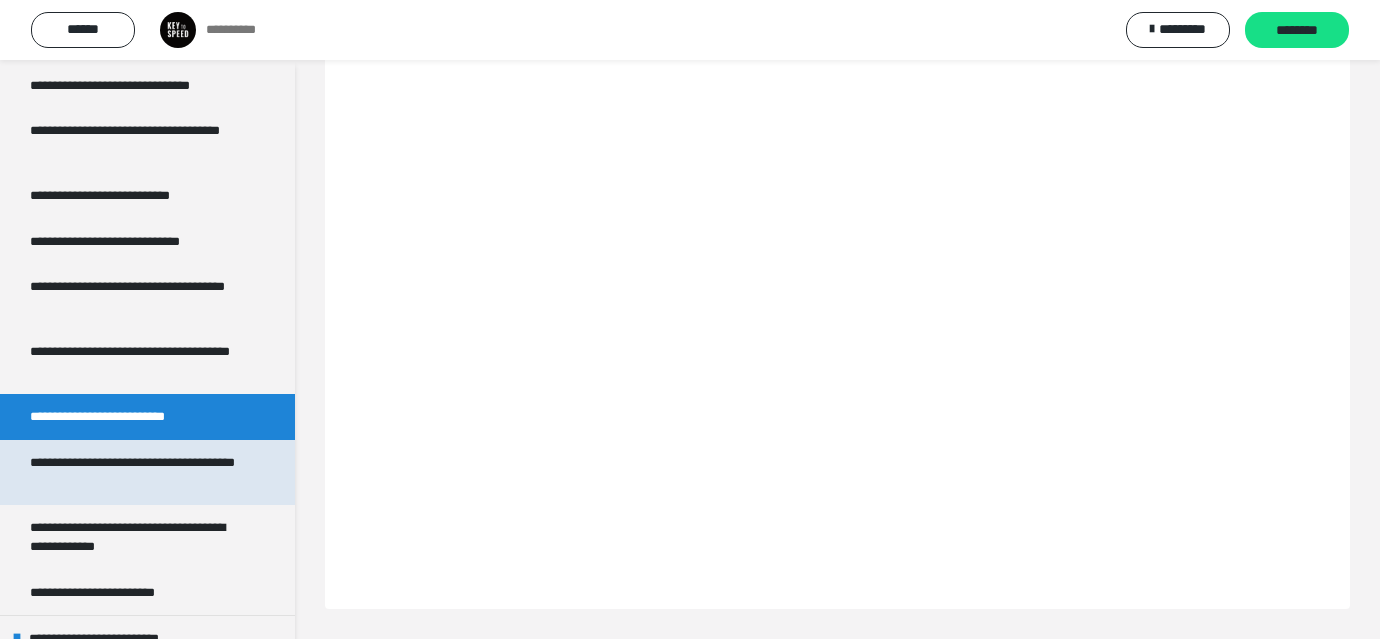 click on "**********" at bounding box center [139, 472] 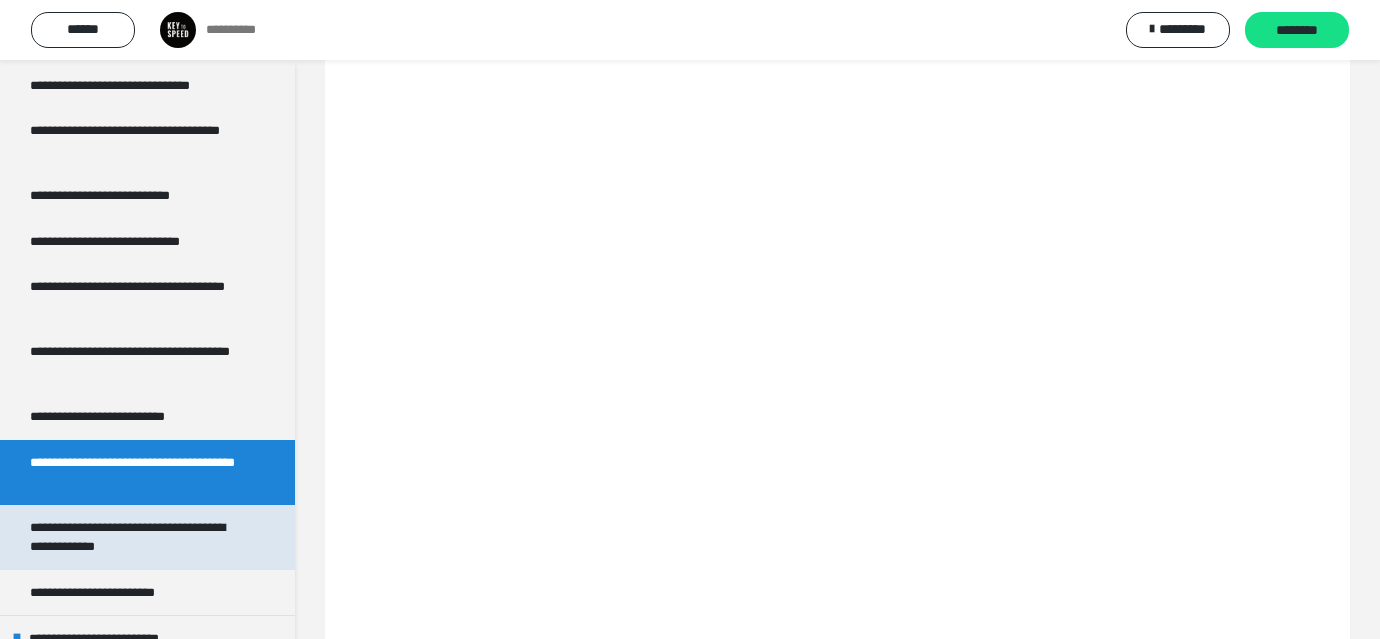 click on "**********" at bounding box center (139, 537) 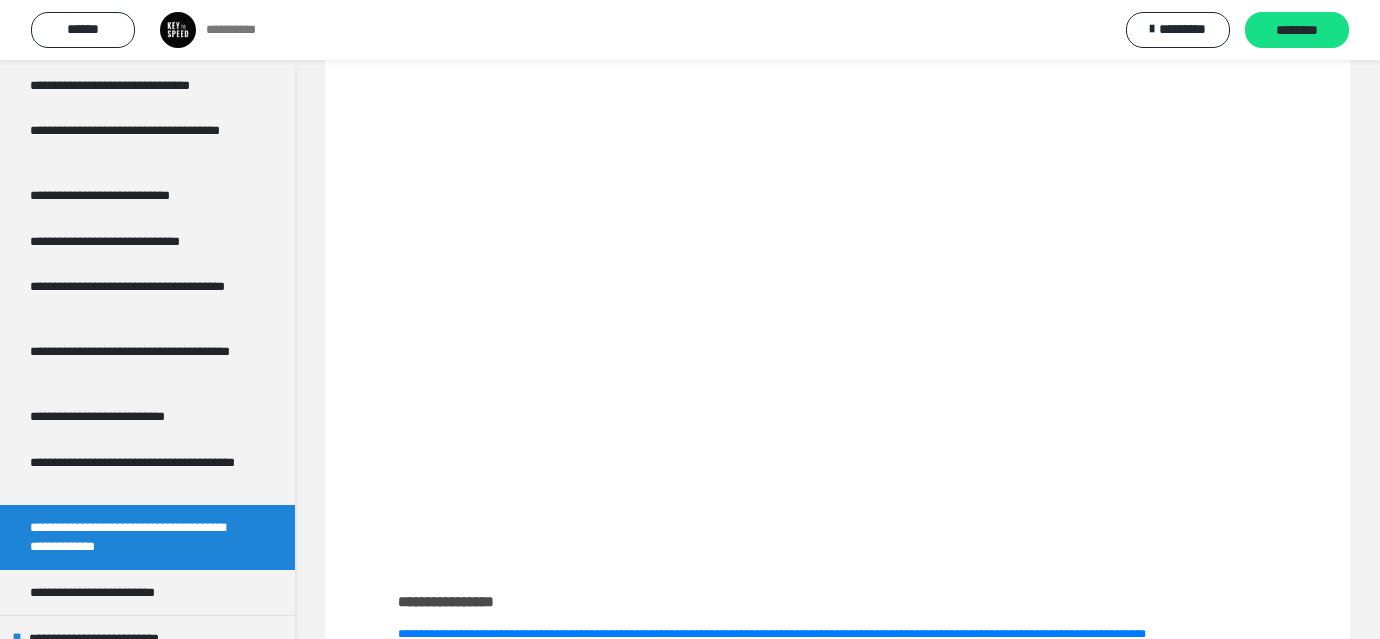 scroll, scrollTop: 993, scrollLeft: 0, axis: vertical 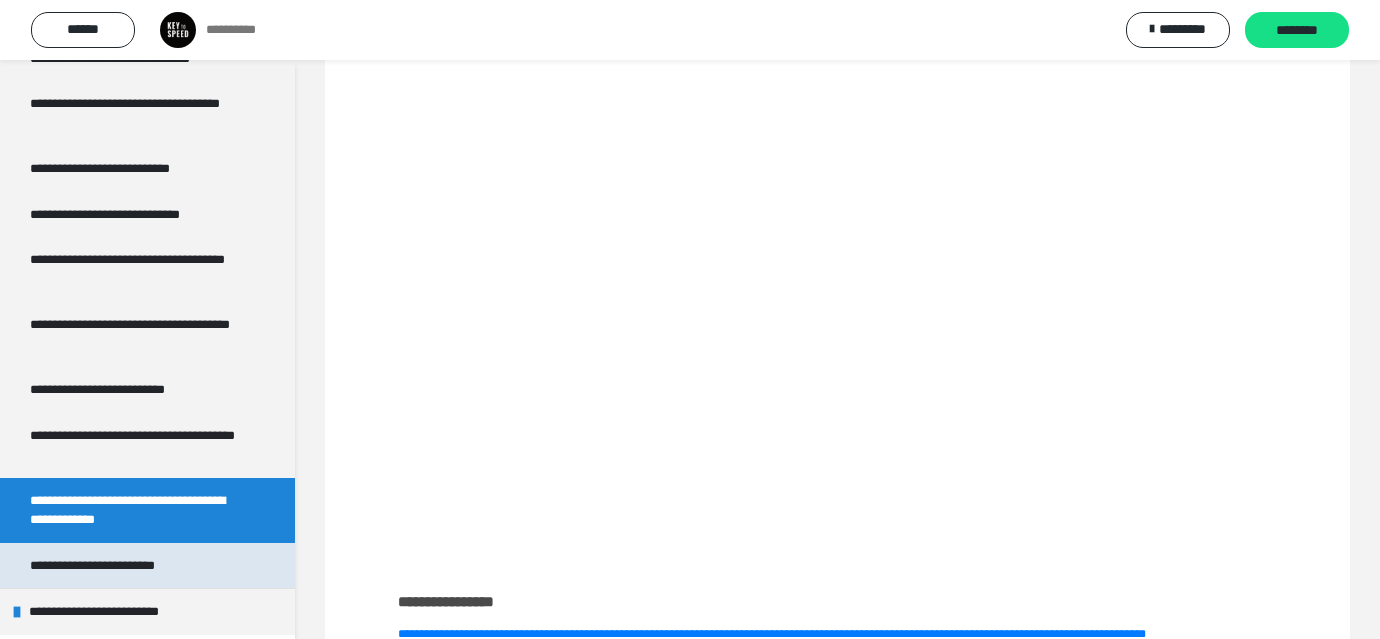 click on "**********" at bounding box center [126, 566] 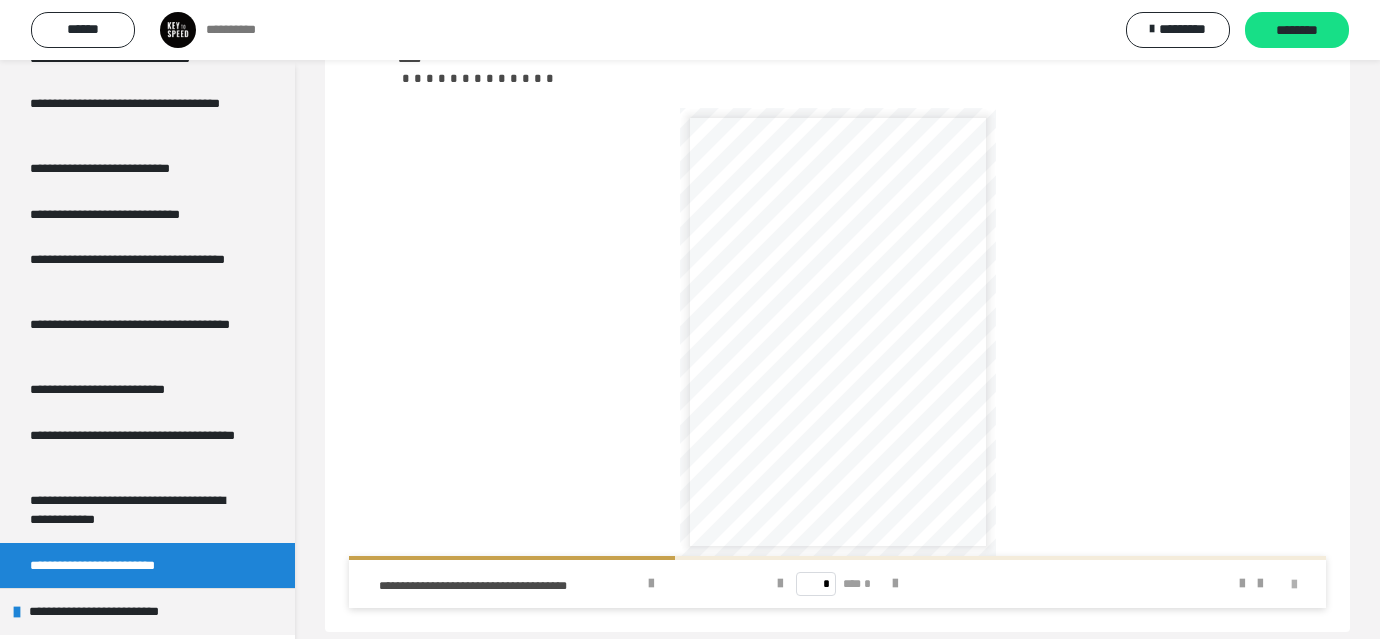 click at bounding box center [1294, 585] 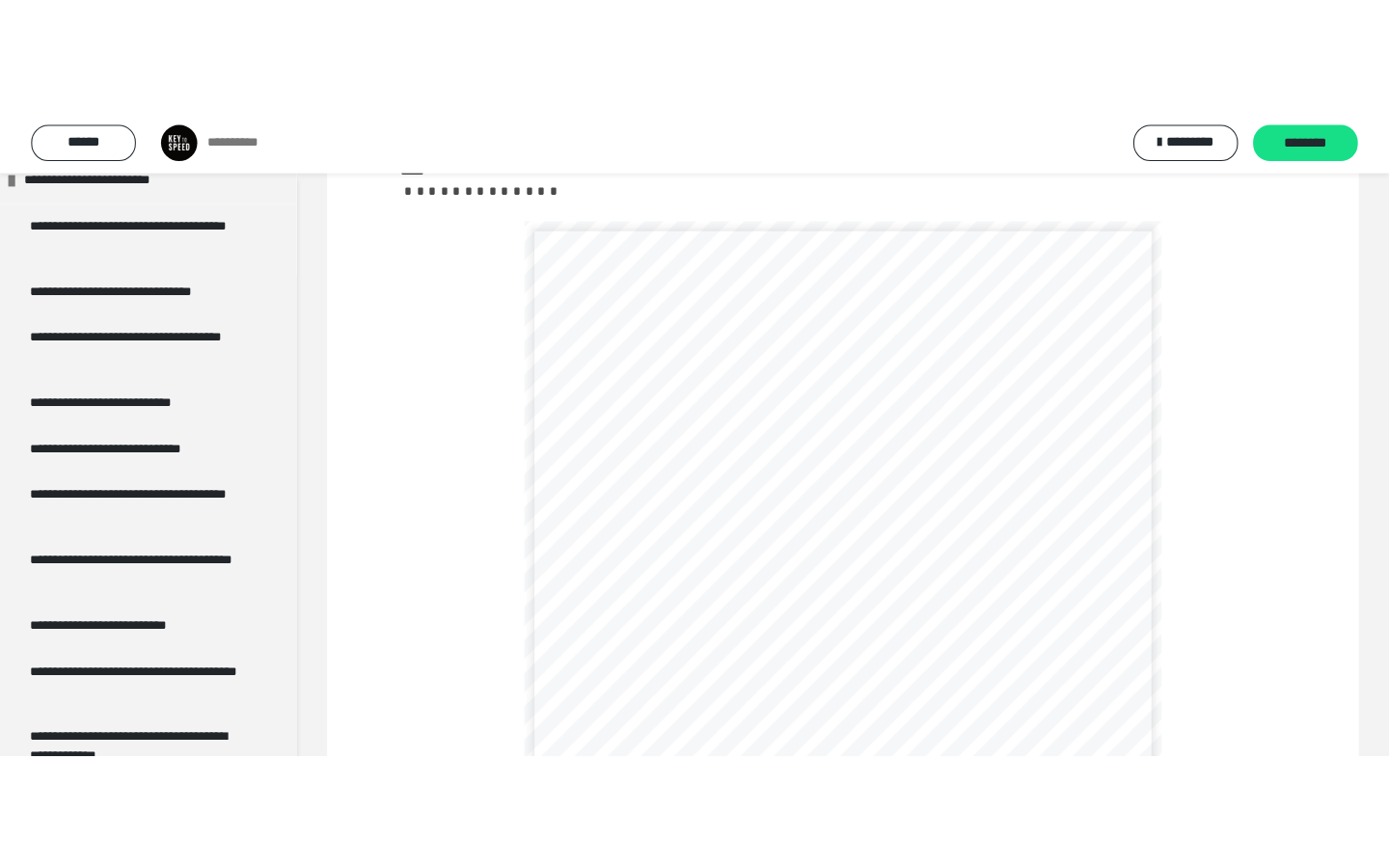 scroll, scrollTop: 58, scrollLeft: 0, axis: vertical 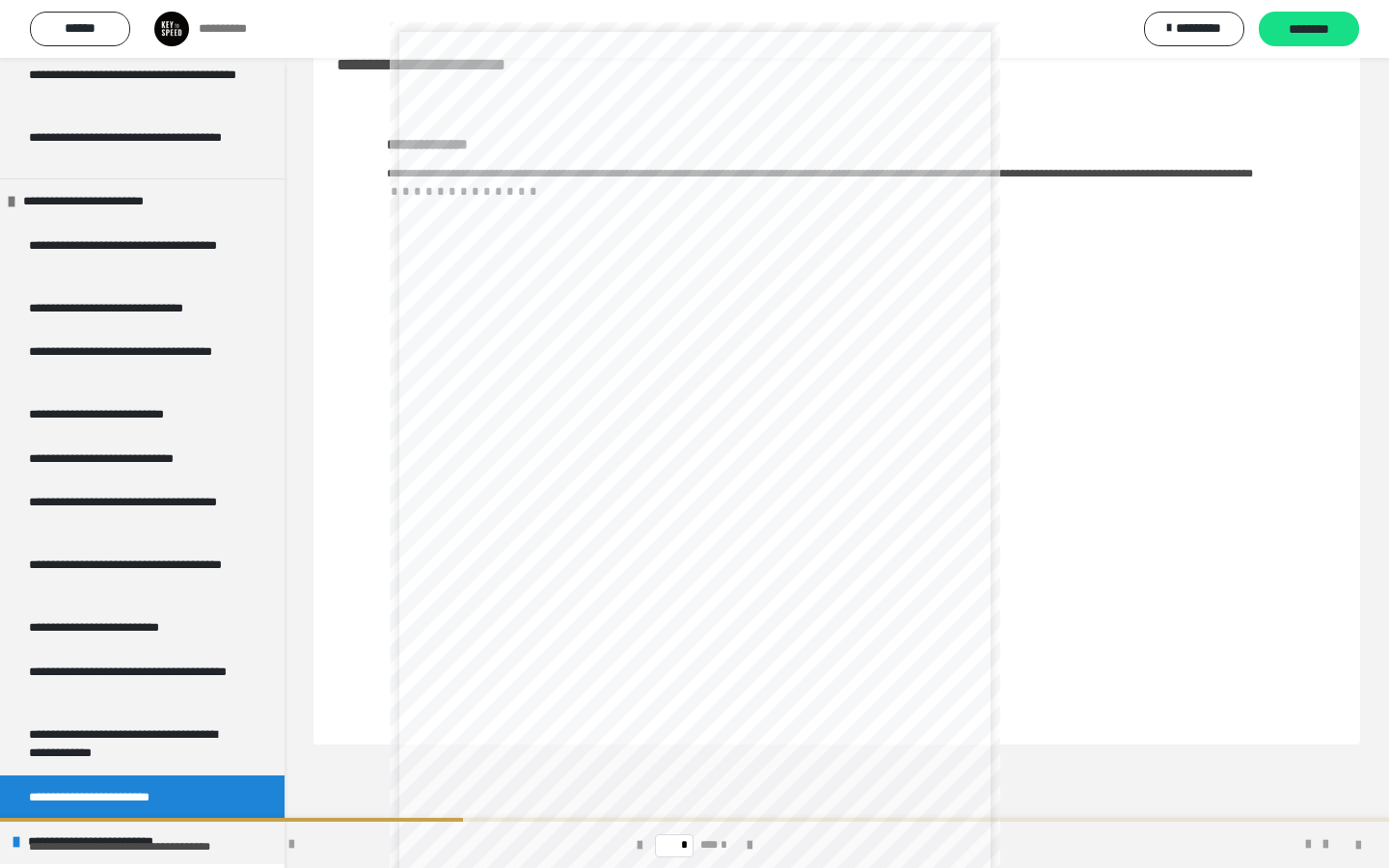 click on "**********" at bounding box center (694, 364) 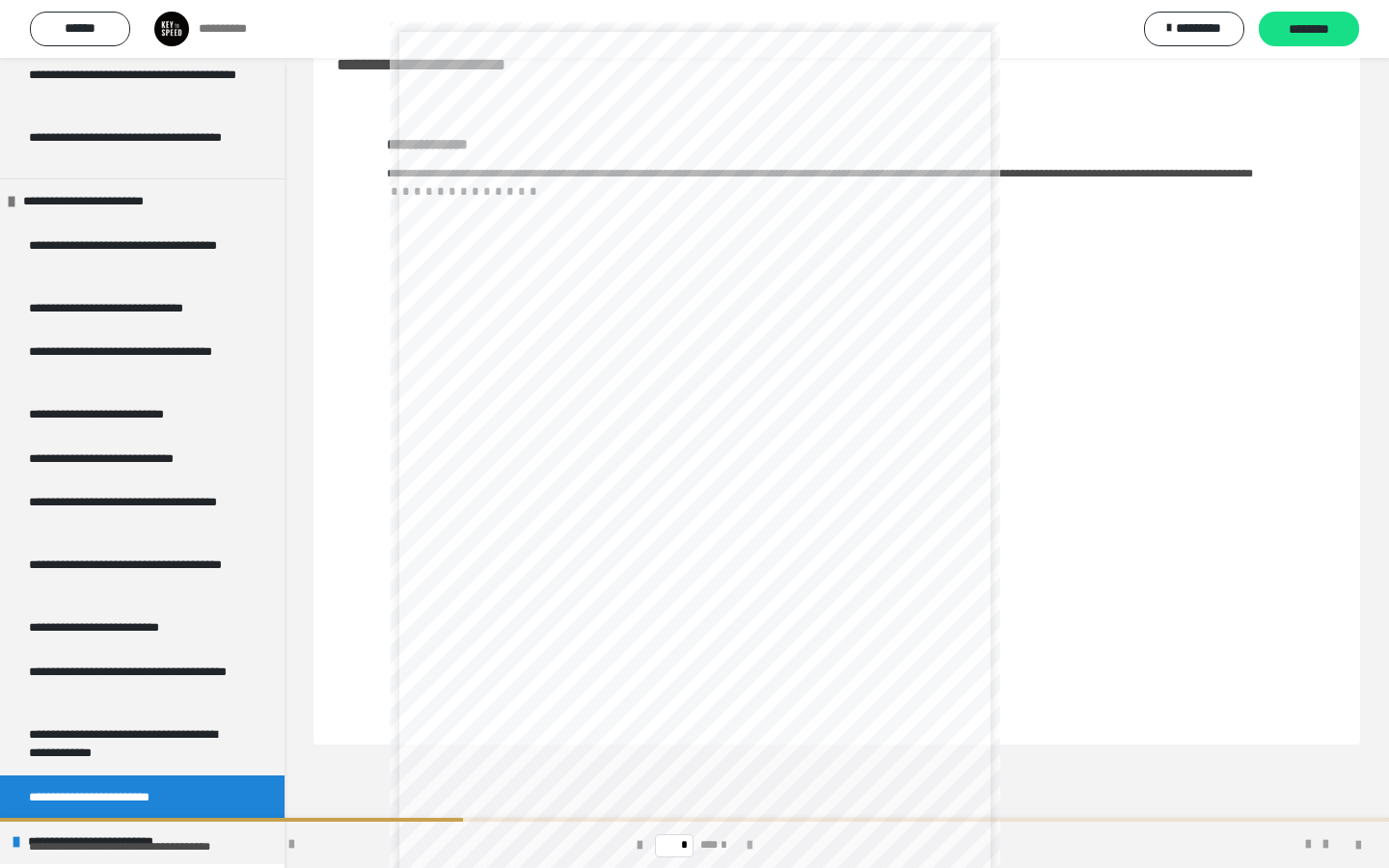click at bounding box center [749, 846] 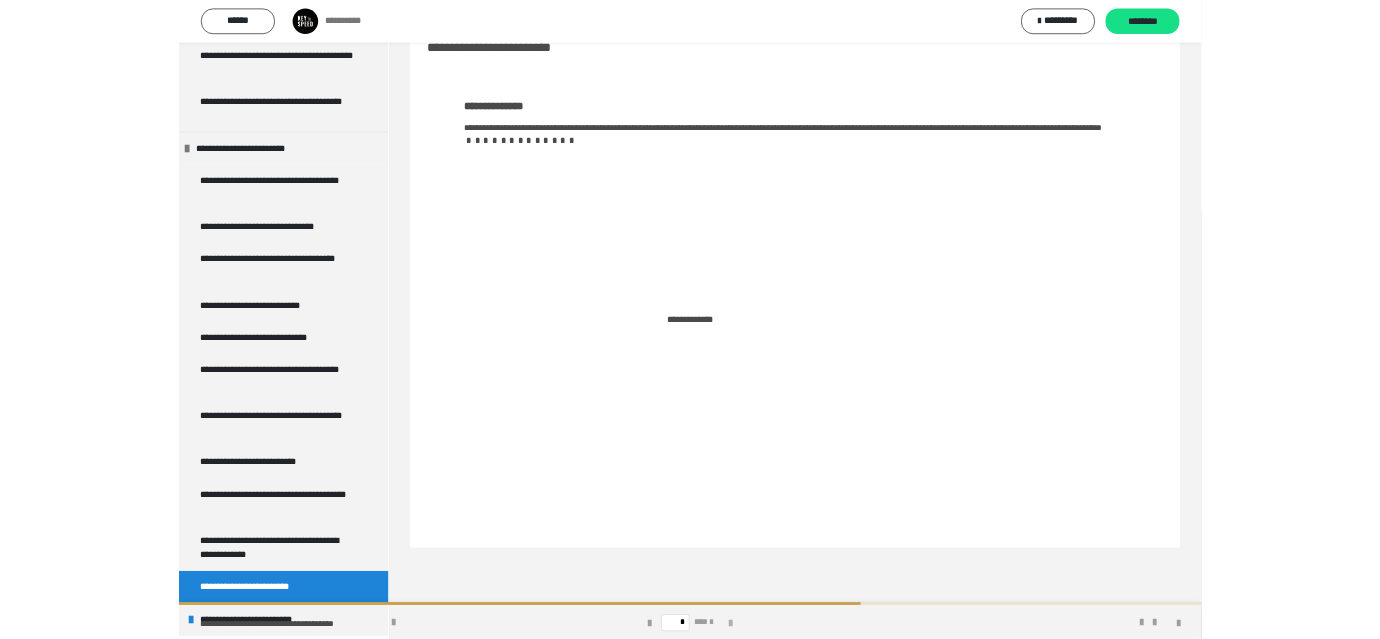 scroll, scrollTop: 0, scrollLeft: 0, axis: both 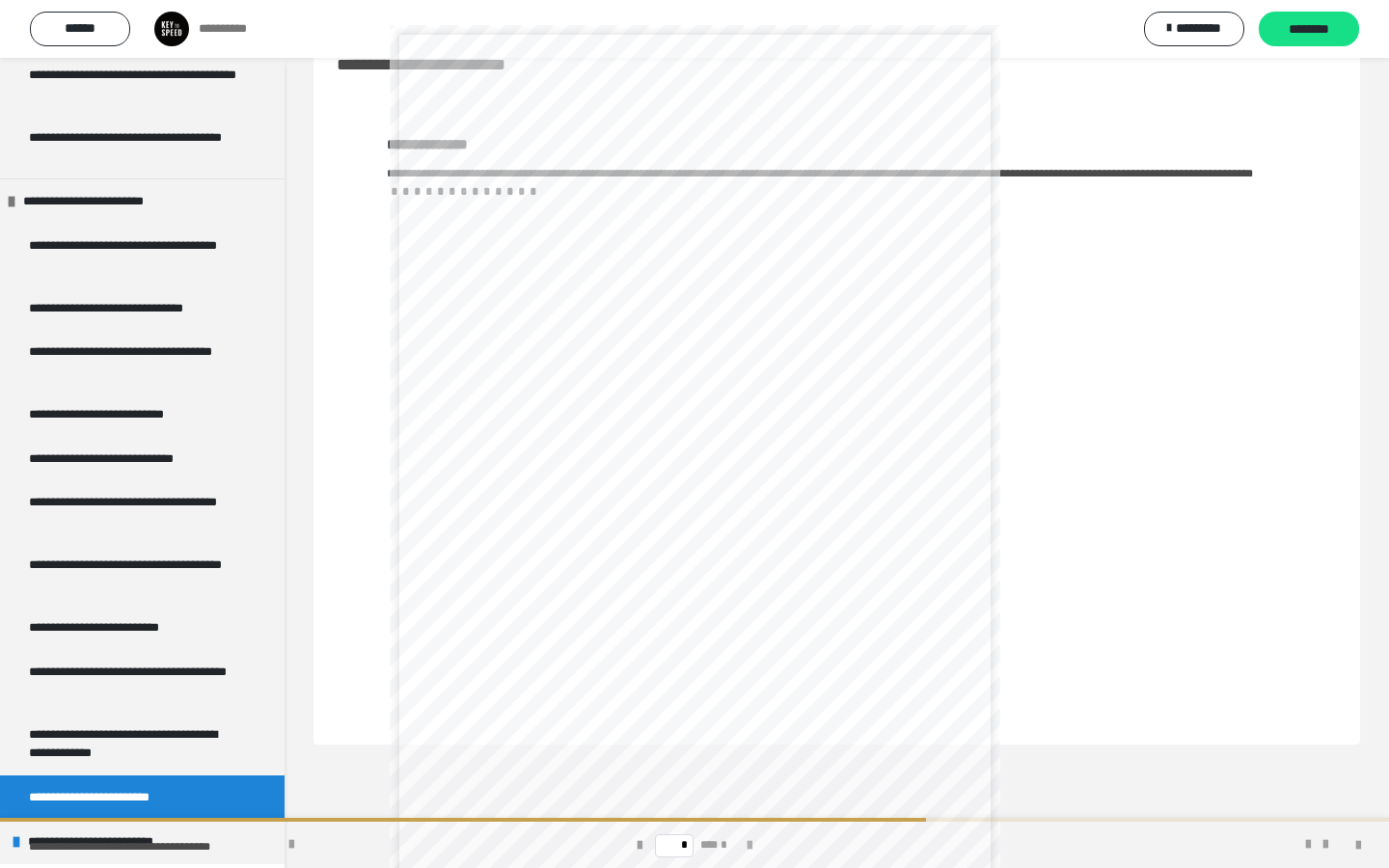 click at bounding box center [749, 846] 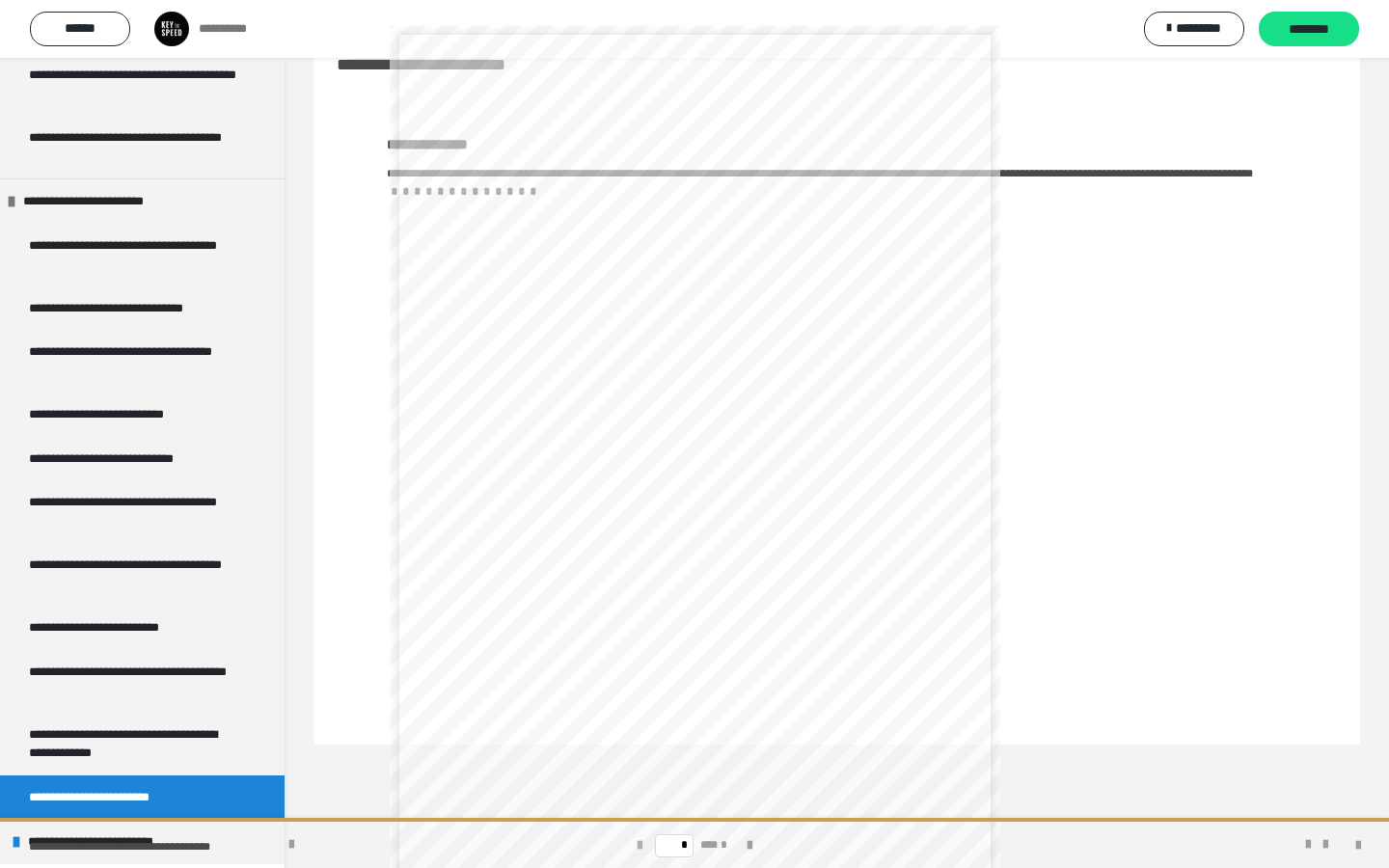 click at bounding box center (640, 846) 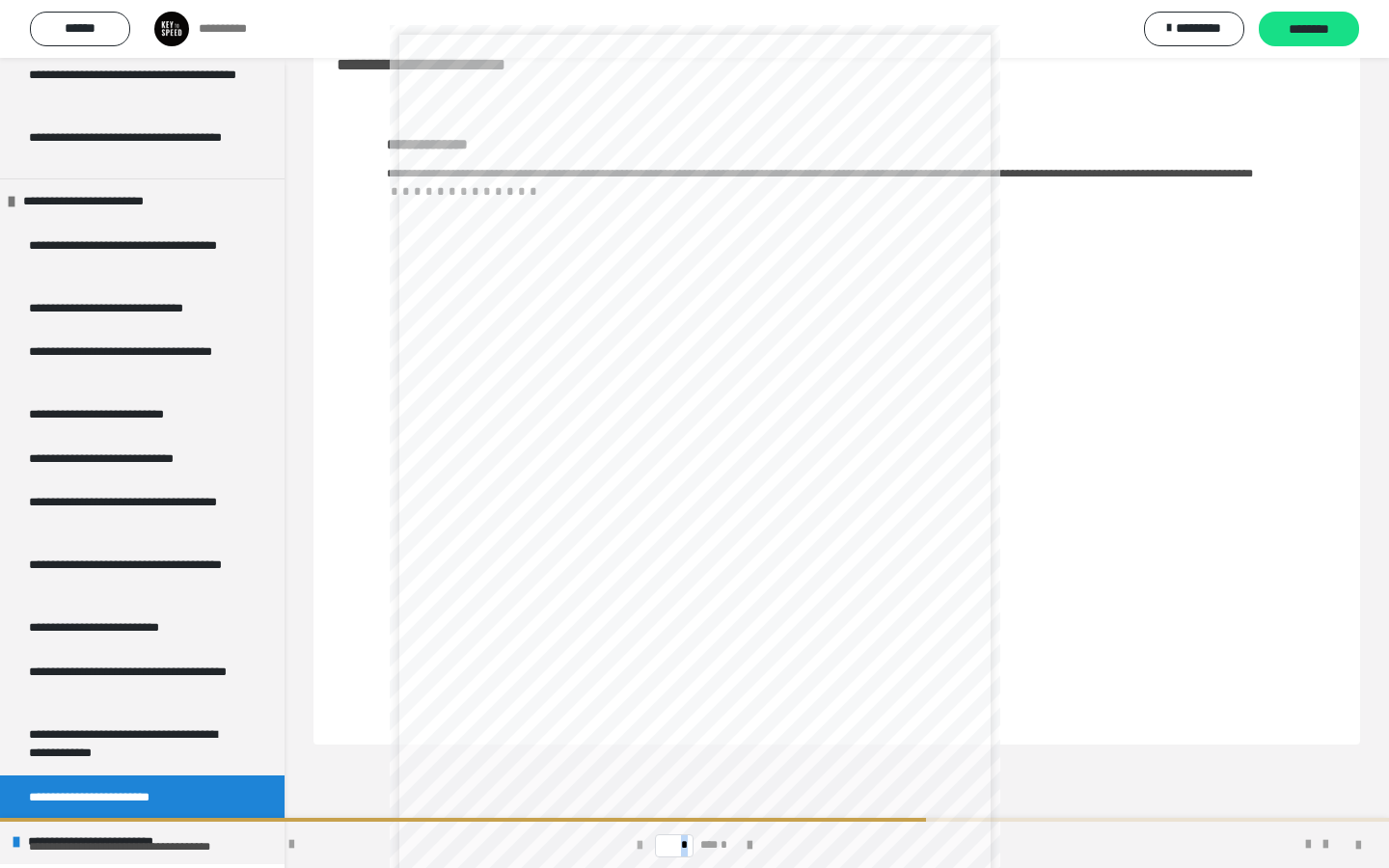 click at bounding box center [640, 846] 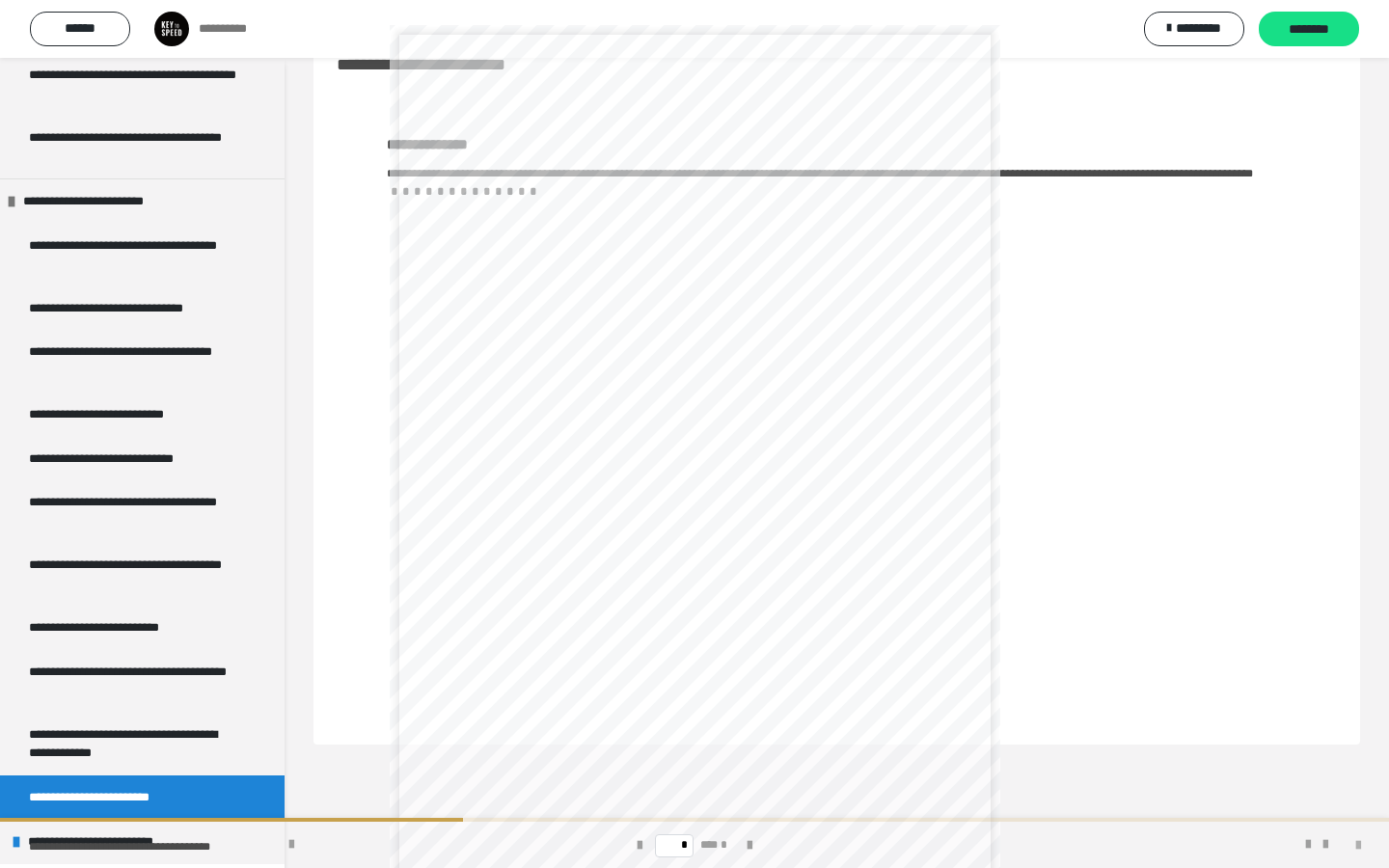 click at bounding box center (1358, 846) 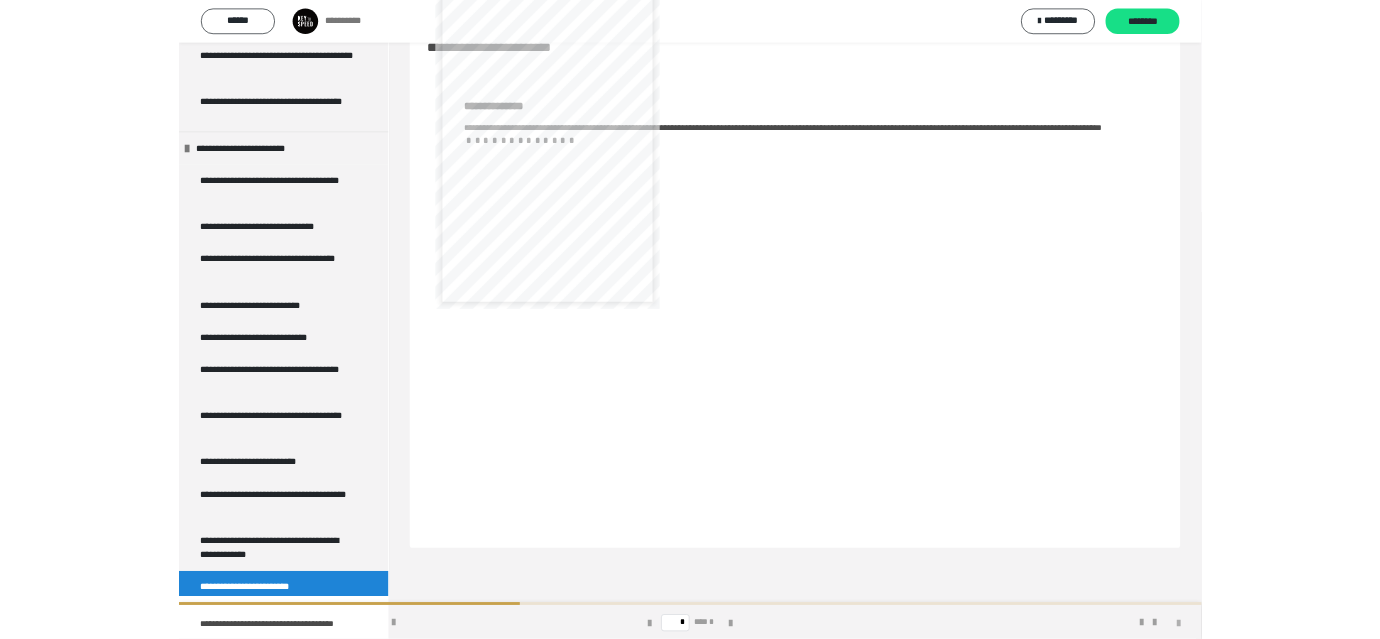 scroll, scrollTop: 993, scrollLeft: 0, axis: vertical 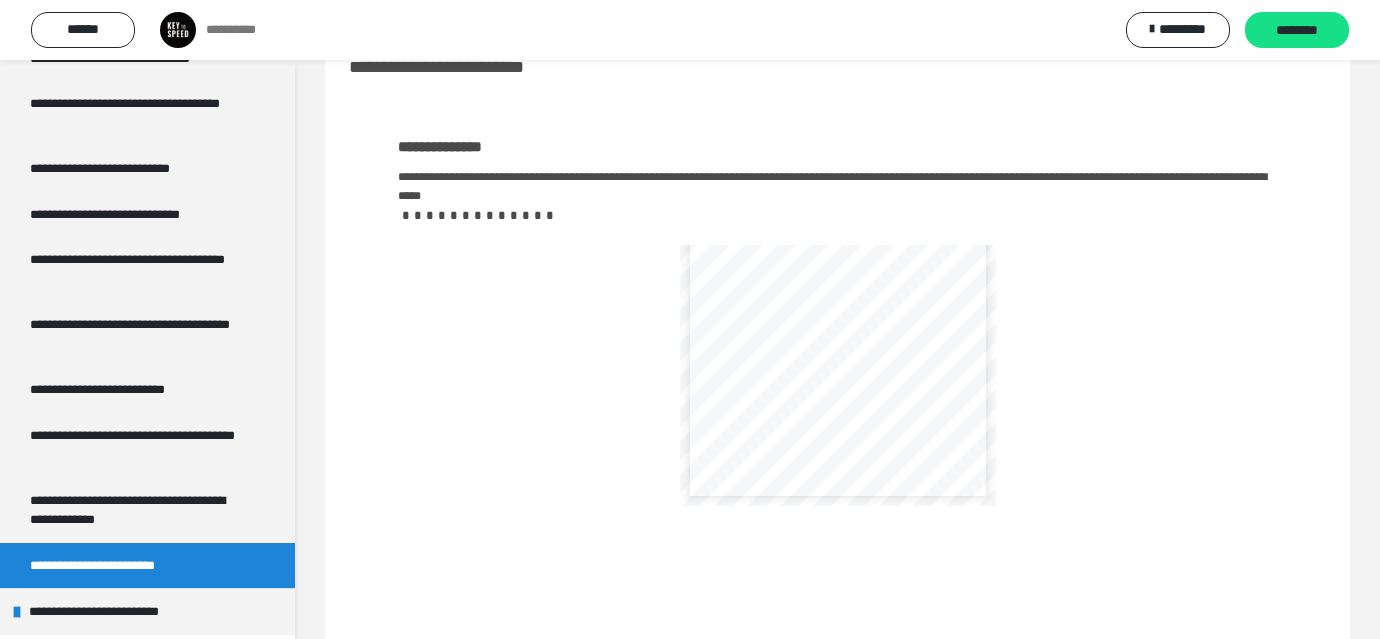 click on "**********" at bounding box center (147, 566) 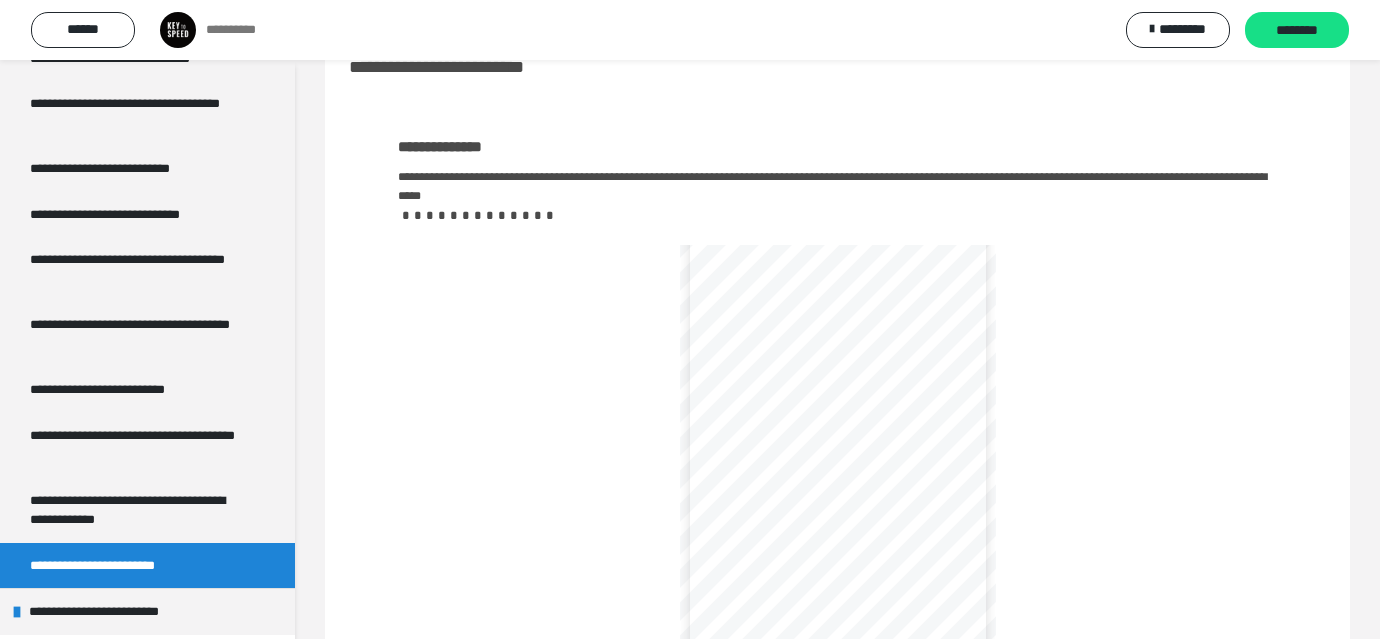 scroll, scrollTop: 25, scrollLeft: 0, axis: vertical 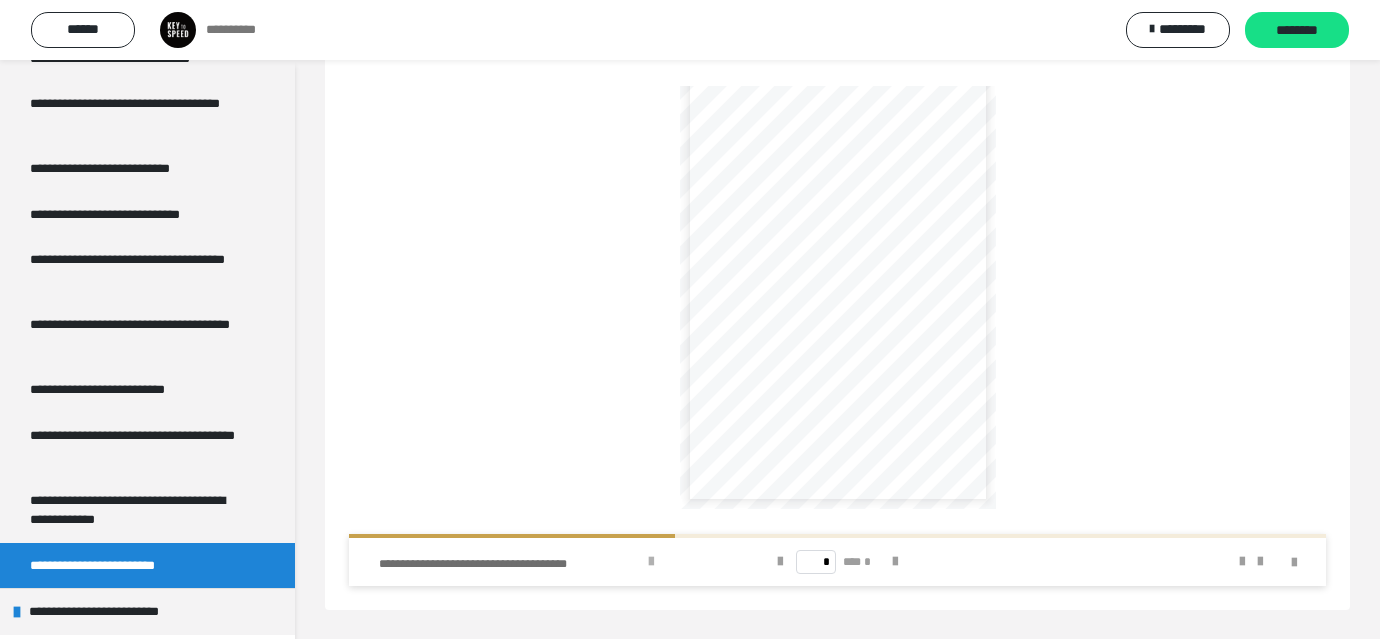 click at bounding box center (651, 562) 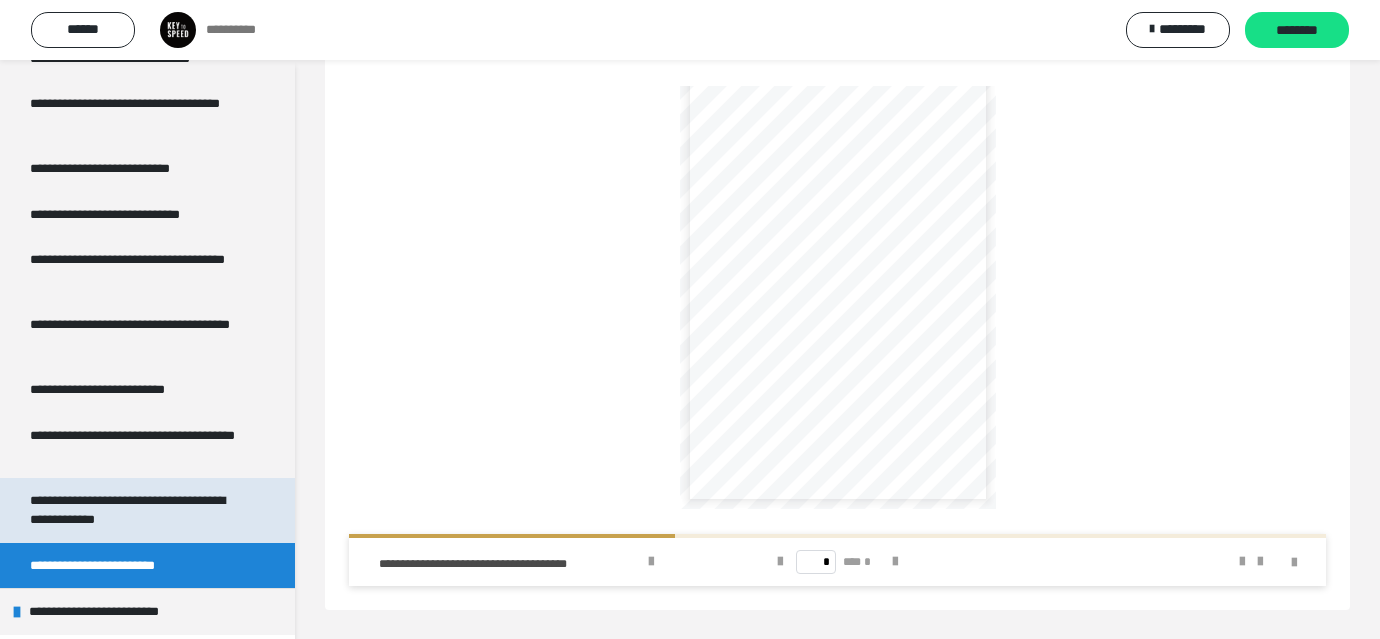 click on "**********" at bounding box center (139, 510) 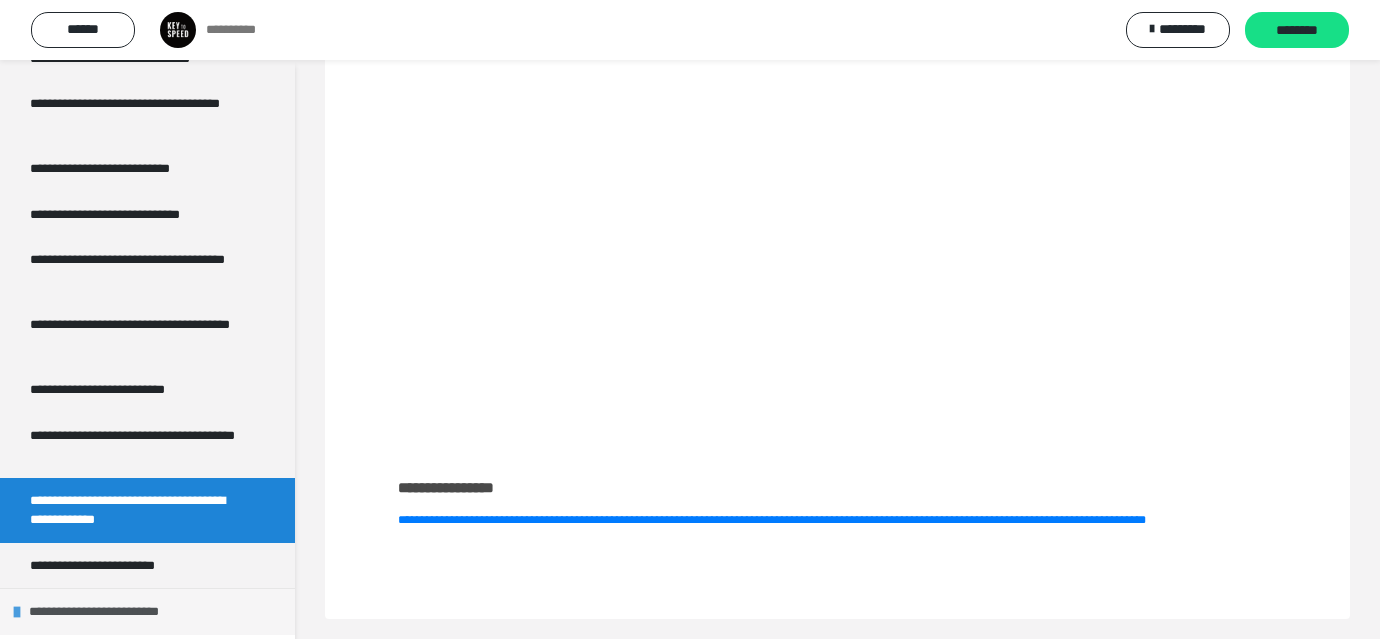 scroll, scrollTop: 321, scrollLeft: 0, axis: vertical 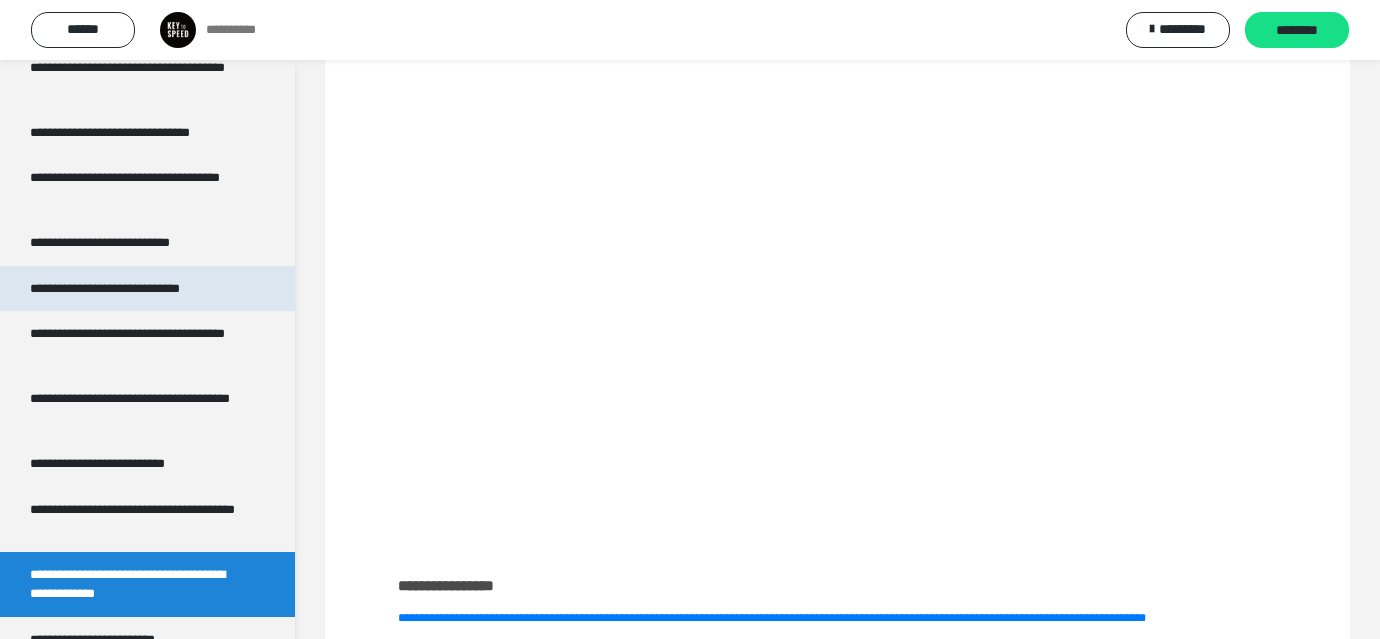 click on "**********" at bounding box center (129, 289) 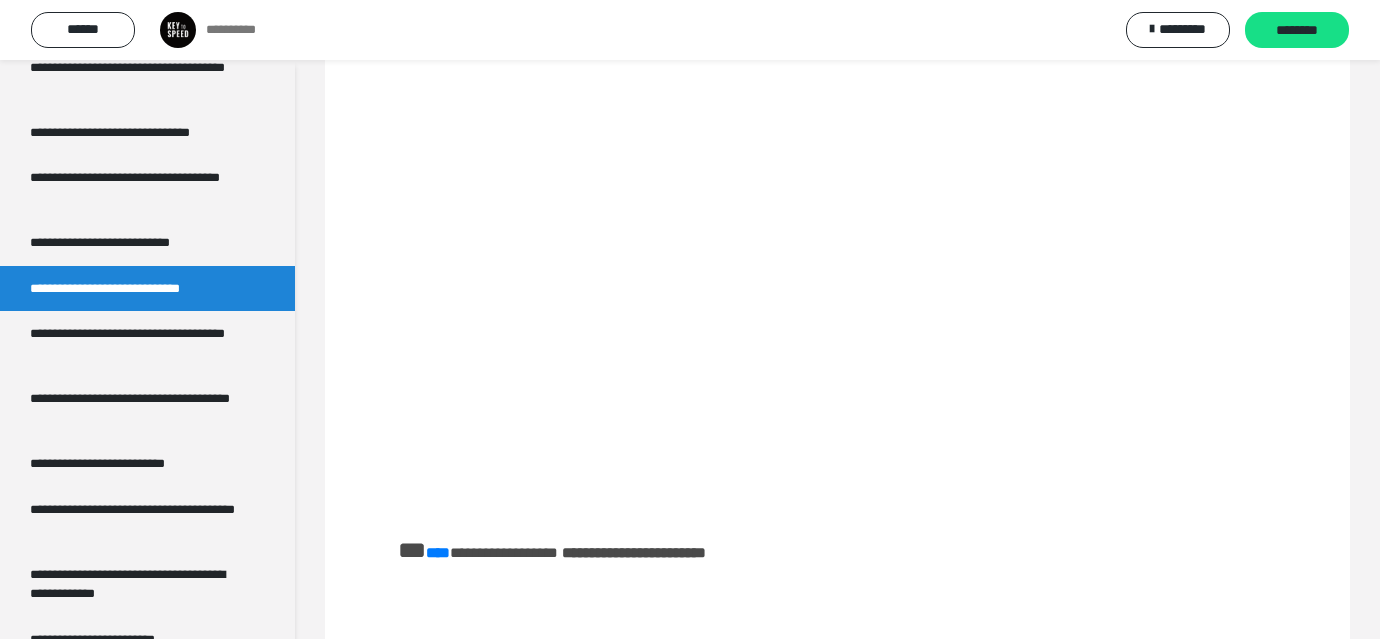 click on "**********" at bounding box center [634, 552] 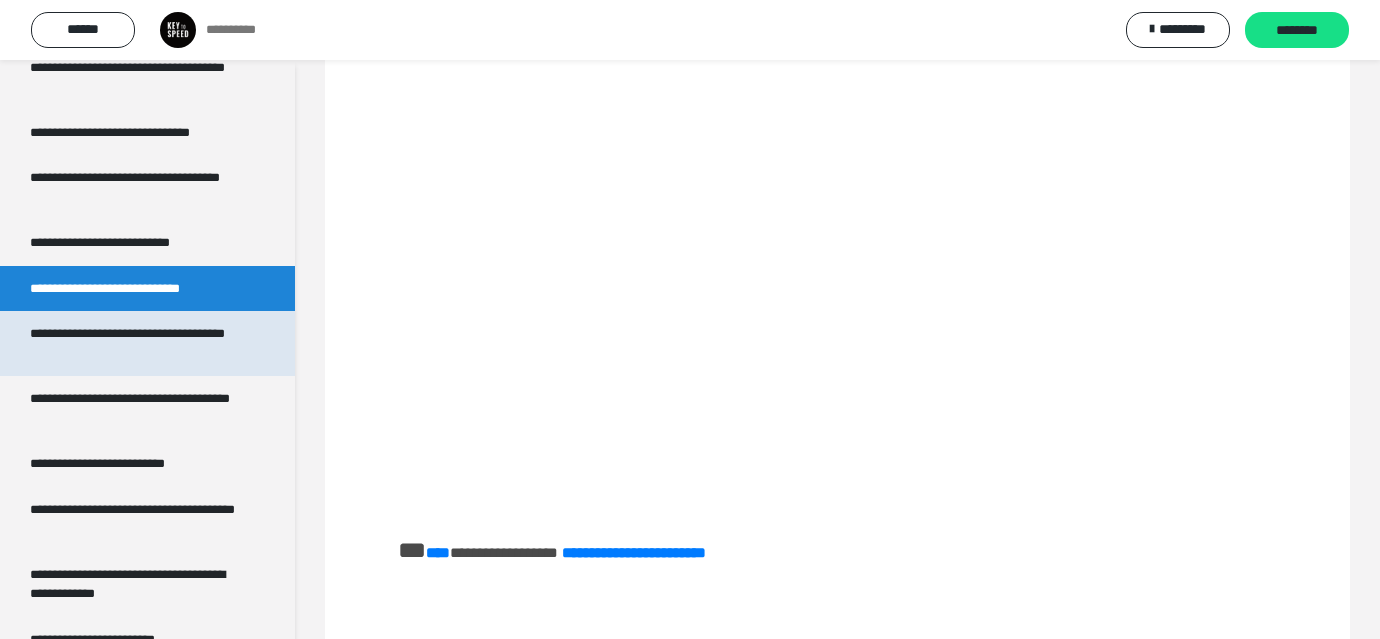click on "**********" at bounding box center (139, 343) 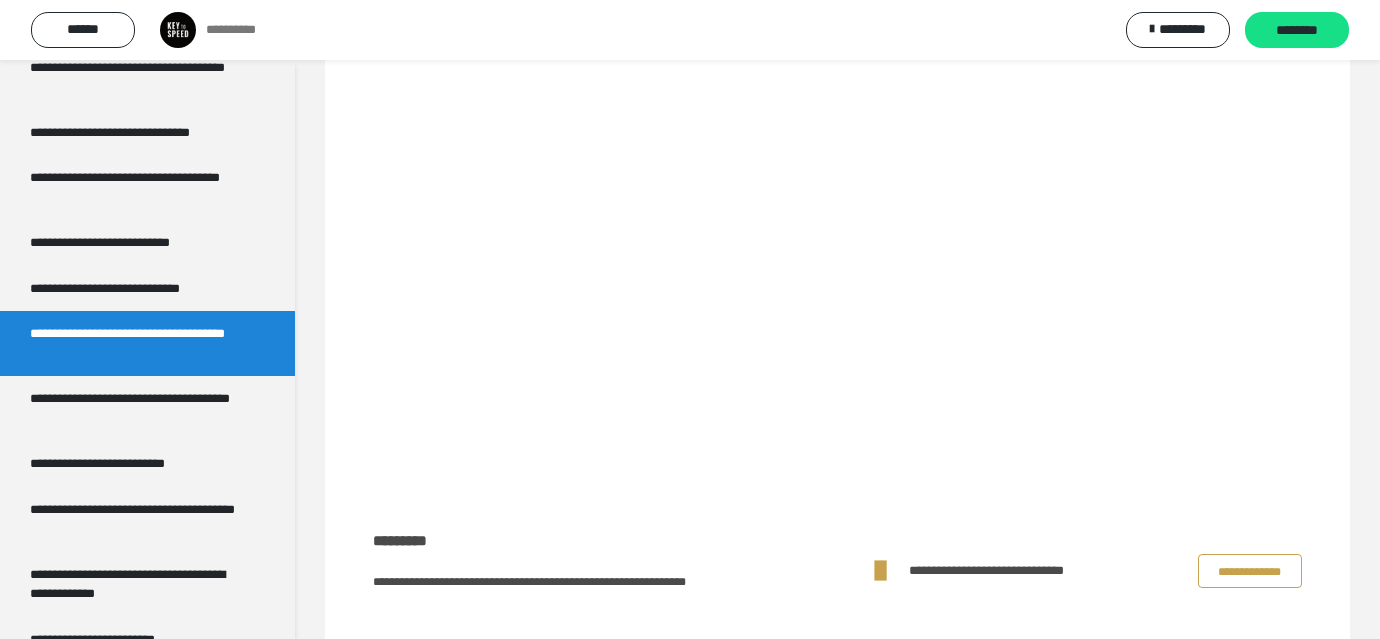 click on "**********" at bounding box center [1250, 571] 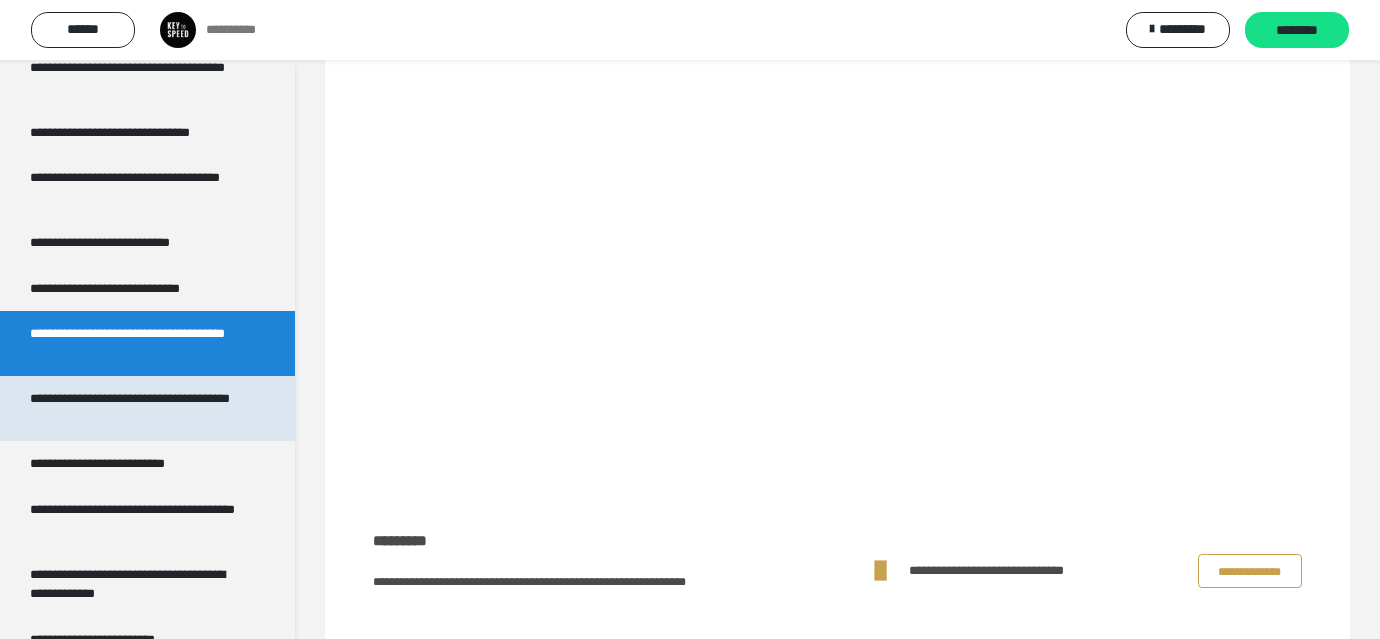 click on "**********" at bounding box center (139, 408) 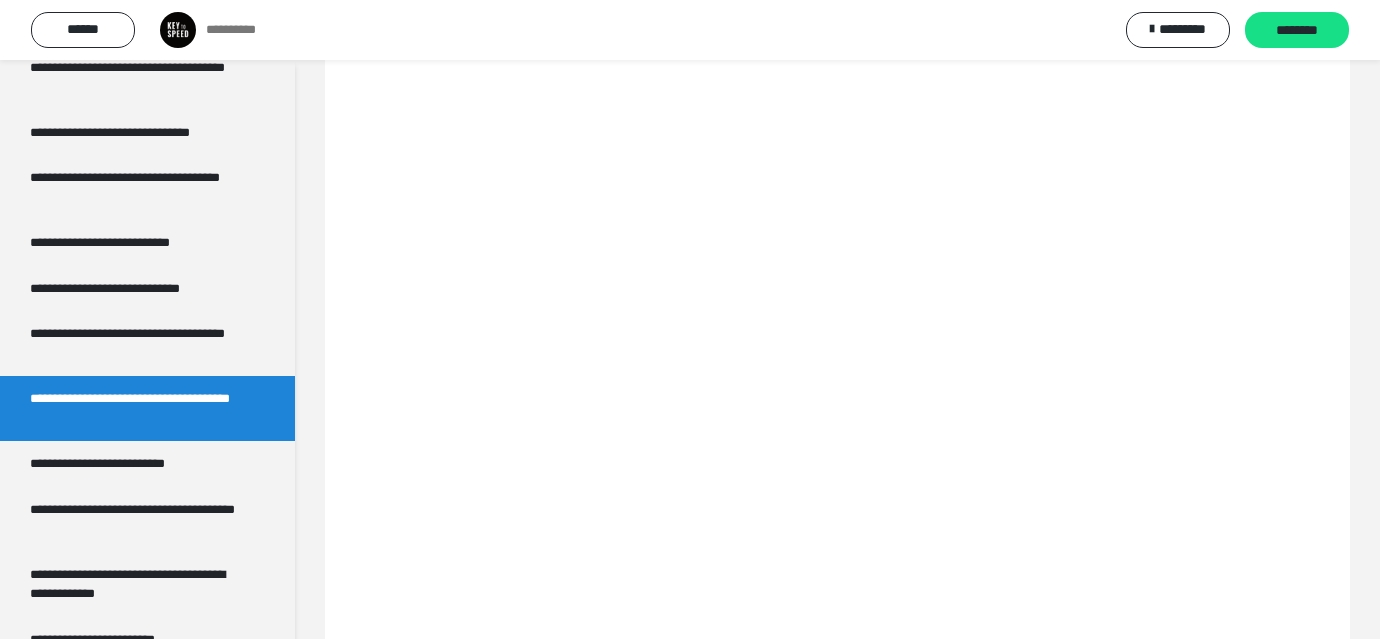 scroll, scrollTop: 145, scrollLeft: 0, axis: vertical 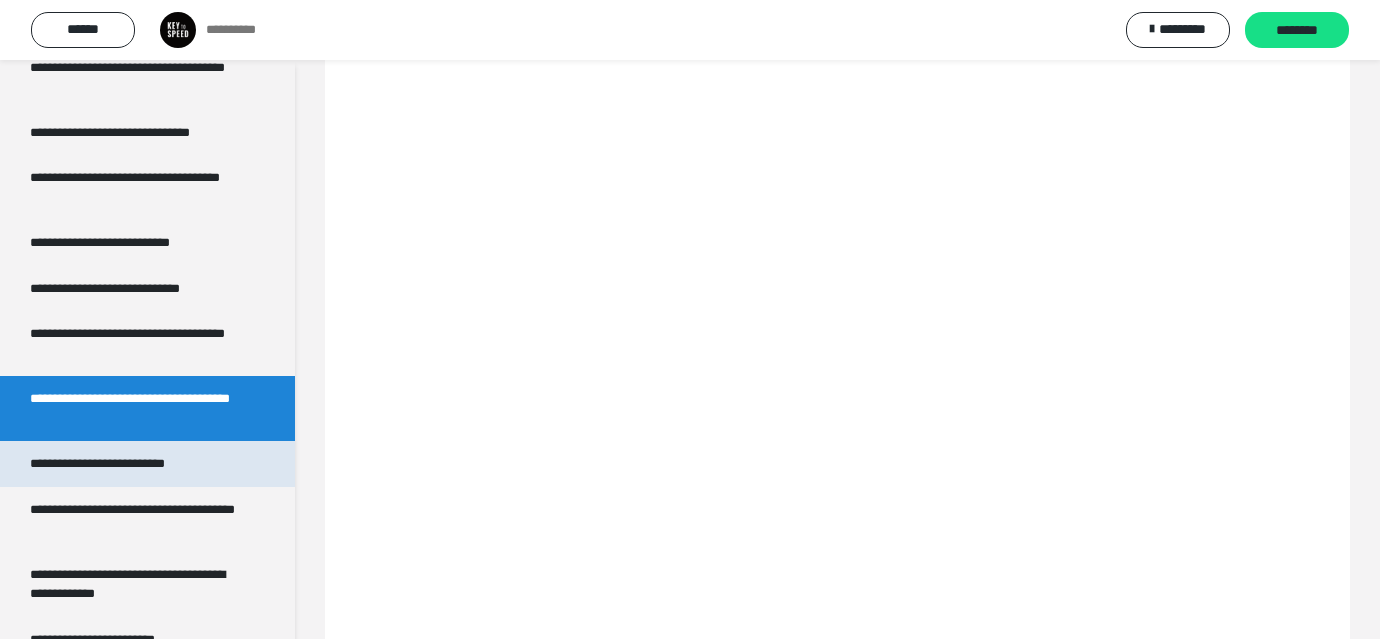 click on "**********" at bounding box center (118, 464) 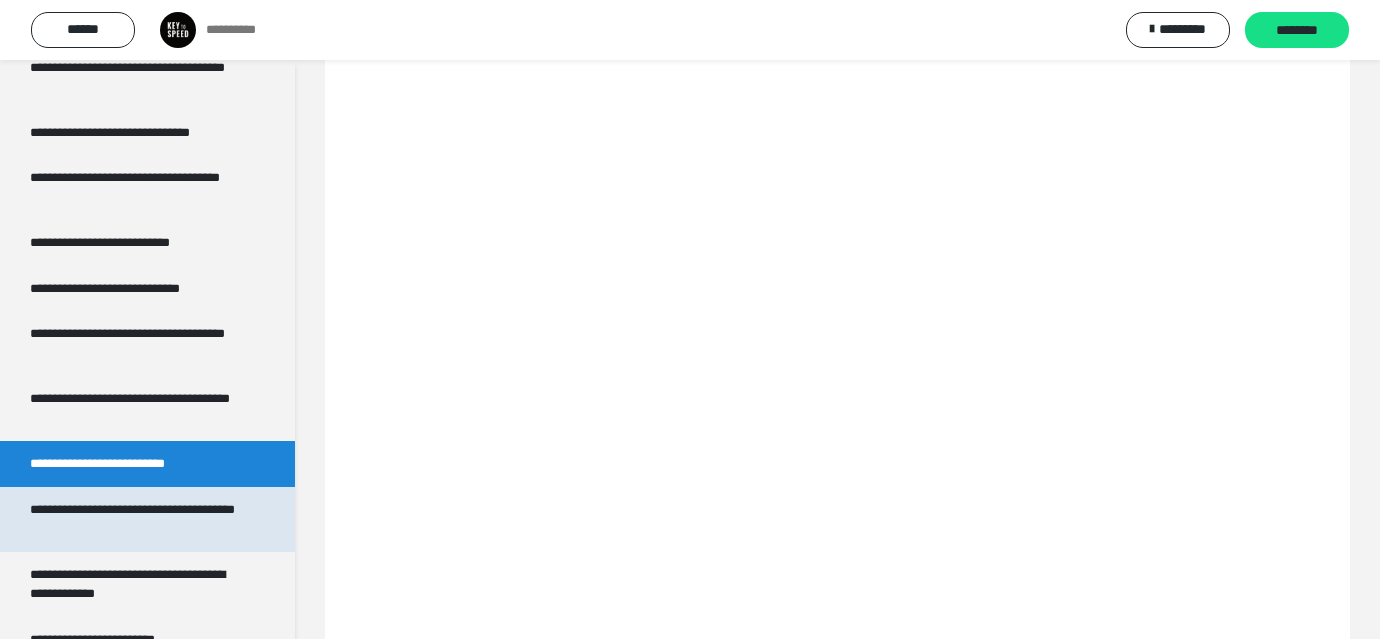 click on "**********" at bounding box center [139, 519] 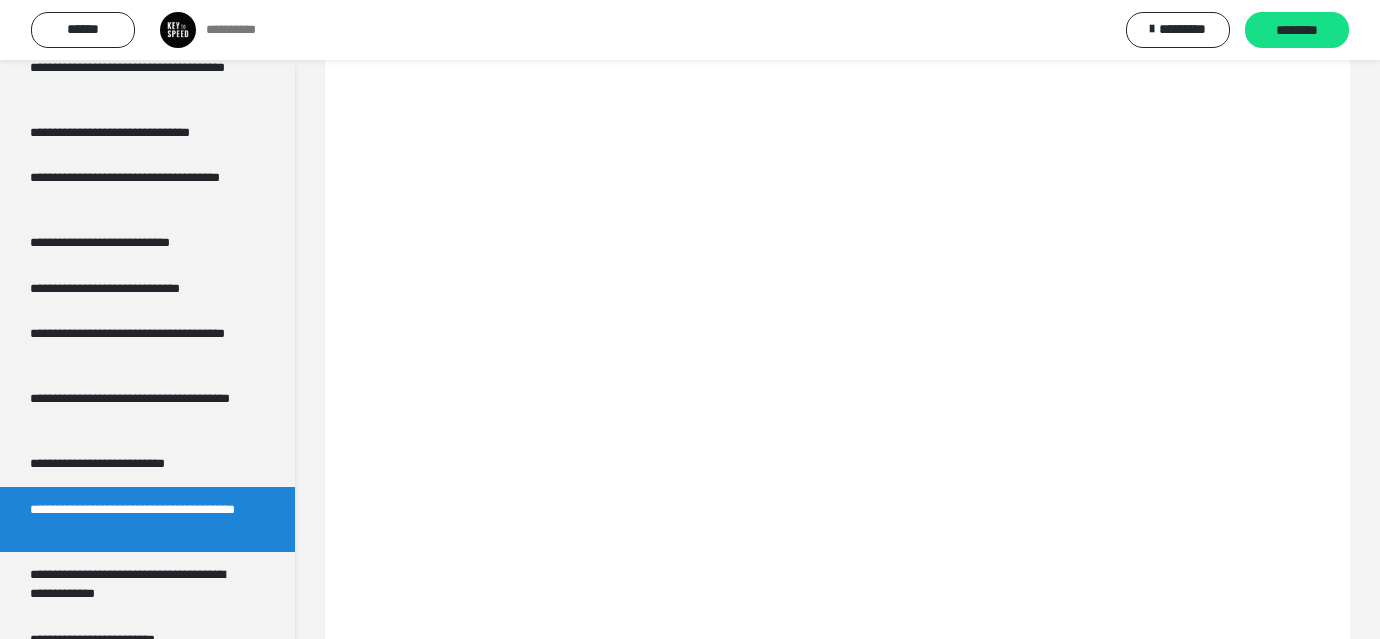scroll, scrollTop: 993, scrollLeft: 0, axis: vertical 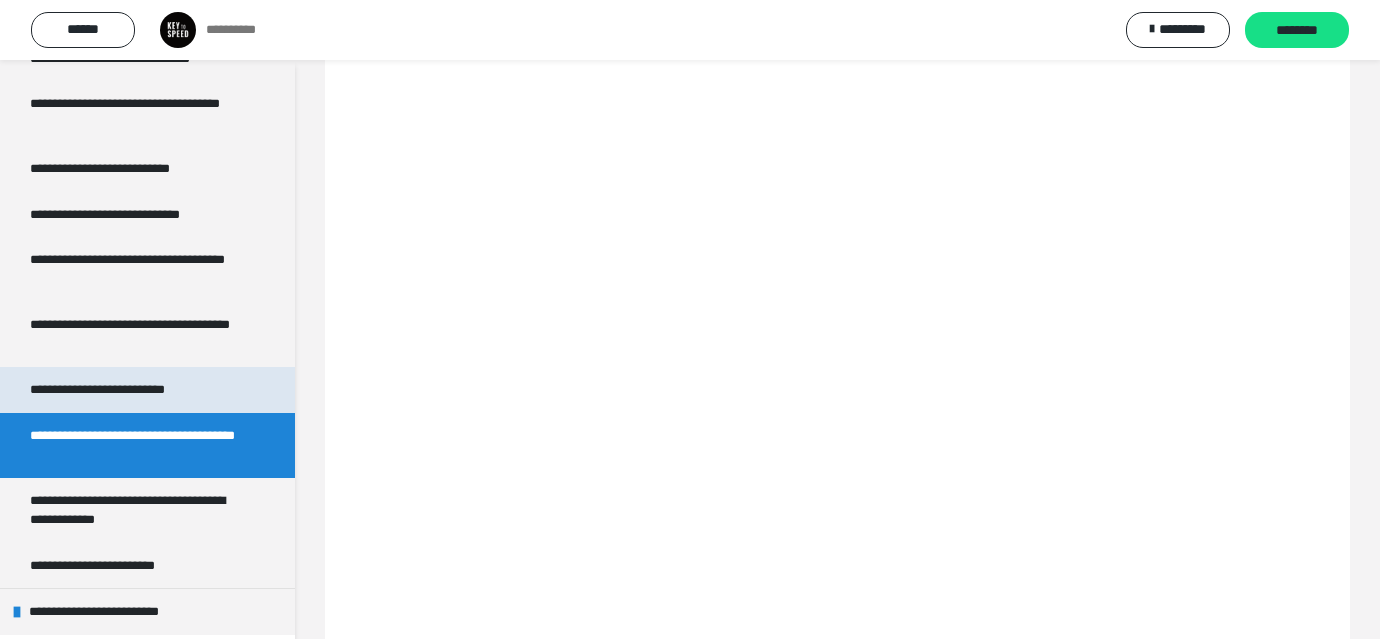 click on "**********" at bounding box center [147, 390] 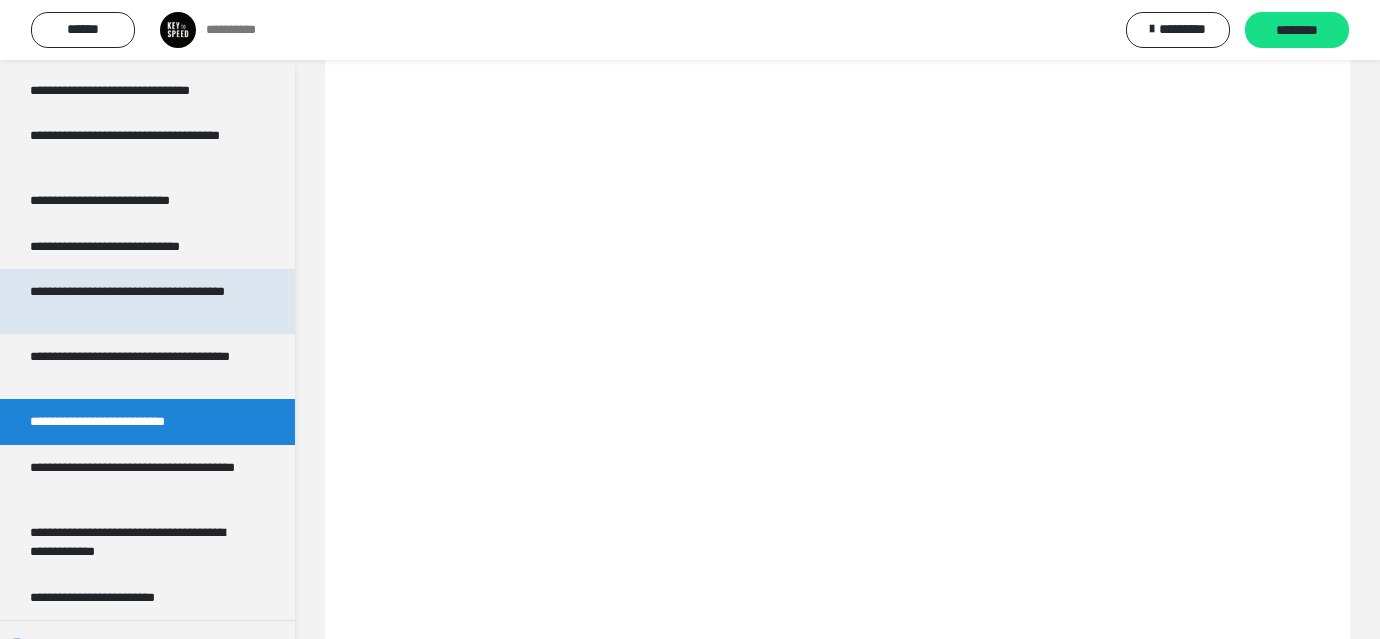 scroll, scrollTop: 993, scrollLeft: 0, axis: vertical 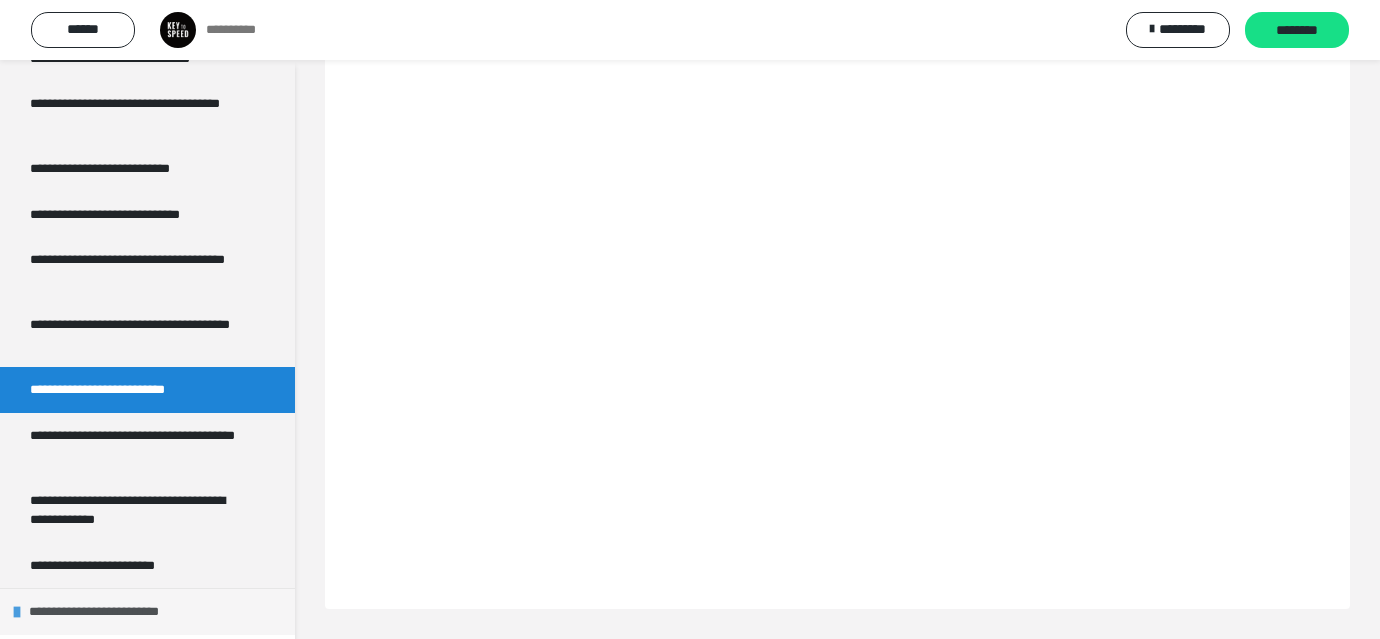 click on "**********" at bounding box center (114, 612) 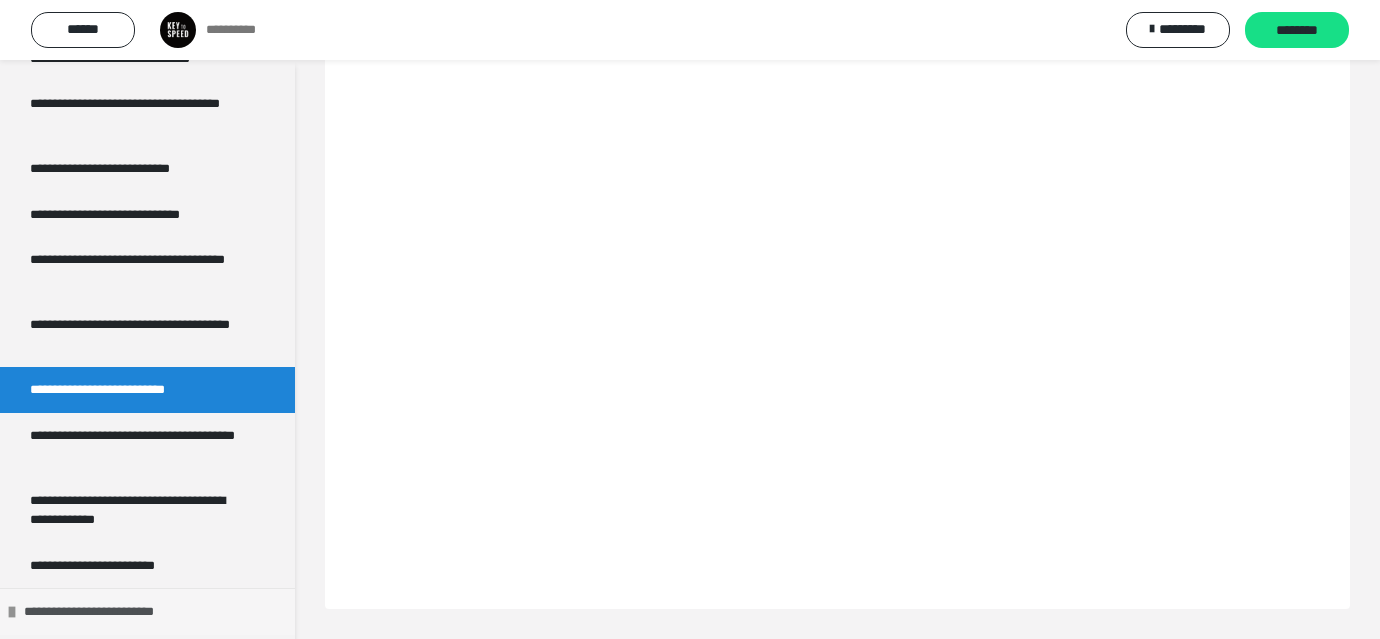 click on "**********" at bounding box center (109, 612) 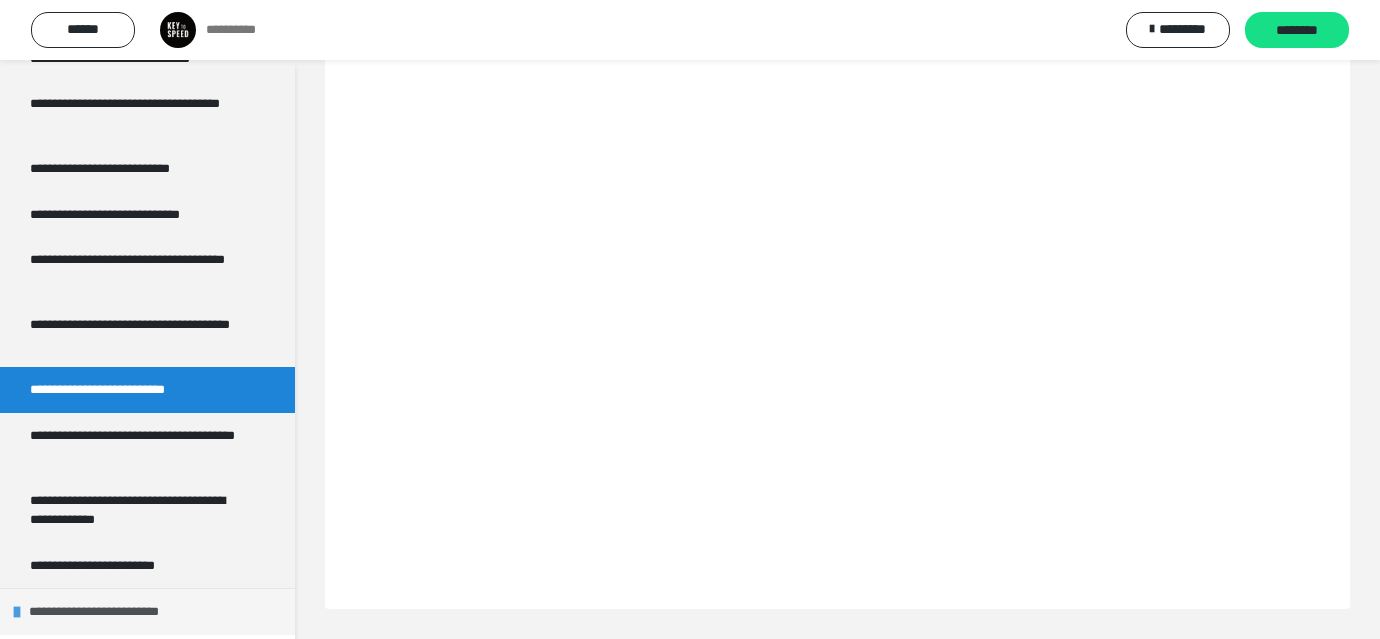 click on "**********" at bounding box center (114, 612) 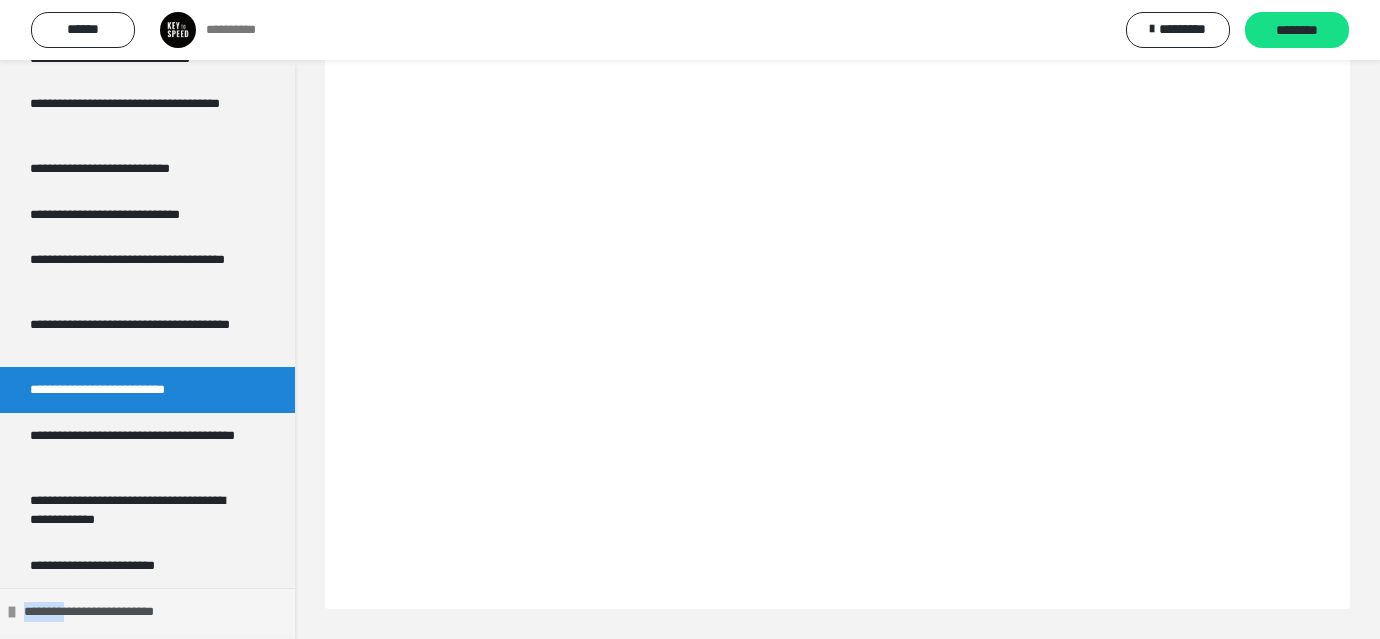 click on "**********" at bounding box center [109, 612] 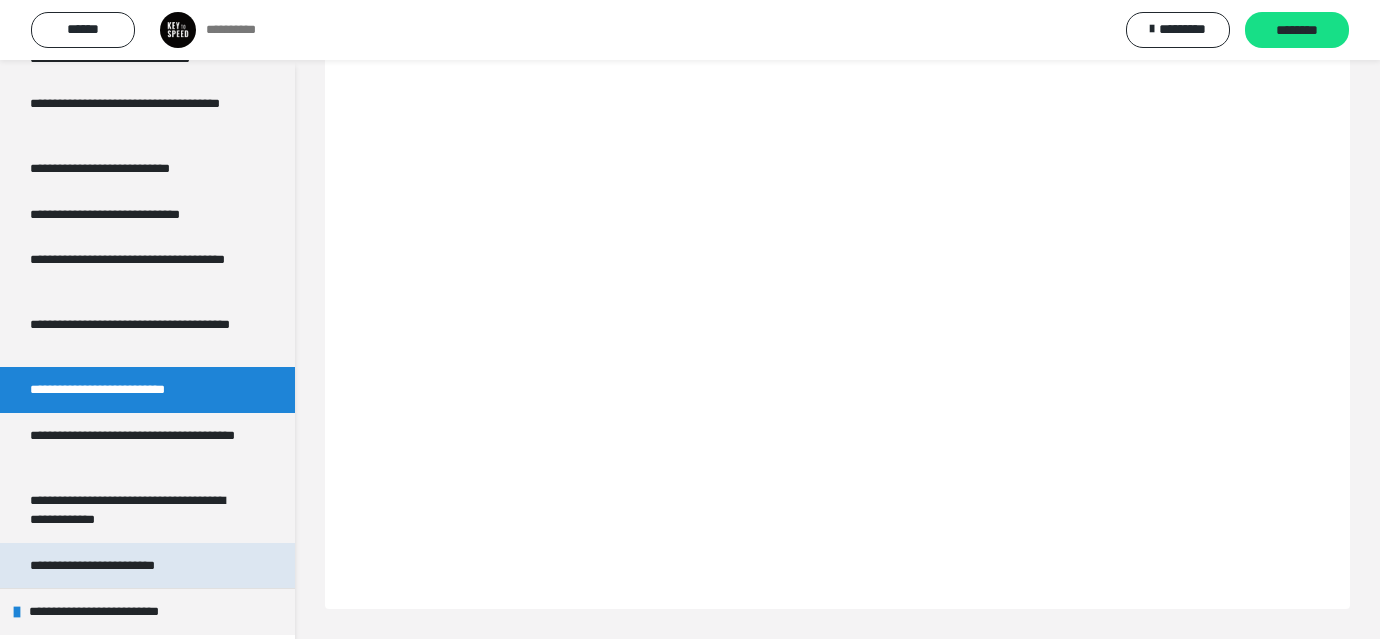 click on "**********" at bounding box center [126, 566] 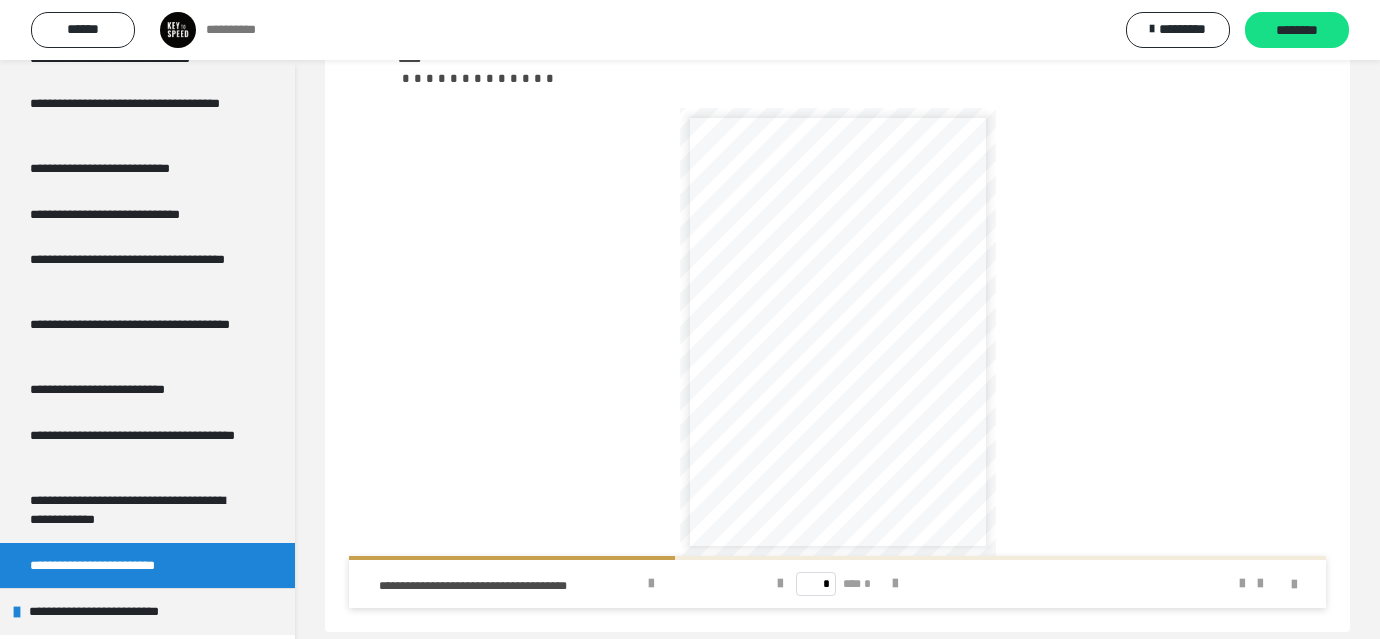 scroll, scrollTop: 219, scrollLeft: 0, axis: vertical 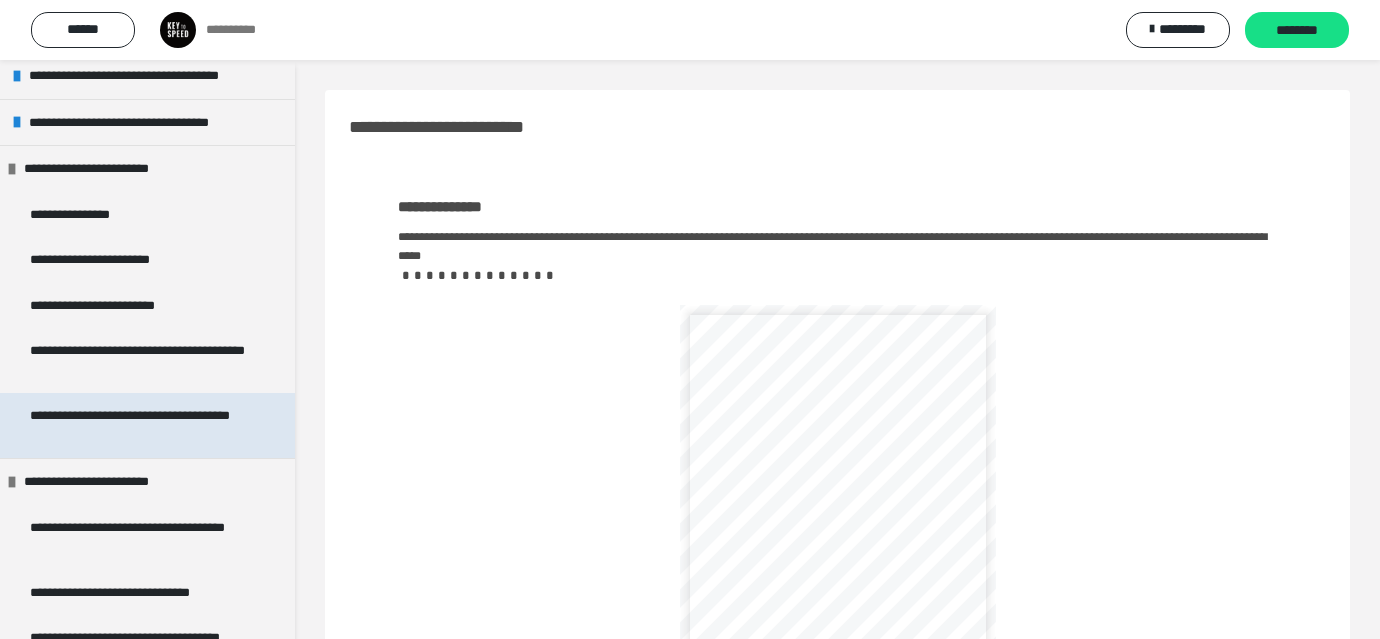 click on "**********" at bounding box center [139, 425] 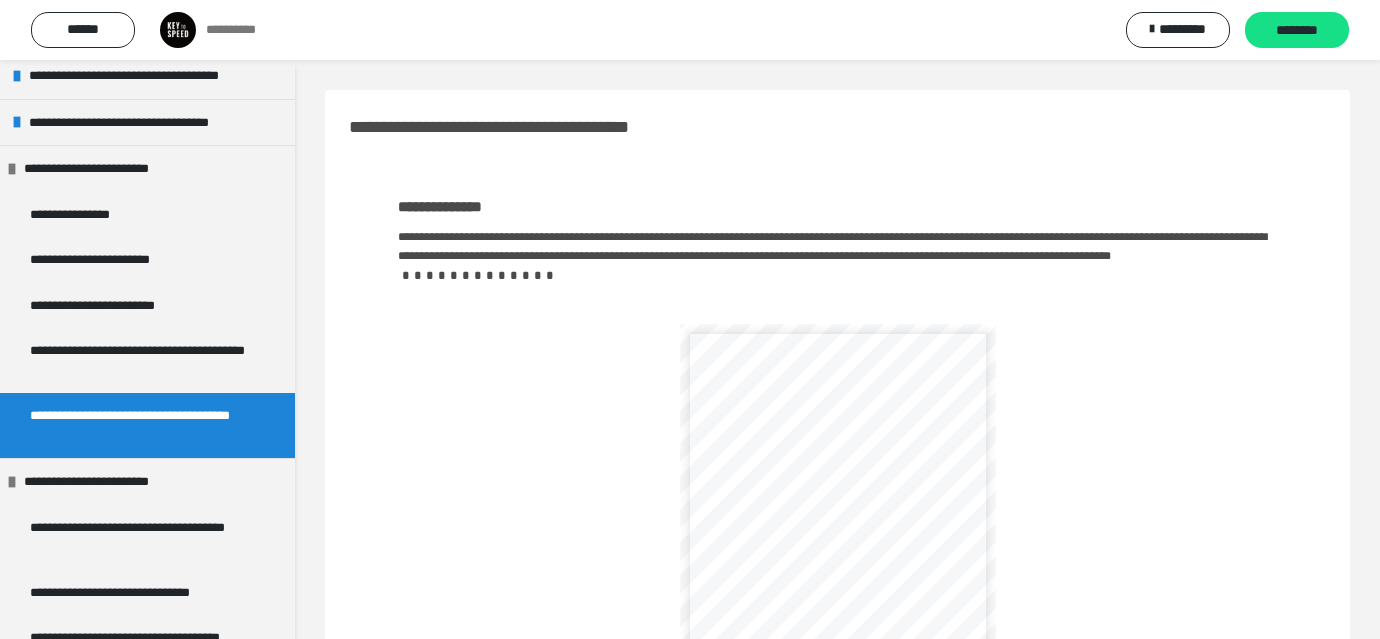 scroll, scrollTop: 25, scrollLeft: 0, axis: vertical 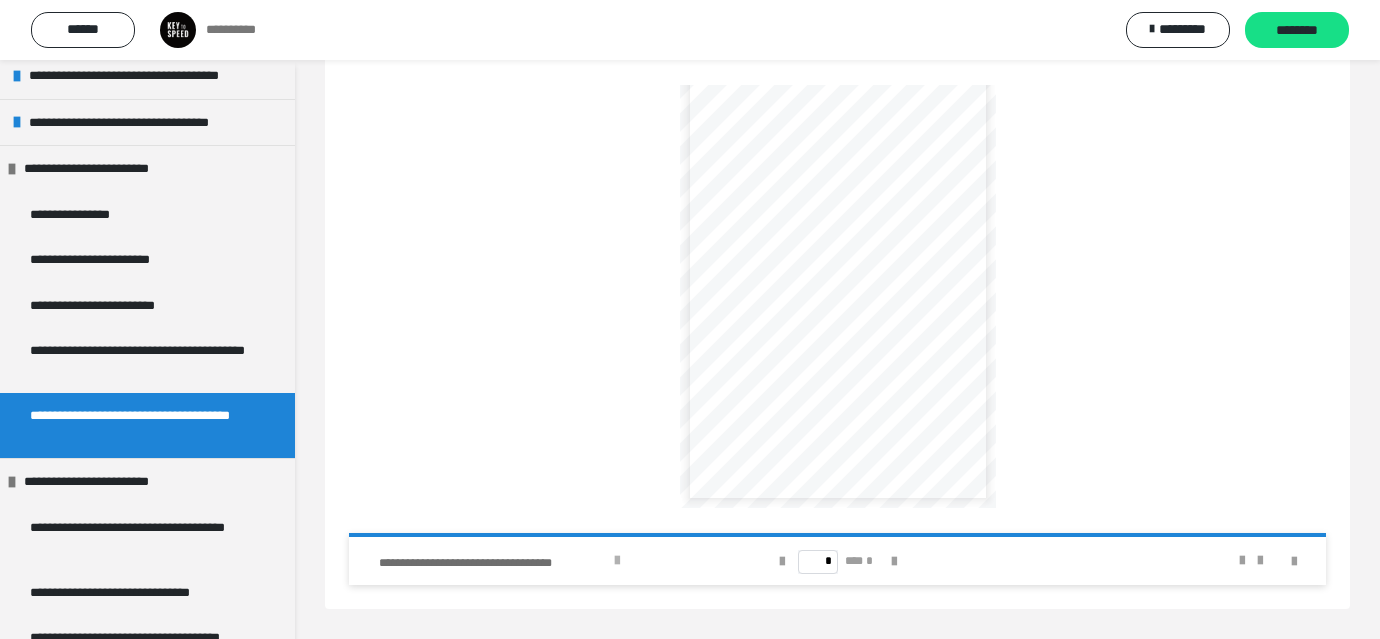 click at bounding box center [617, 561] 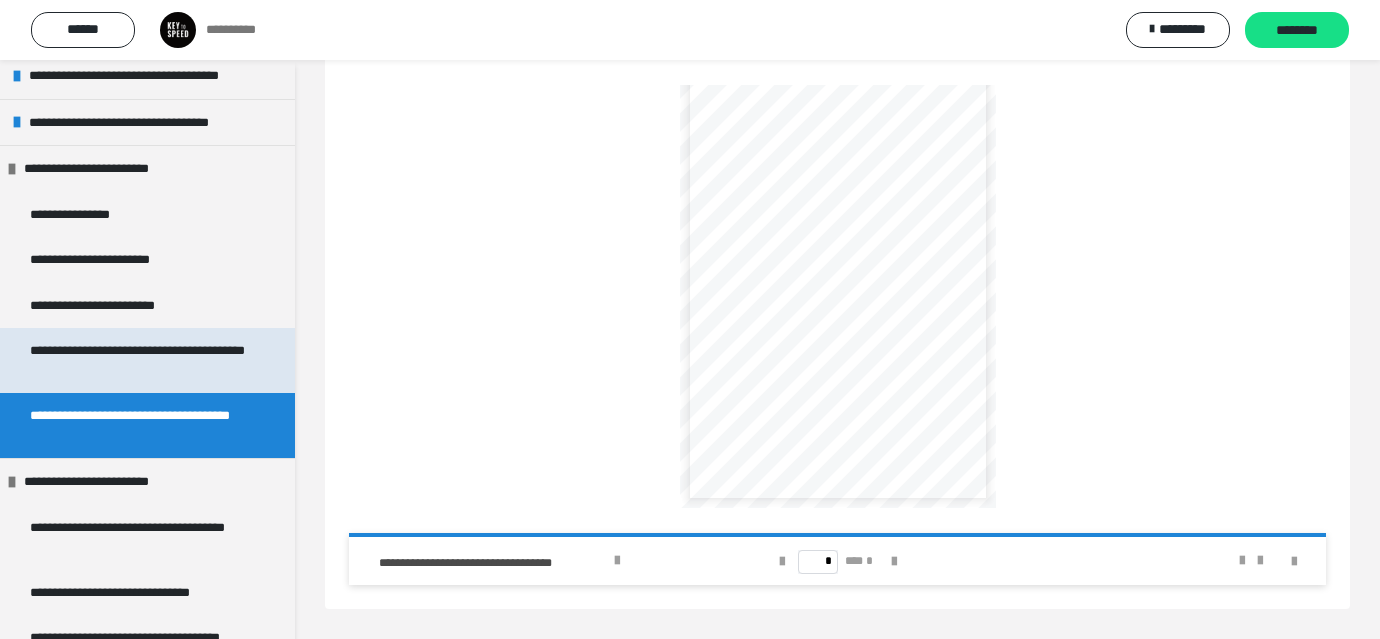 click on "**********" at bounding box center [139, 360] 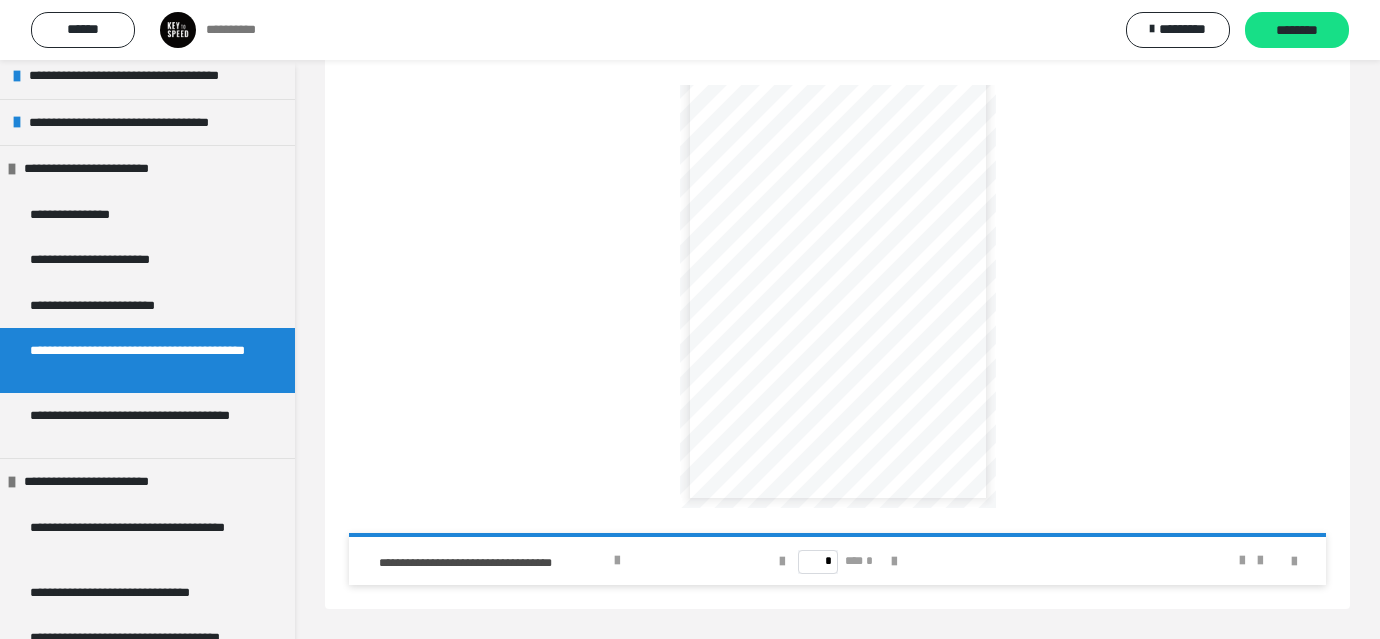 scroll, scrollTop: 148, scrollLeft: 0, axis: vertical 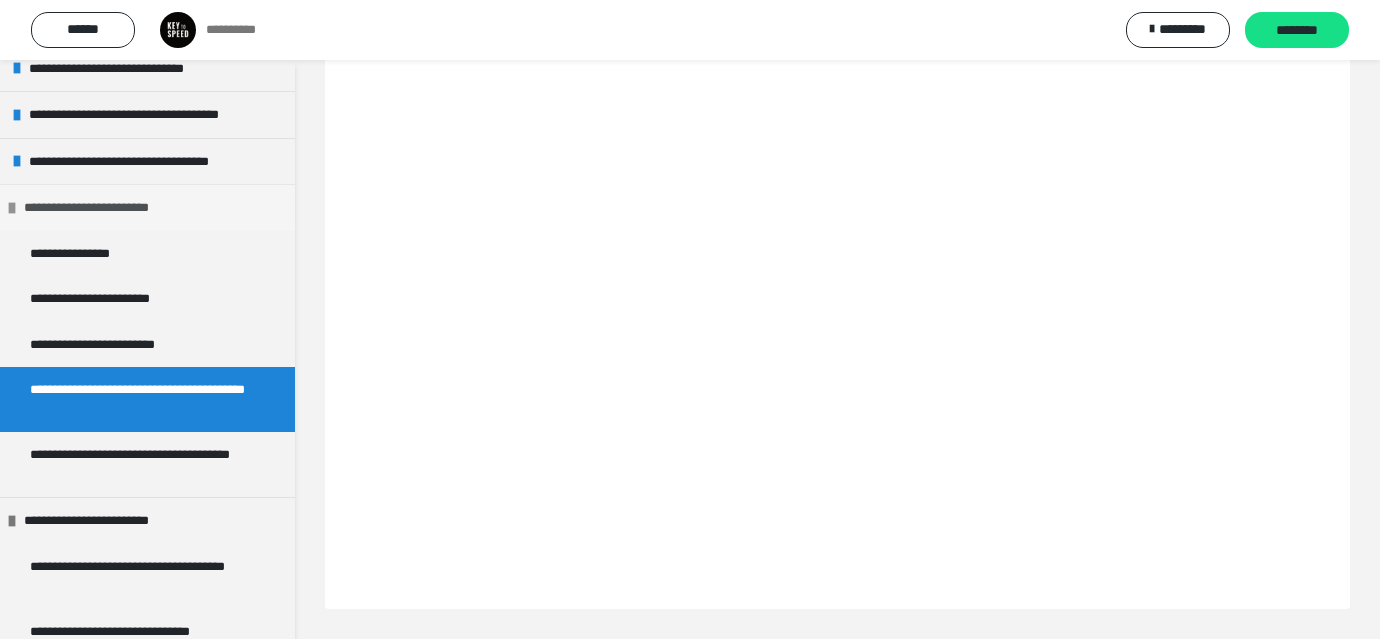 click on "**********" at bounding box center (104, 208) 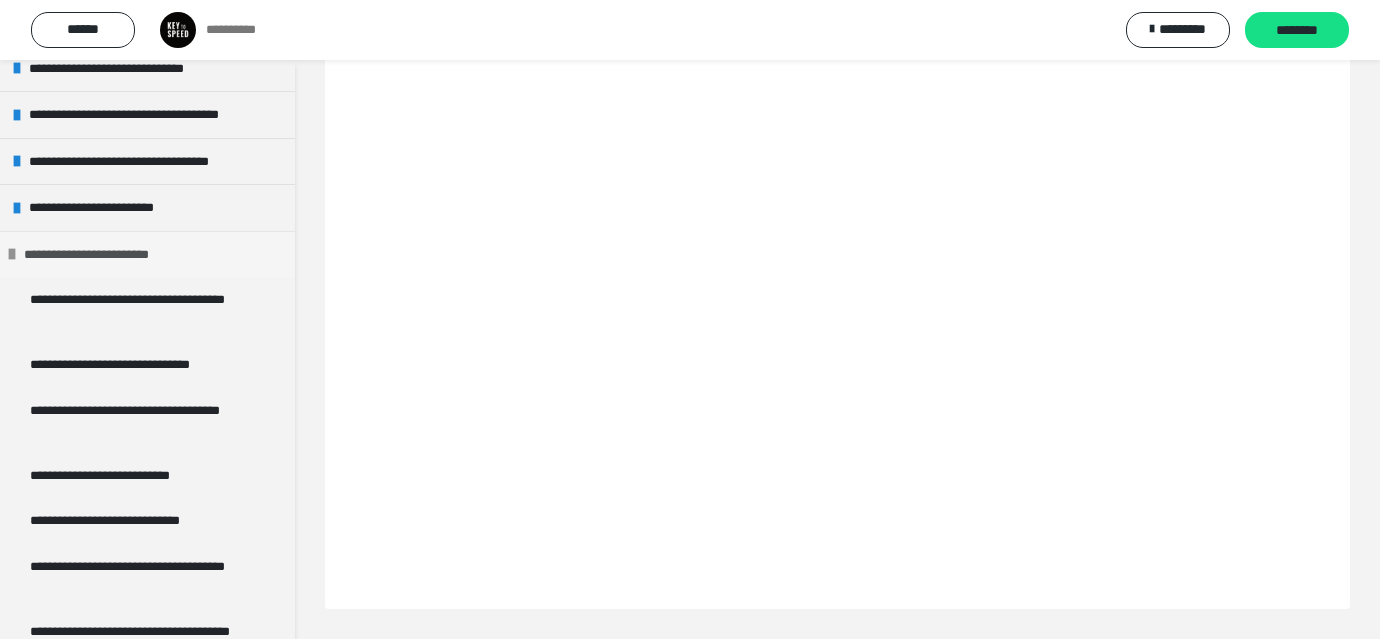 click on "**********" at bounding box center (105, 255) 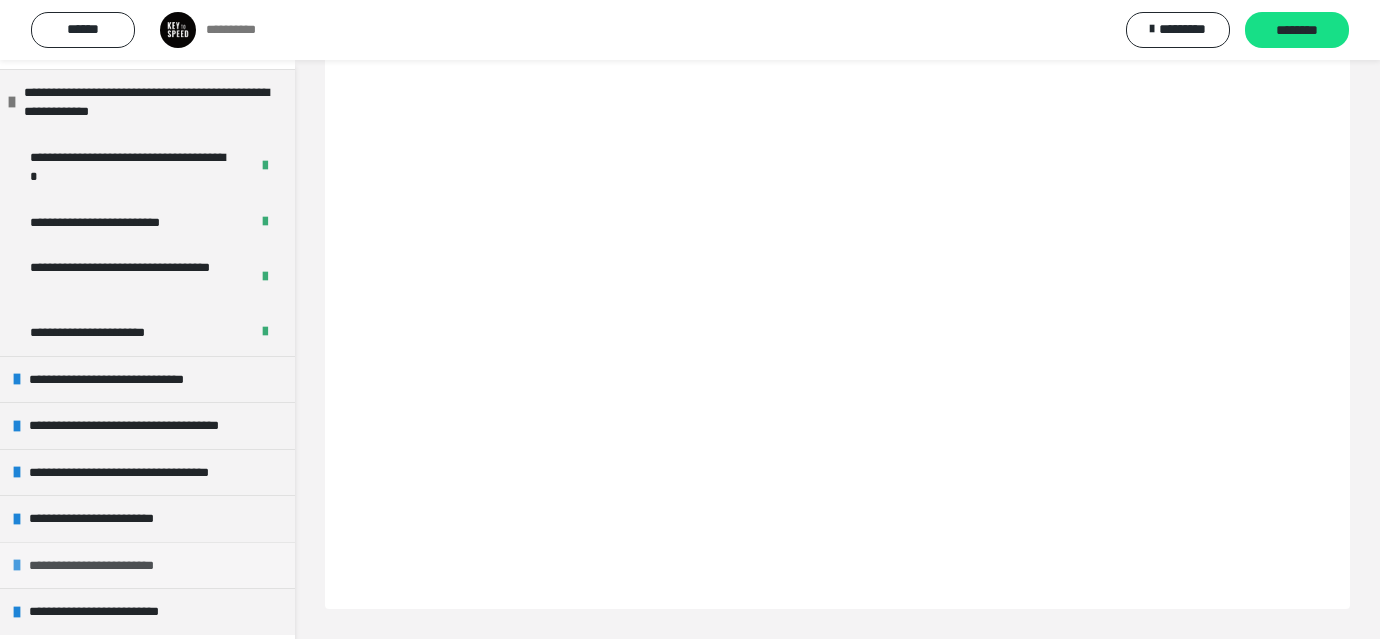 click on "**********" at bounding box center (131, 277) 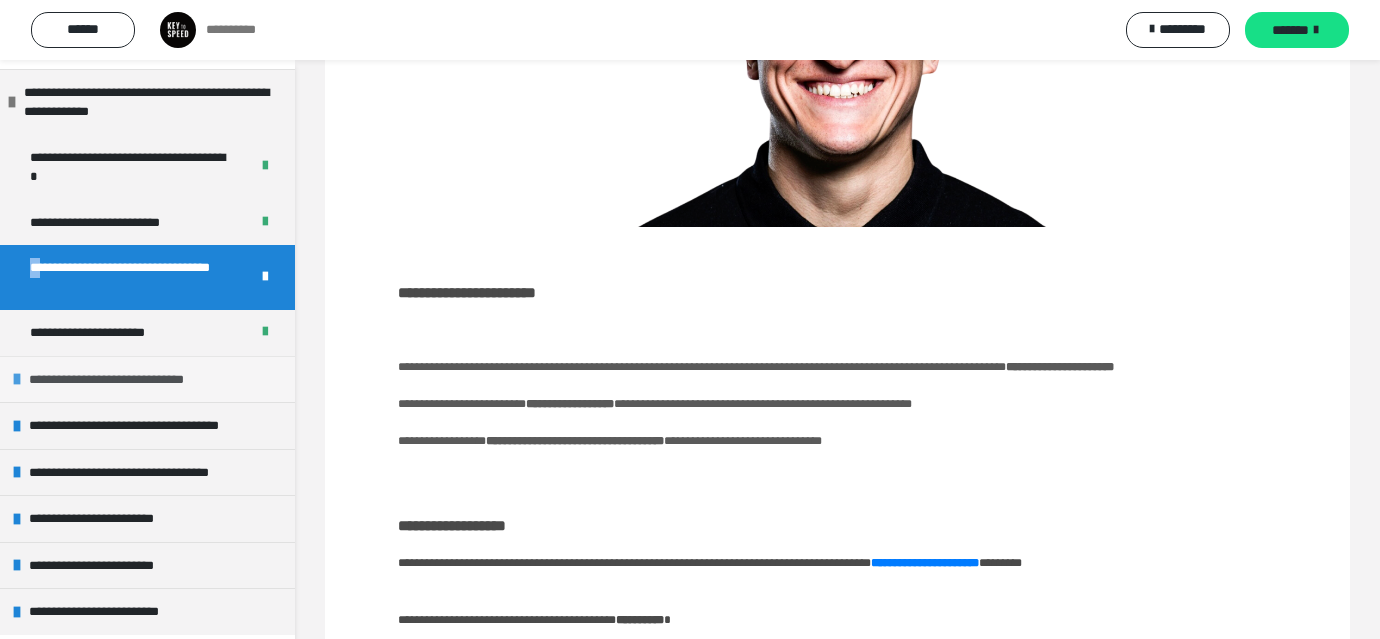 scroll, scrollTop: 296, scrollLeft: 0, axis: vertical 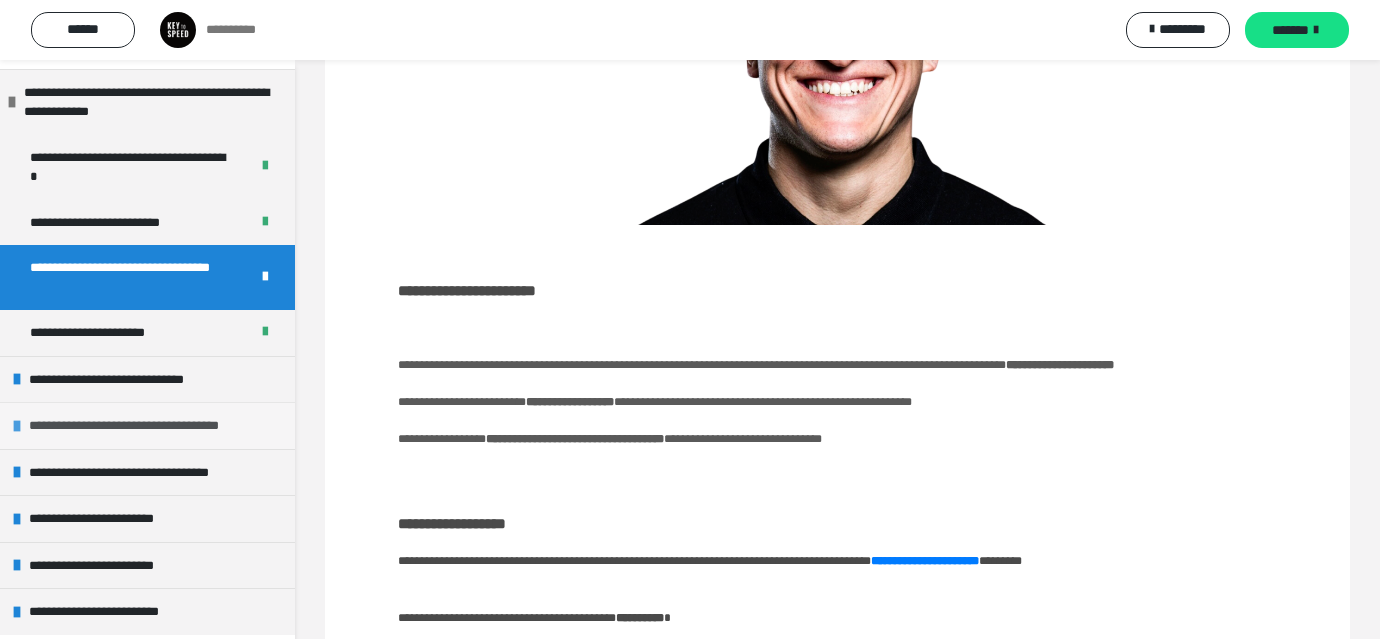 click on "**********" at bounding box center [150, 426] 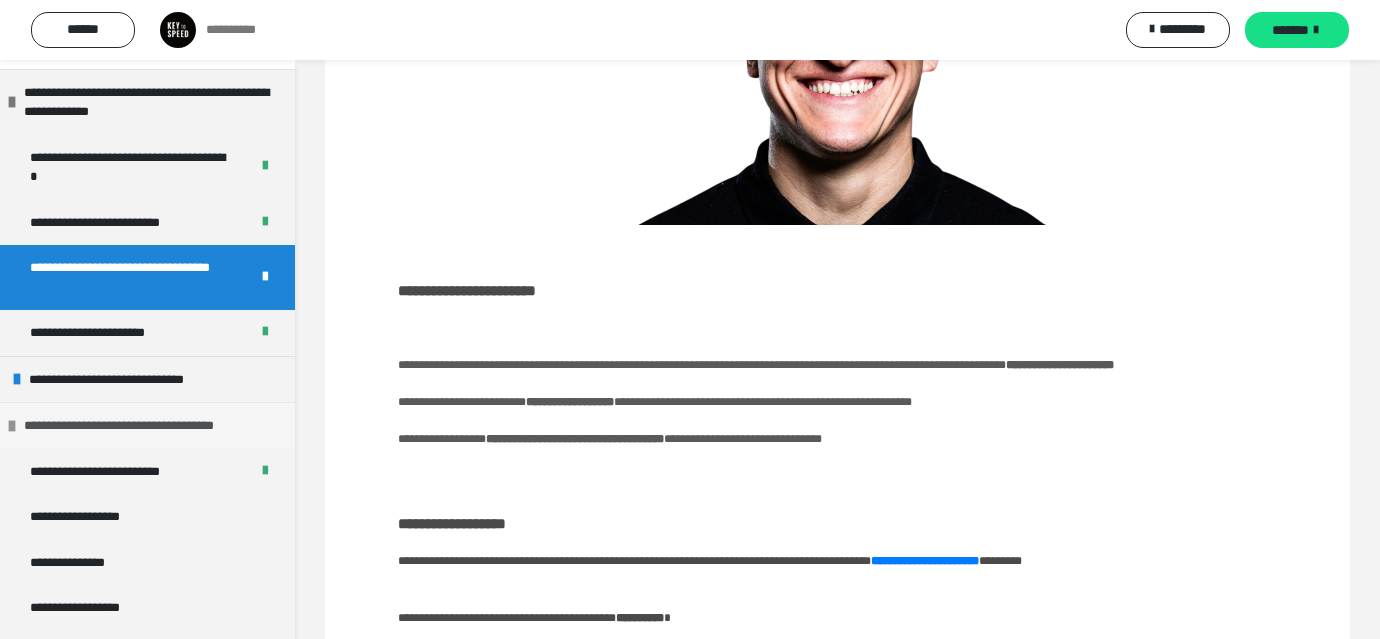 scroll, scrollTop: 382, scrollLeft: 0, axis: vertical 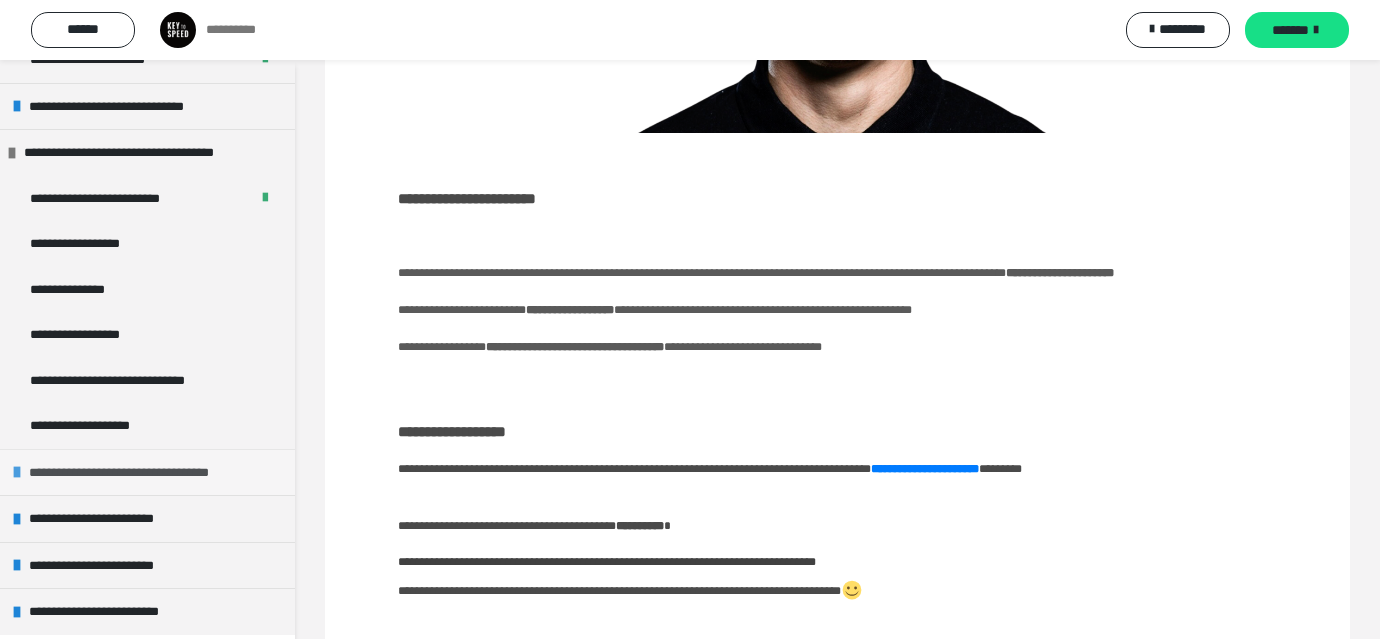 click on "**********" at bounding box center [149, 473] 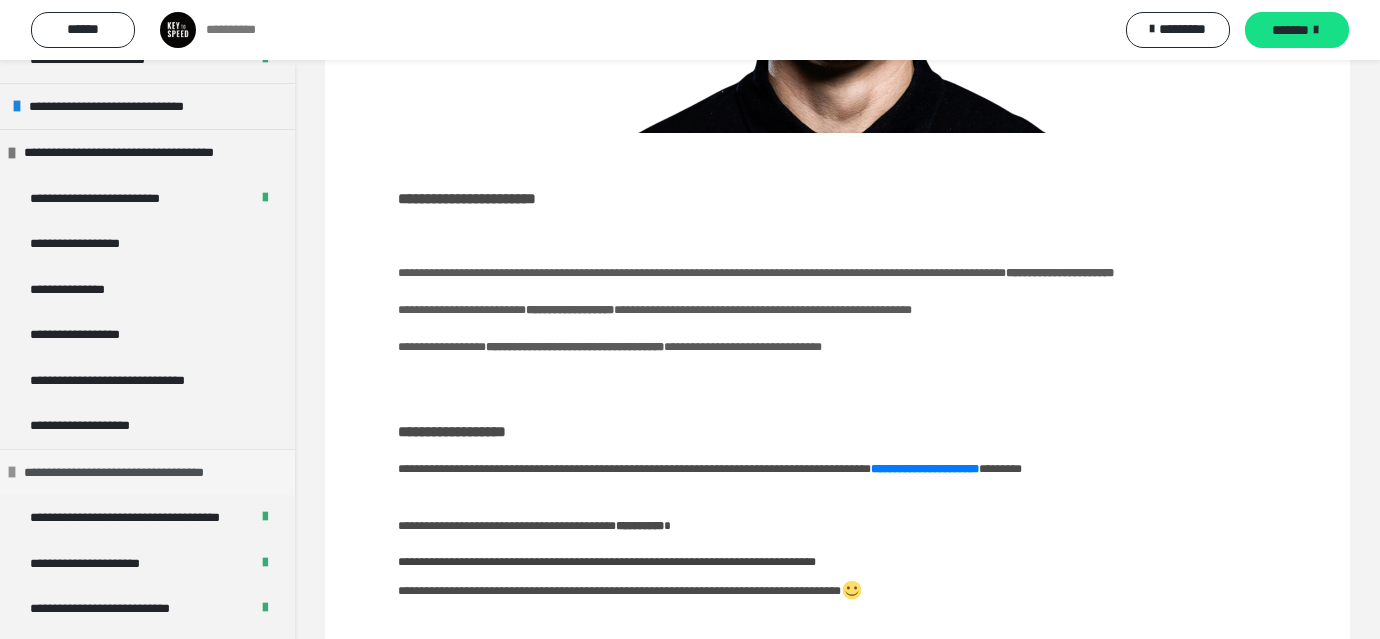 scroll, scrollTop: 420, scrollLeft: 0, axis: vertical 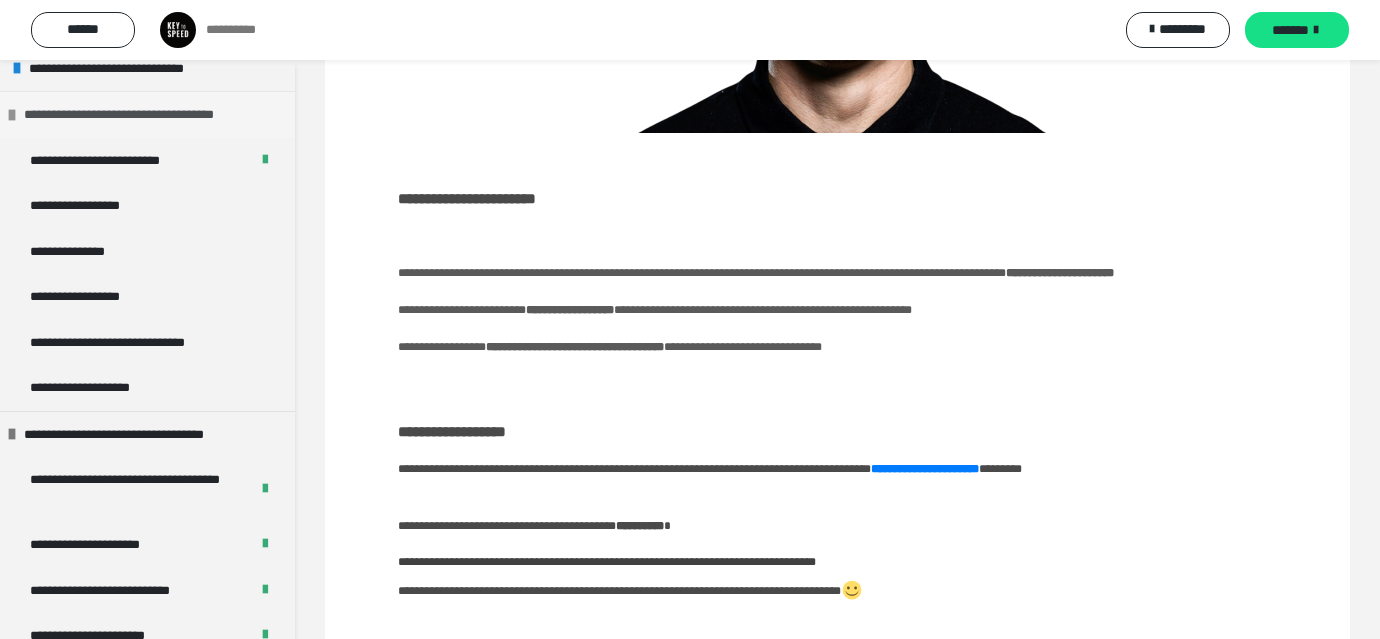 click at bounding box center (12, 115) 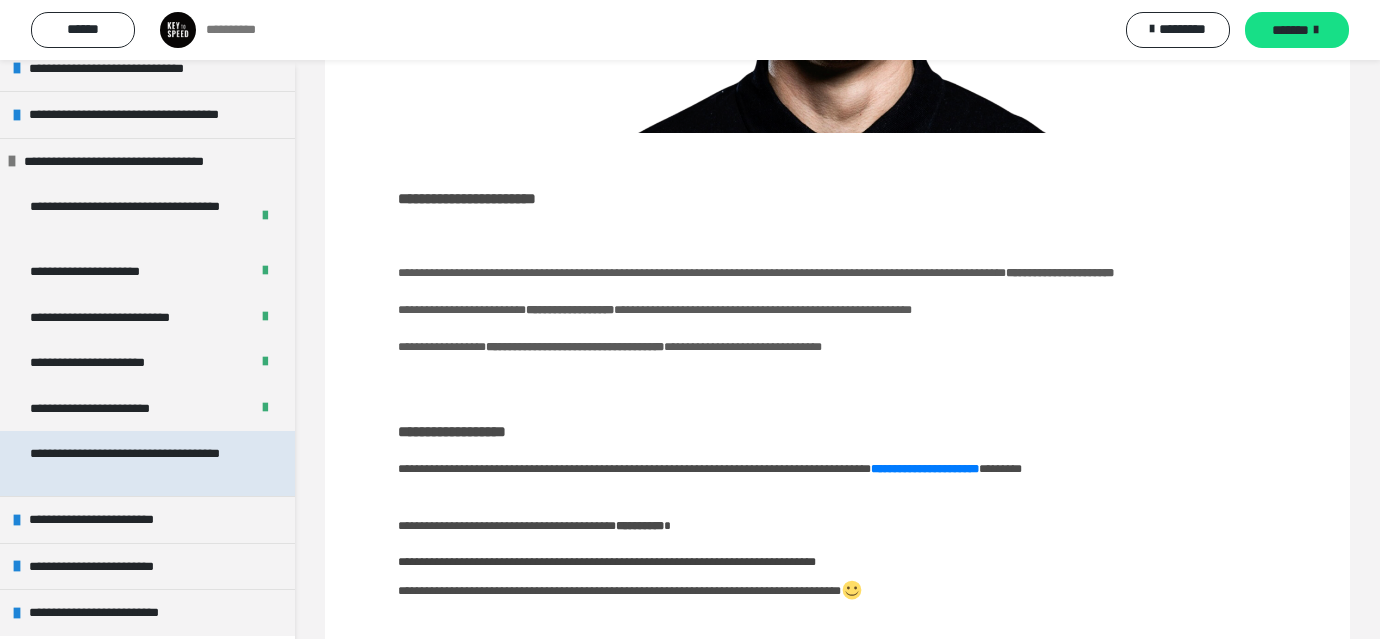 click on "**********" at bounding box center [139, 463] 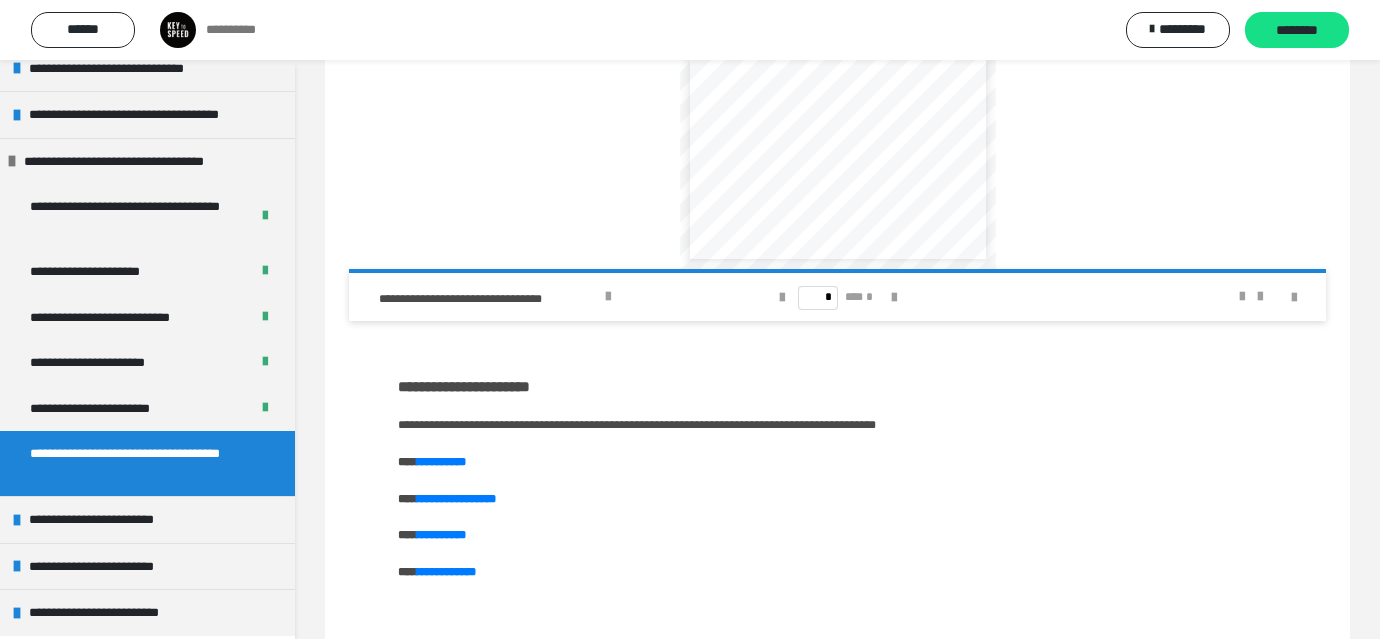 scroll, scrollTop: 536, scrollLeft: 0, axis: vertical 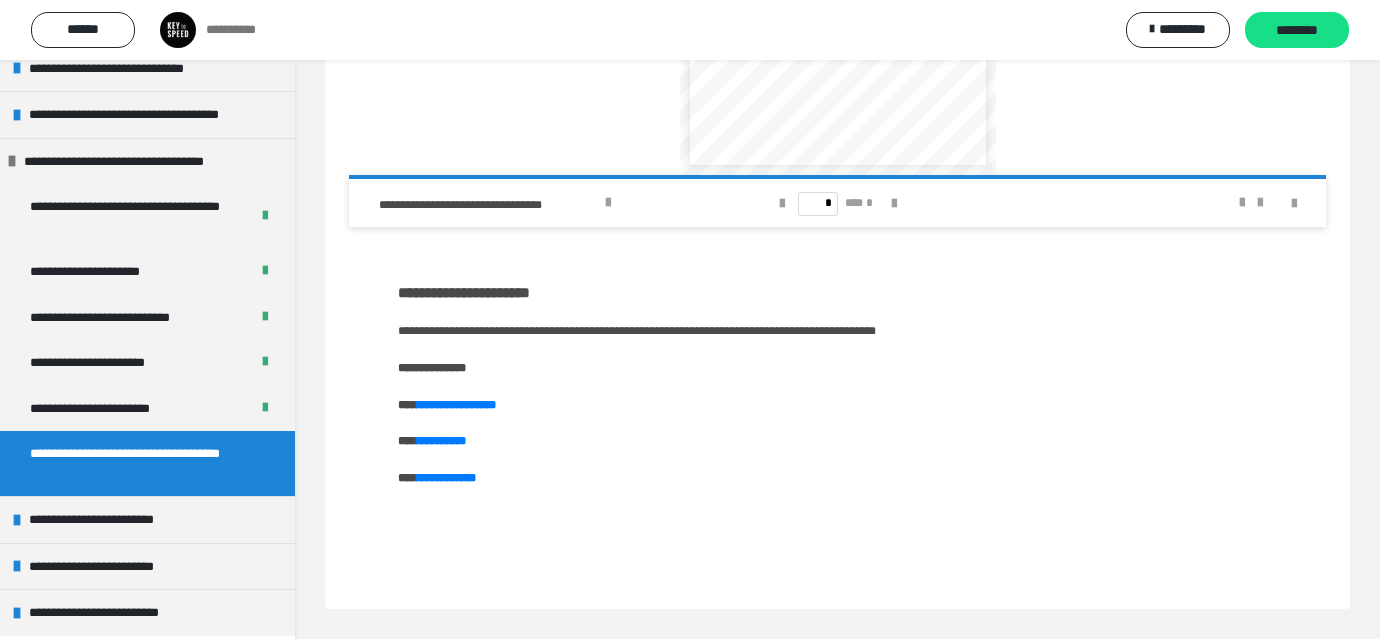 click on "**********" at bounding box center (441, 368) 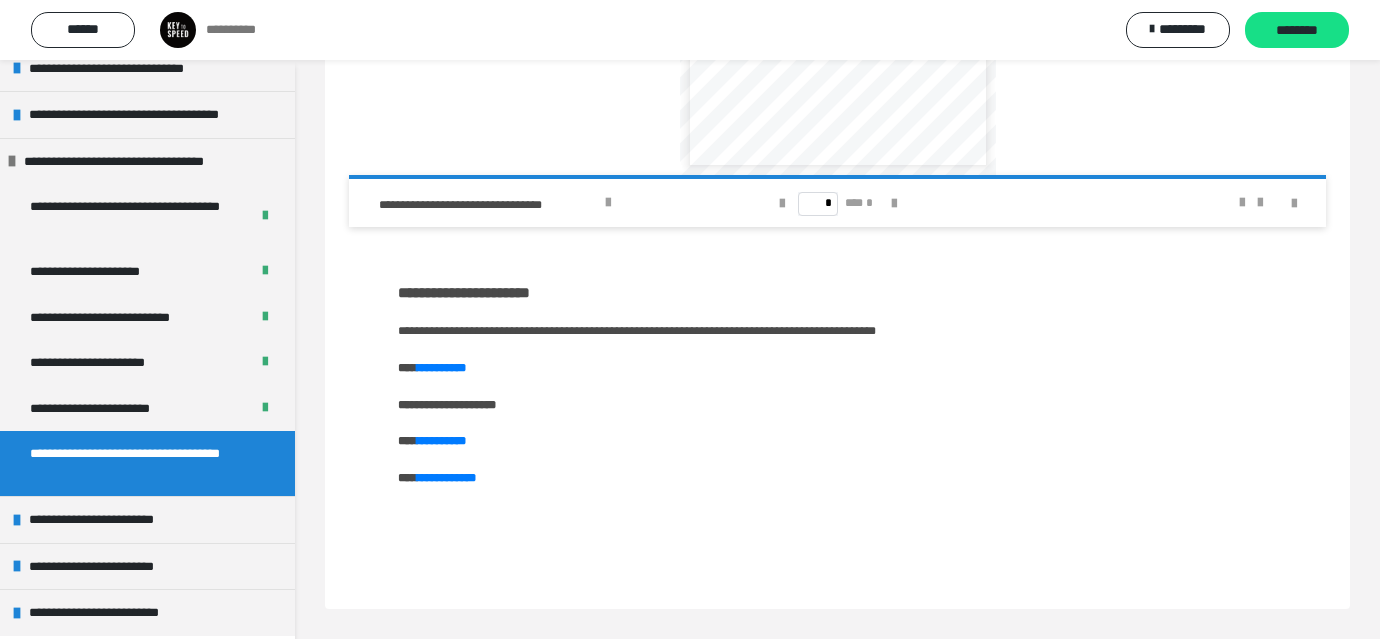 click on "**********" at bounding box center (456, 405) 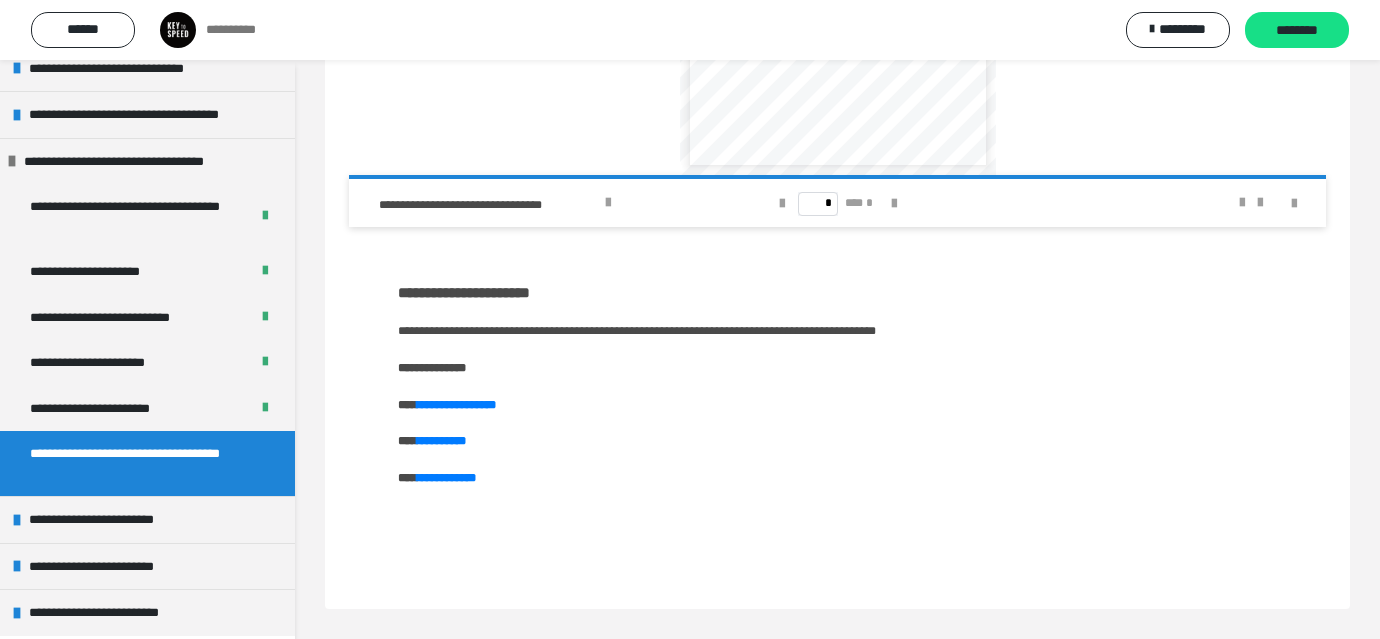 click on "**********" at bounding box center (441, 368) 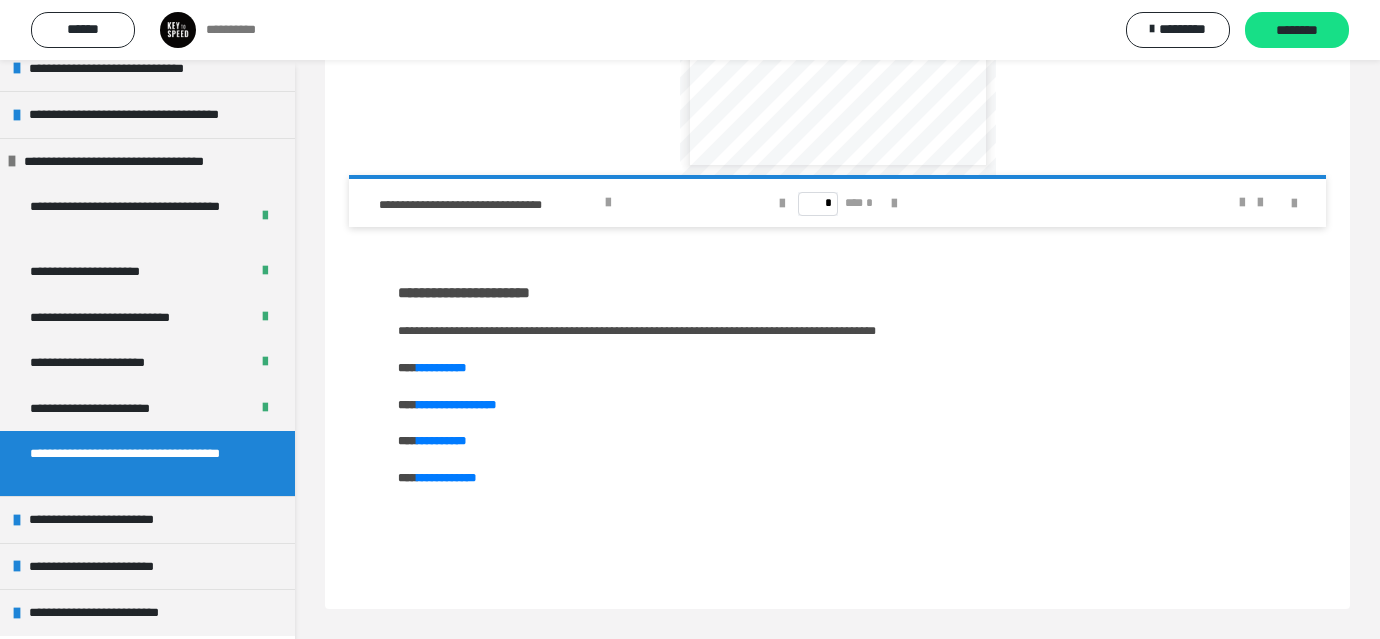 click on "**********" at bounding box center (837, 401) 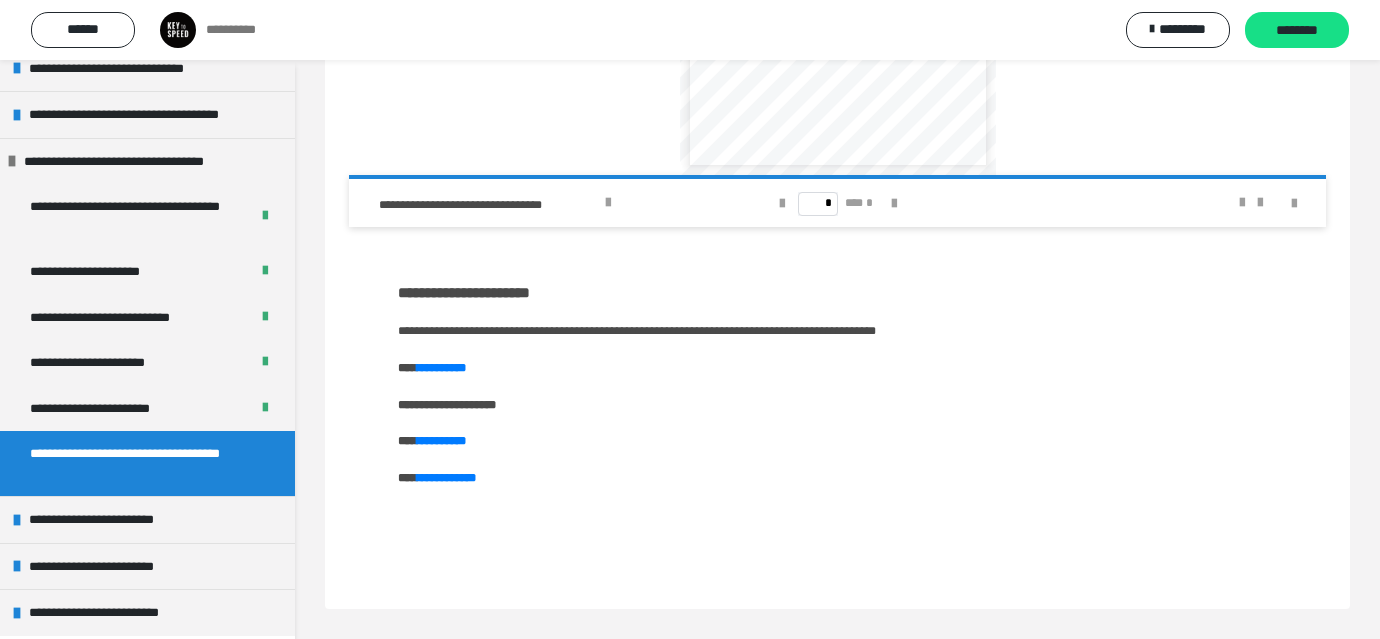 click on "**********" at bounding box center [456, 405] 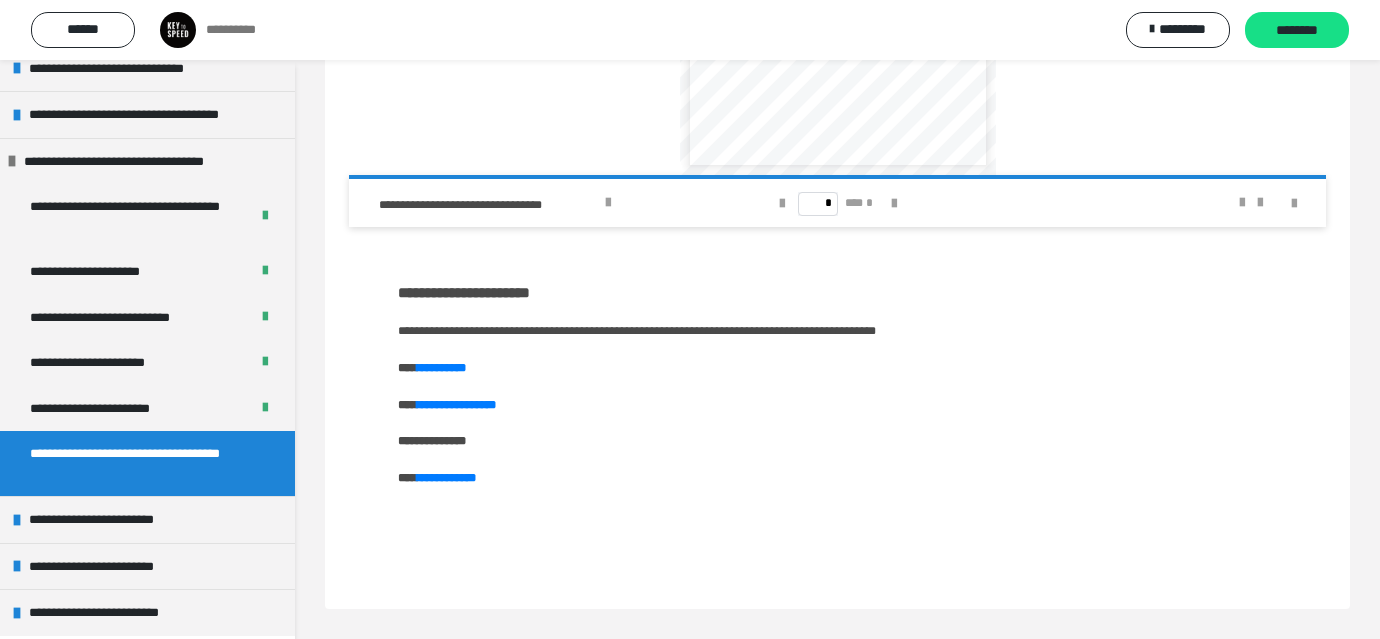 click on "**********" at bounding box center [441, 441] 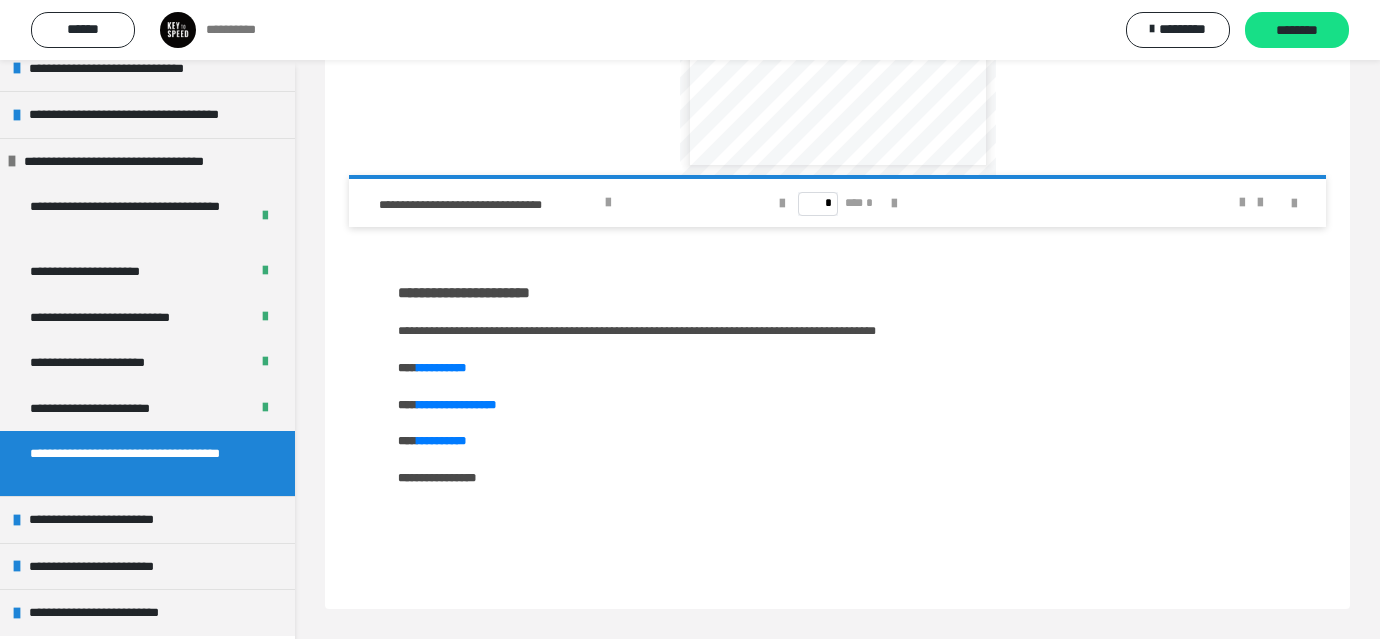 click on "**********" at bounding box center (446, 478) 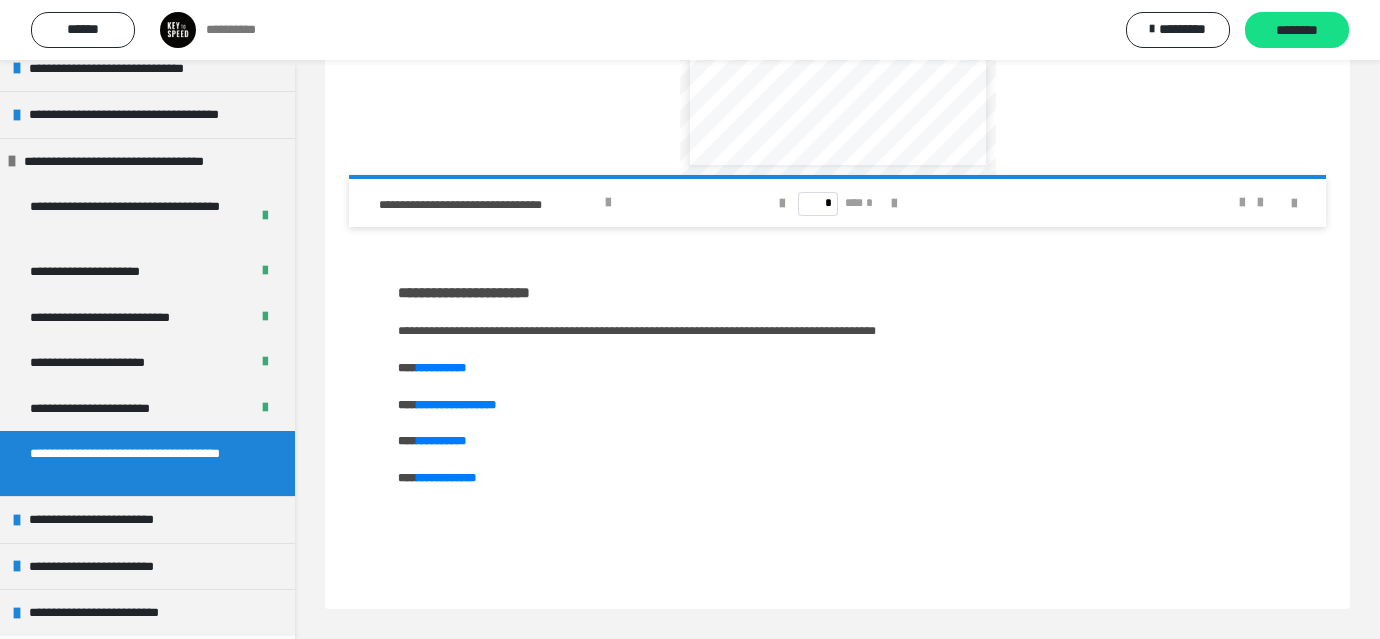 click on "**********" at bounding box center (139, 463) 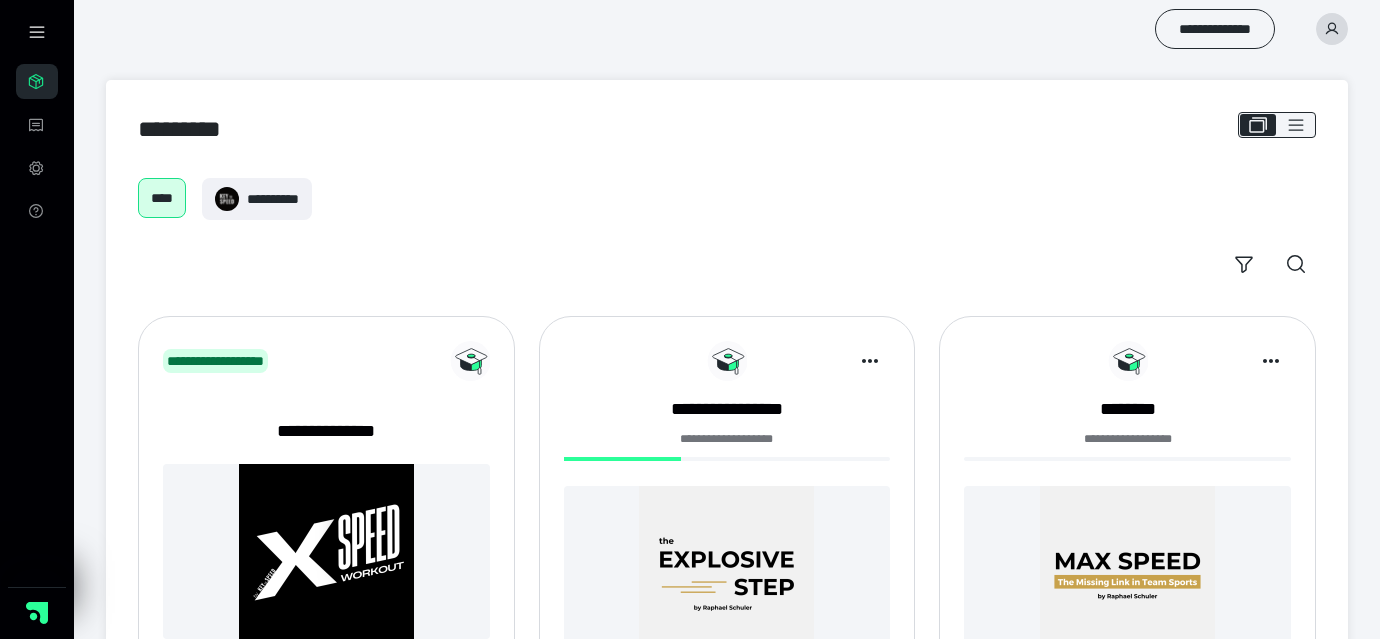 scroll, scrollTop: 0, scrollLeft: 0, axis: both 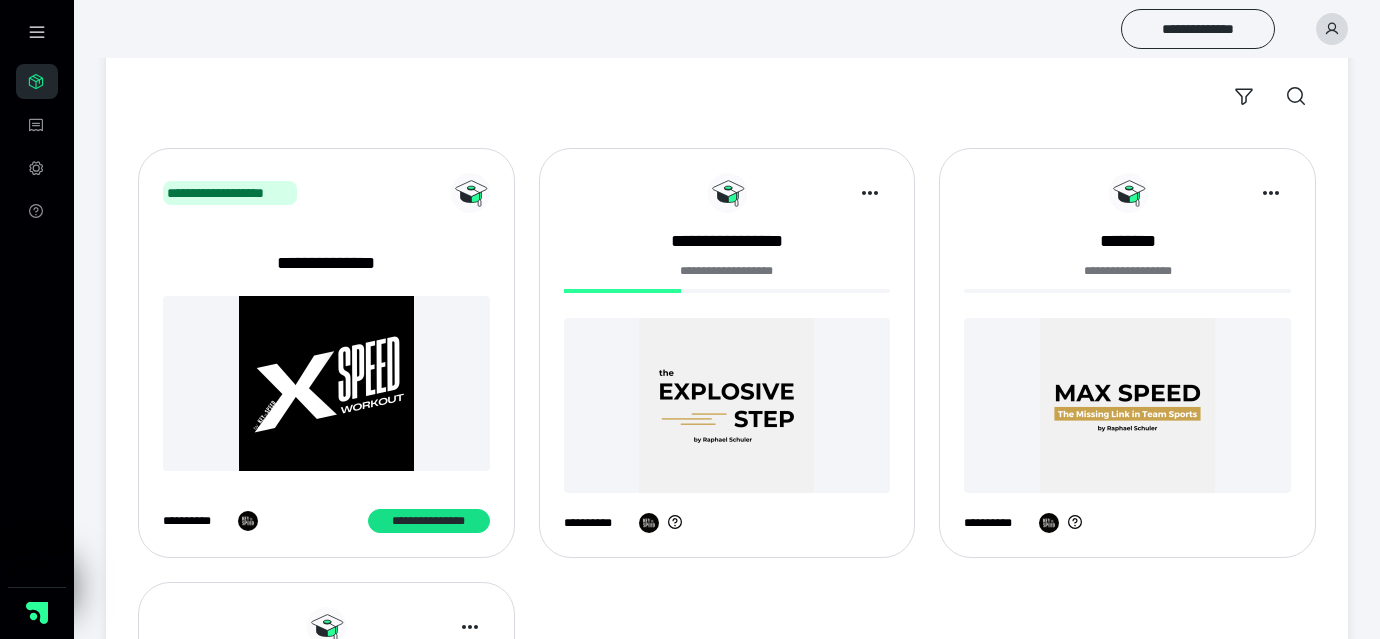 click on "**********" at bounding box center [1127, 361] 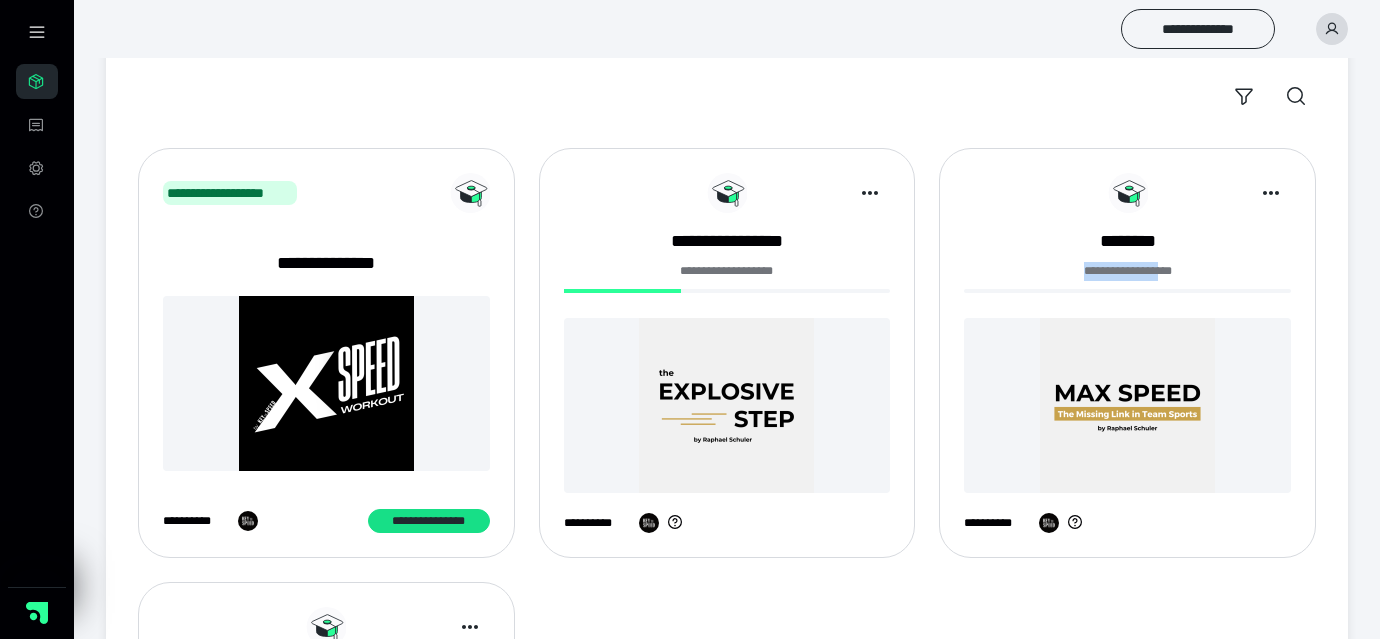 click on "**********" at bounding box center (1127, 361) 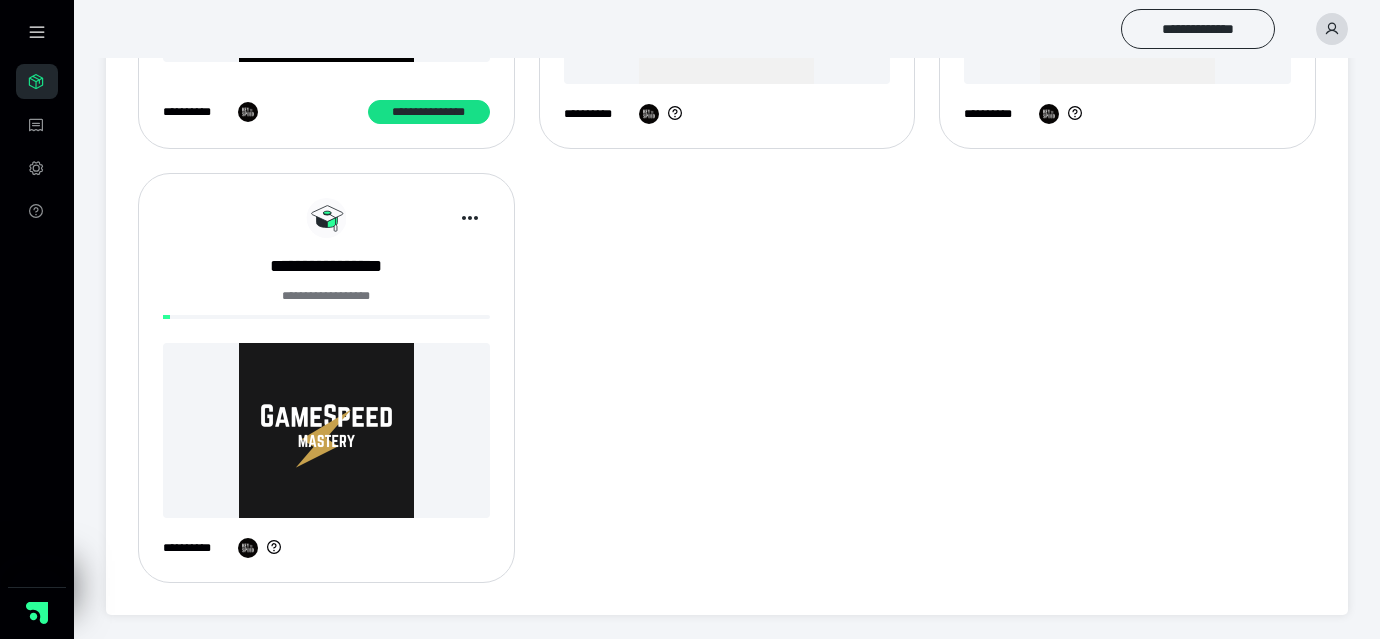 click at bounding box center (326, 430) 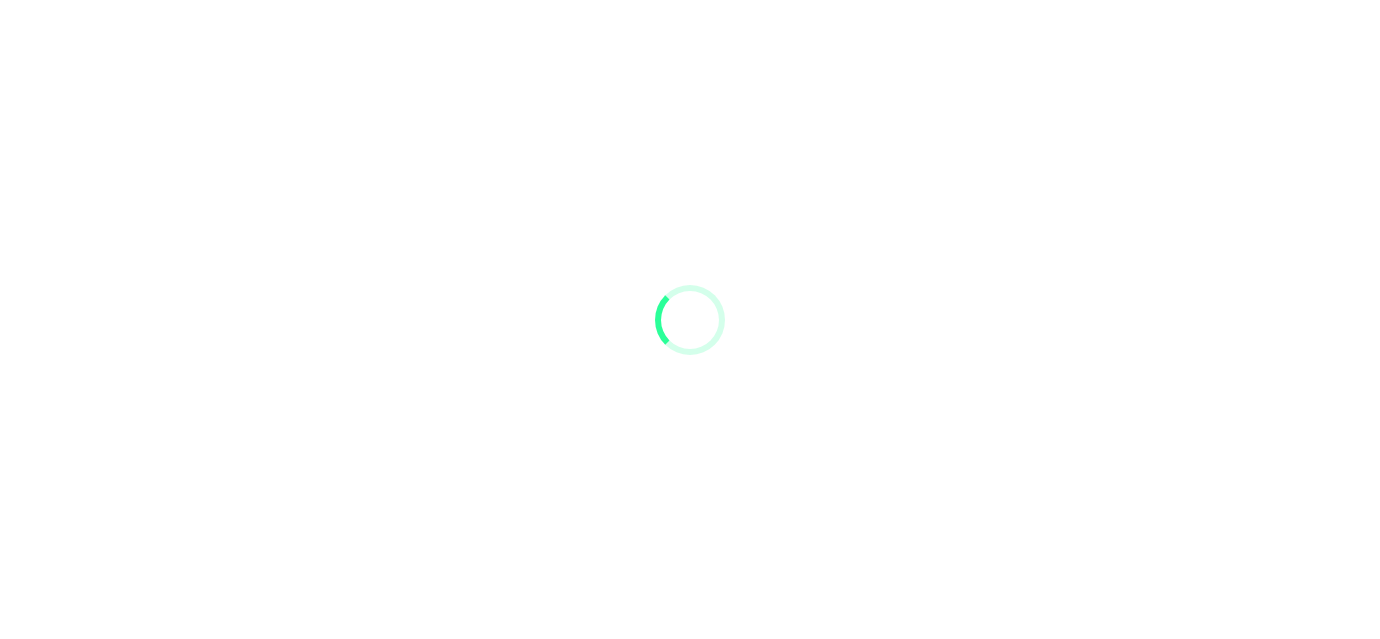 scroll, scrollTop: 0, scrollLeft: 0, axis: both 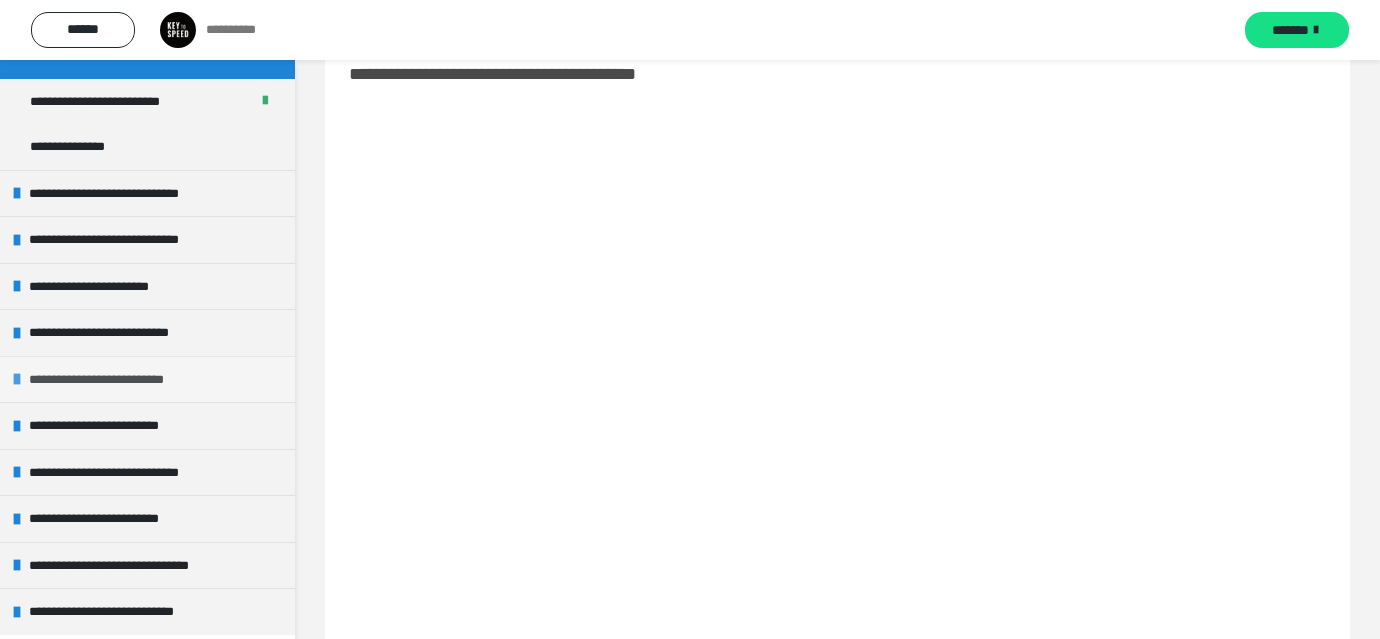 click at bounding box center [17, 379] 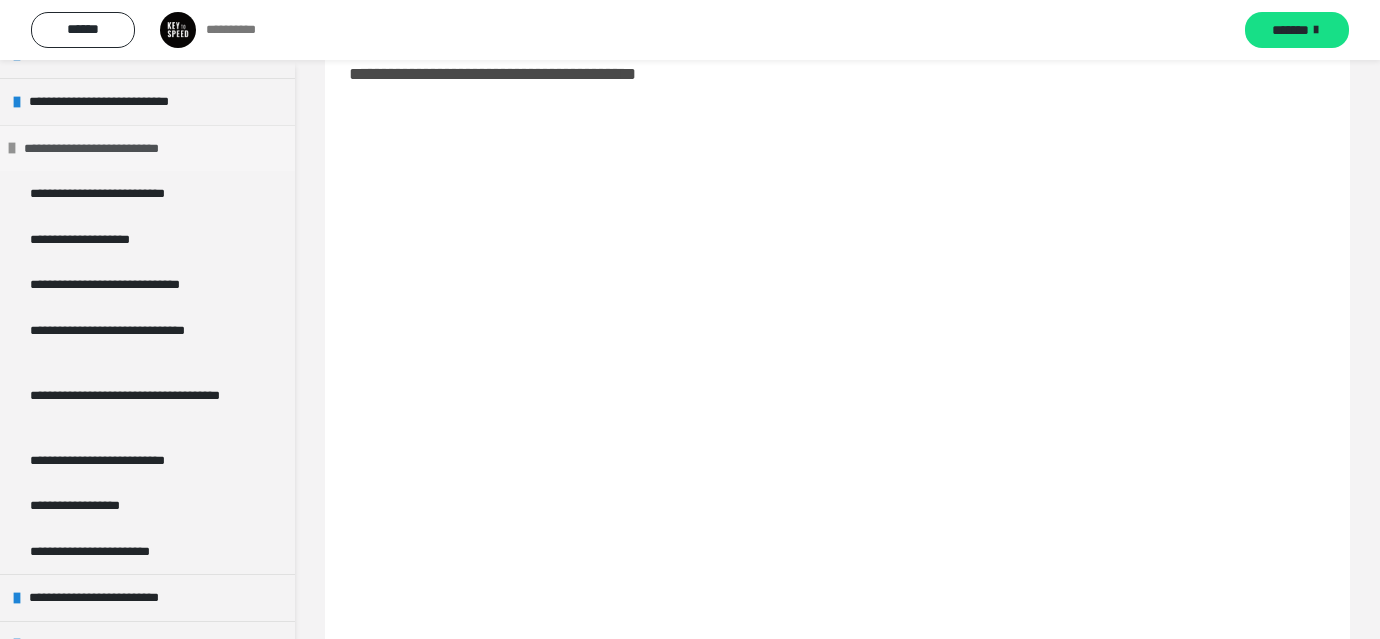 click on "**********" at bounding box center [147, 405] 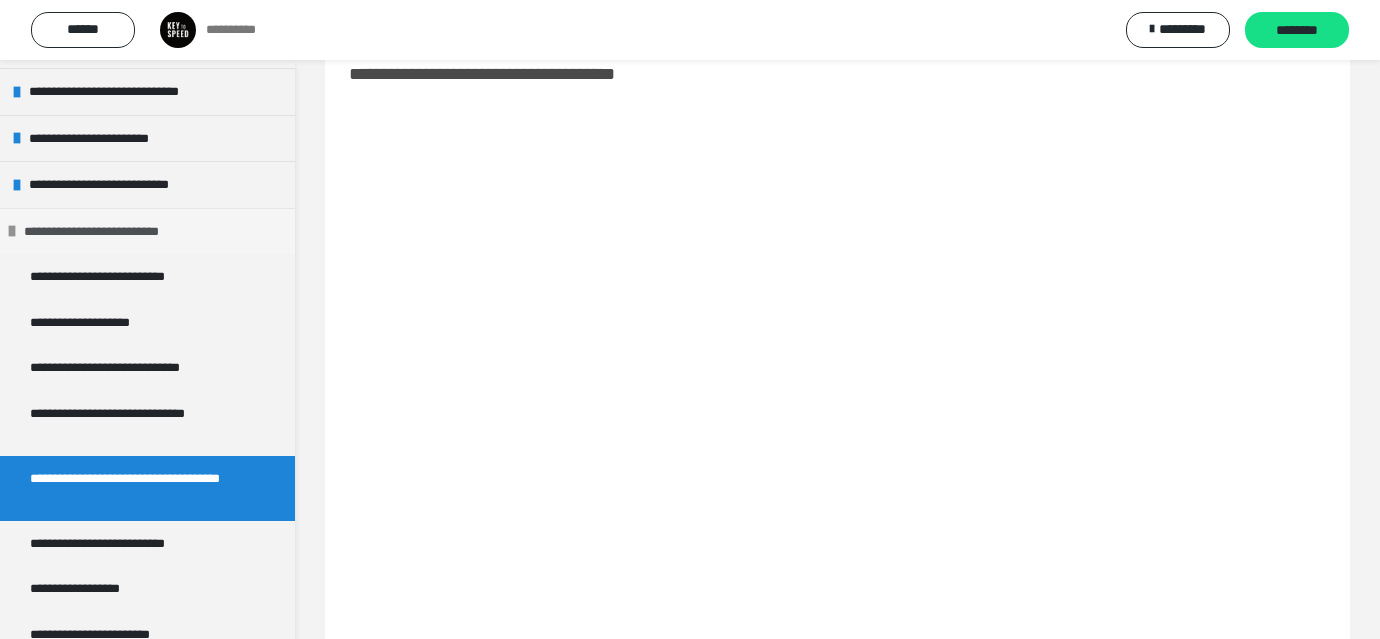 scroll, scrollTop: 376, scrollLeft: 0, axis: vertical 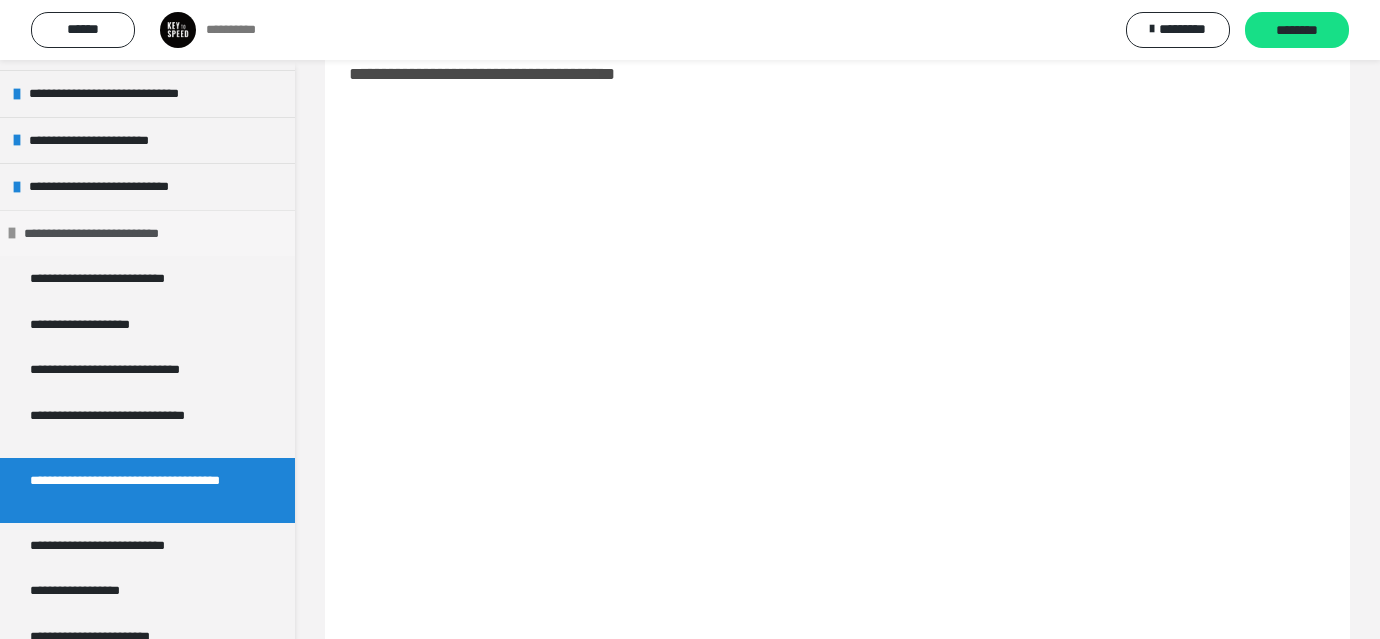 click at bounding box center [12, 233] 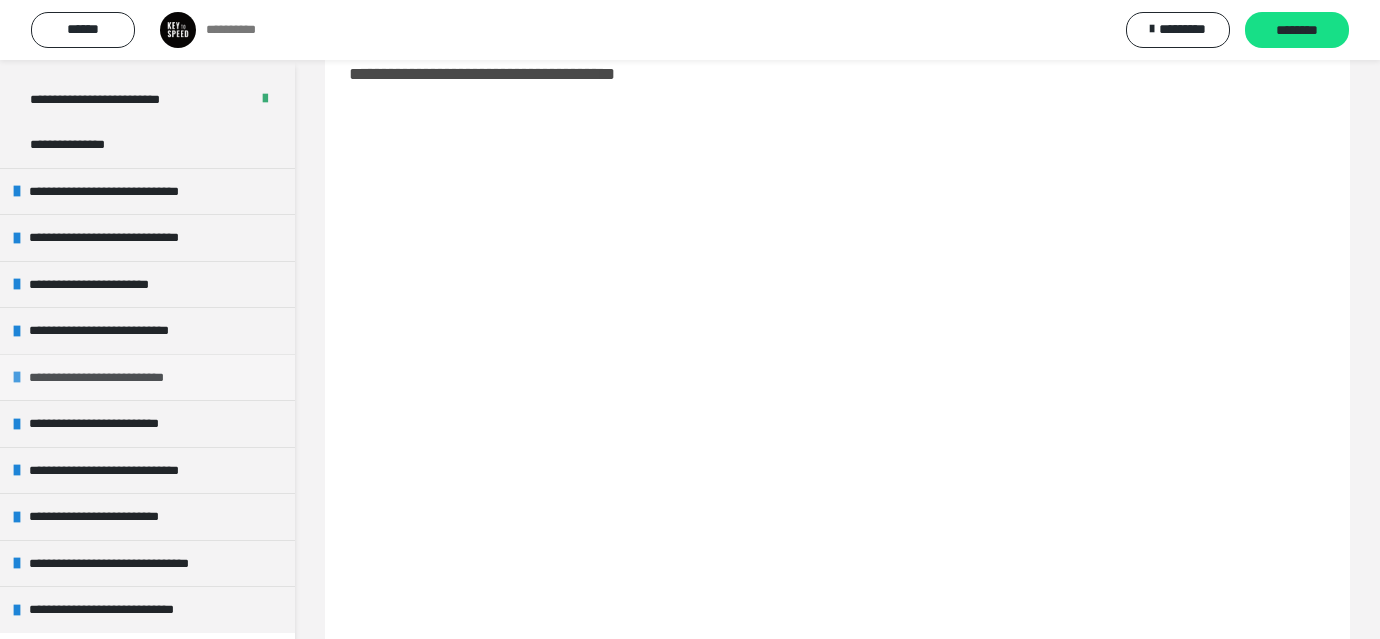click at bounding box center [17, 238] 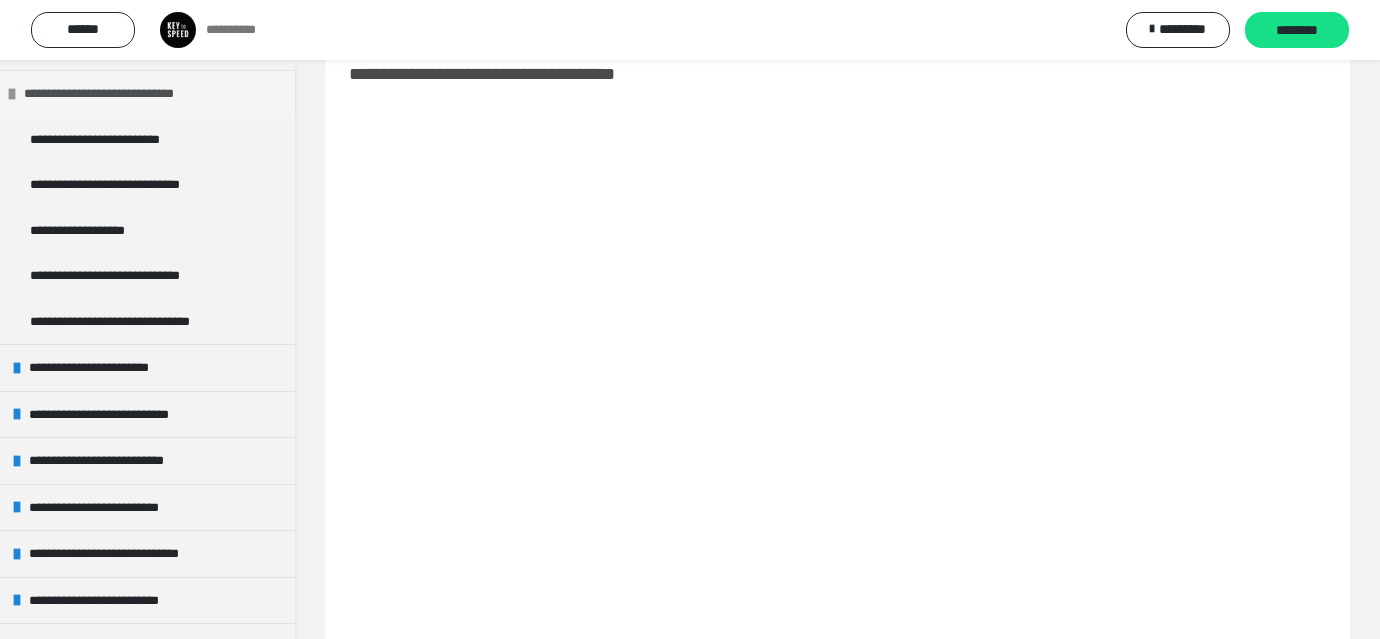 click at bounding box center [12, 94] 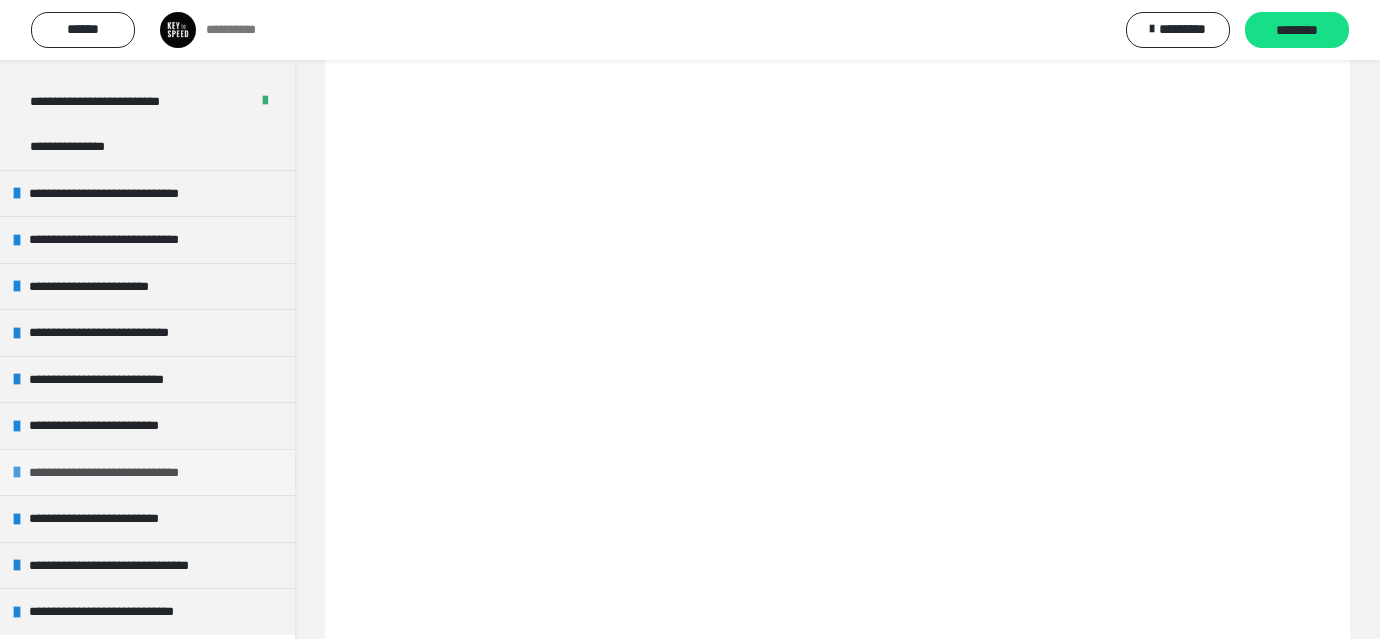 scroll, scrollTop: 128, scrollLeft: 0, axis: vertical 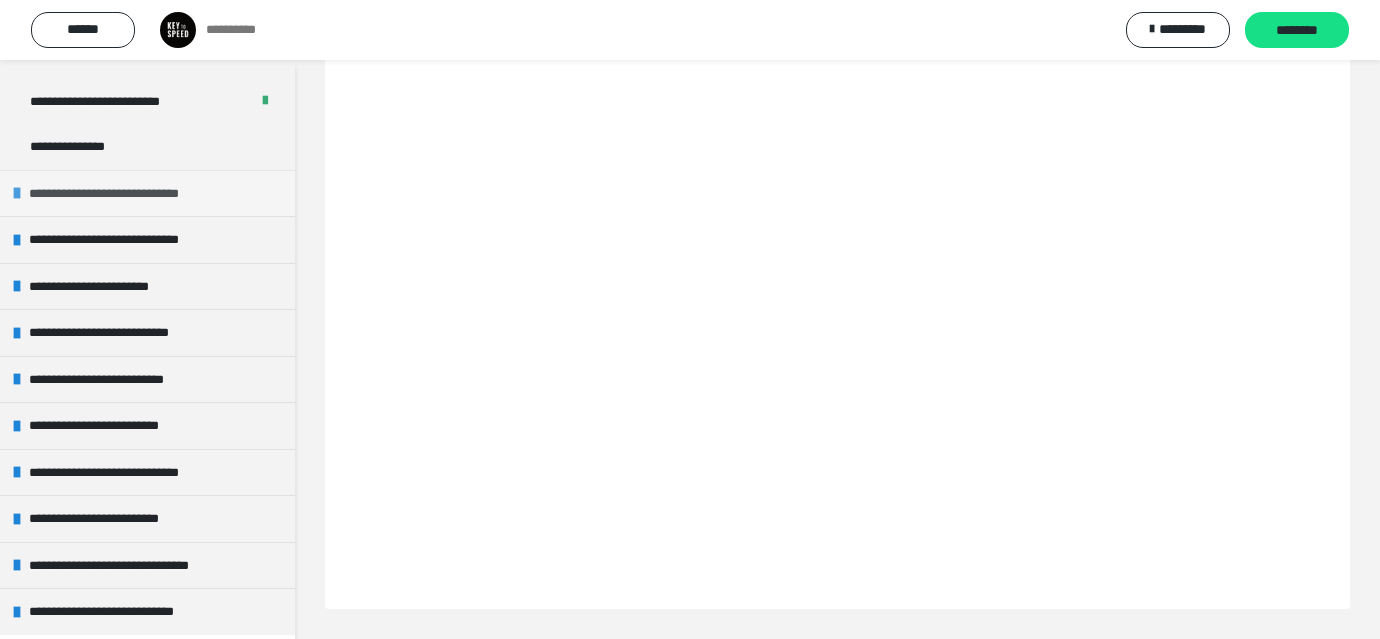 click at bounding box center (17, 193) 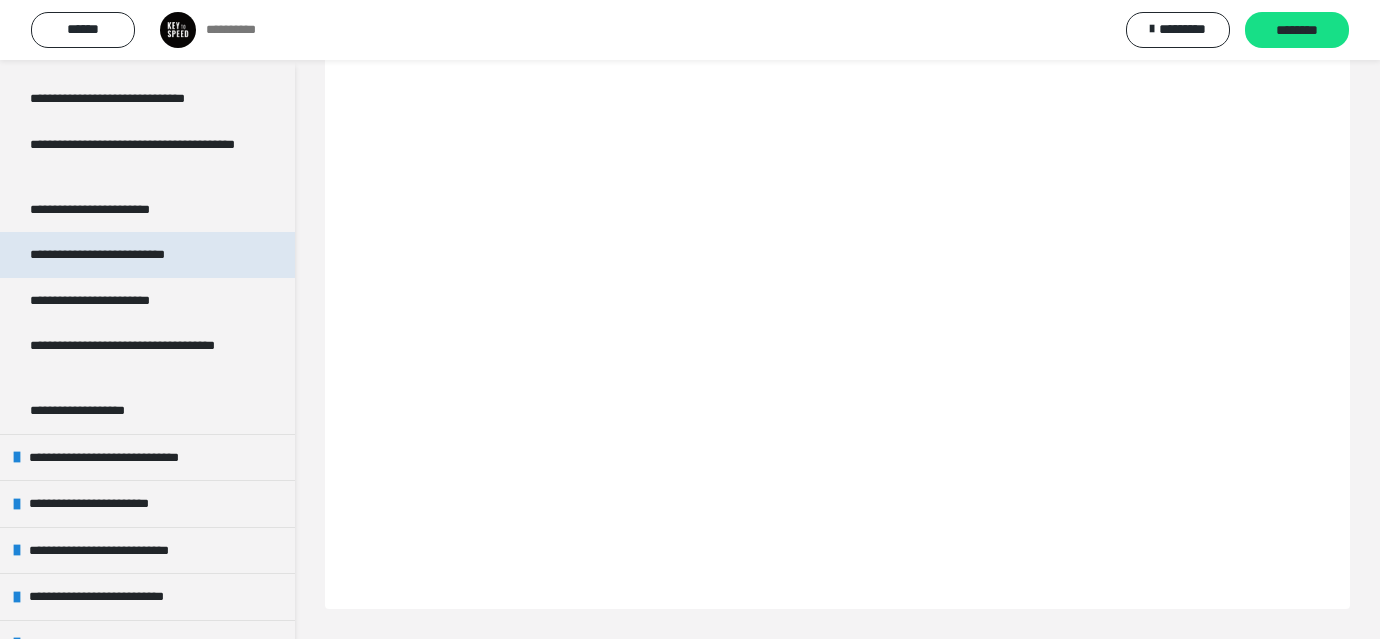 scroll, scrollTop: 355, scrollLeft: 0, axis: vertical 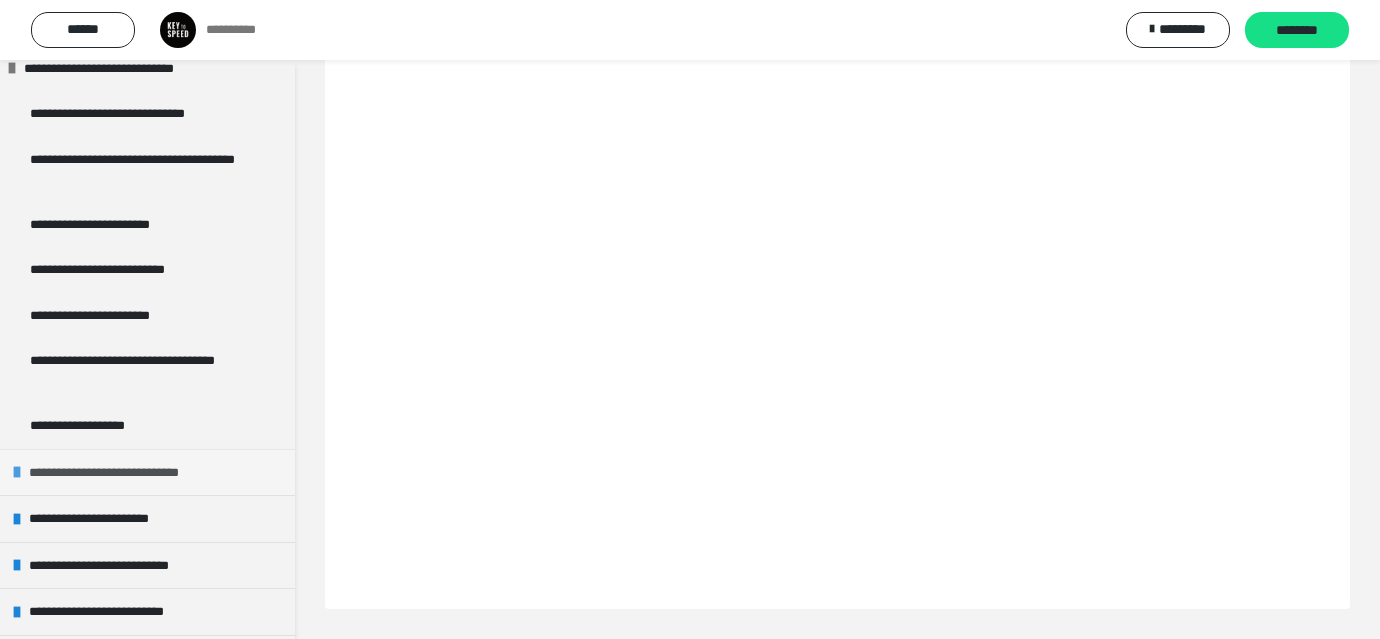 click at bounding box center (17, 472) 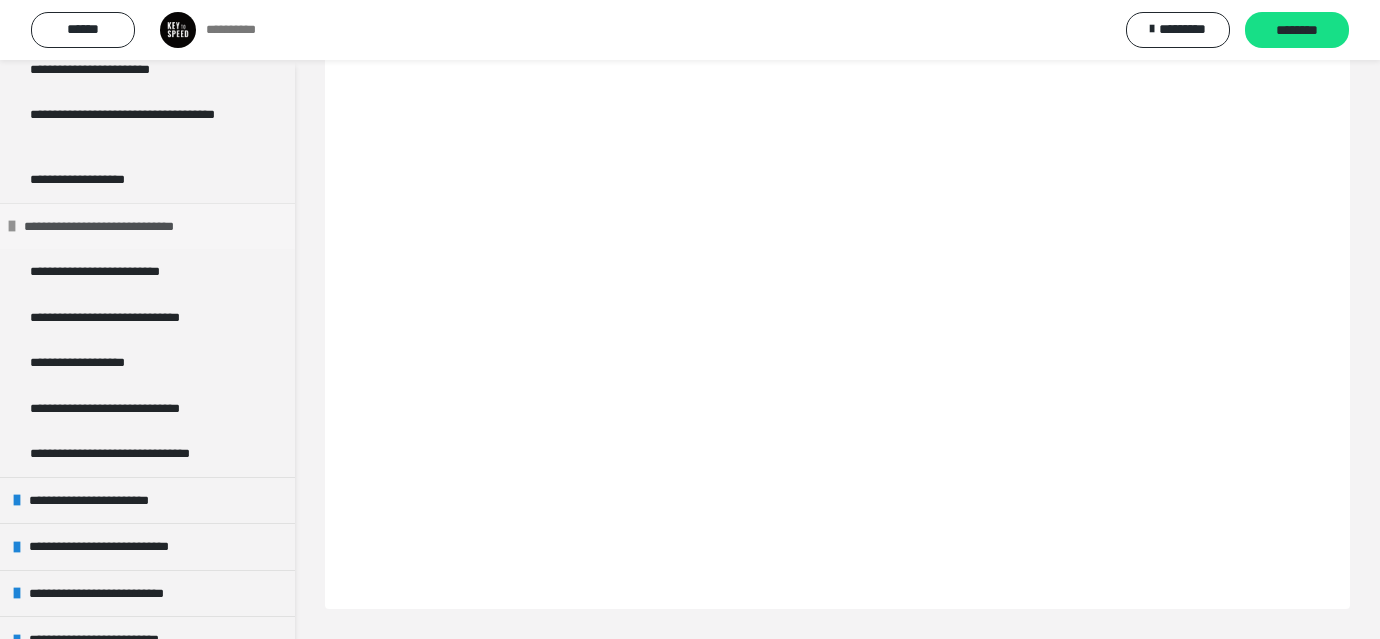 scroll, scrollTop: 607, scrollLeft: 0, axis: vertical 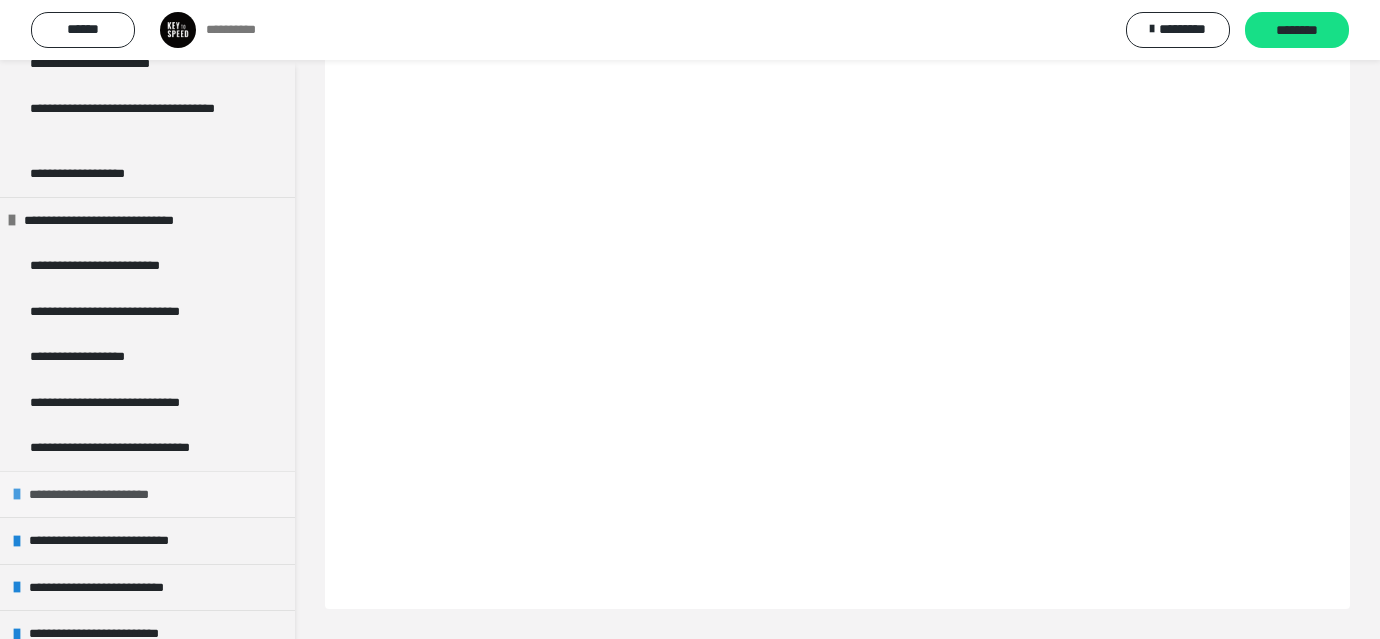 click at bounding box center [17, 494] 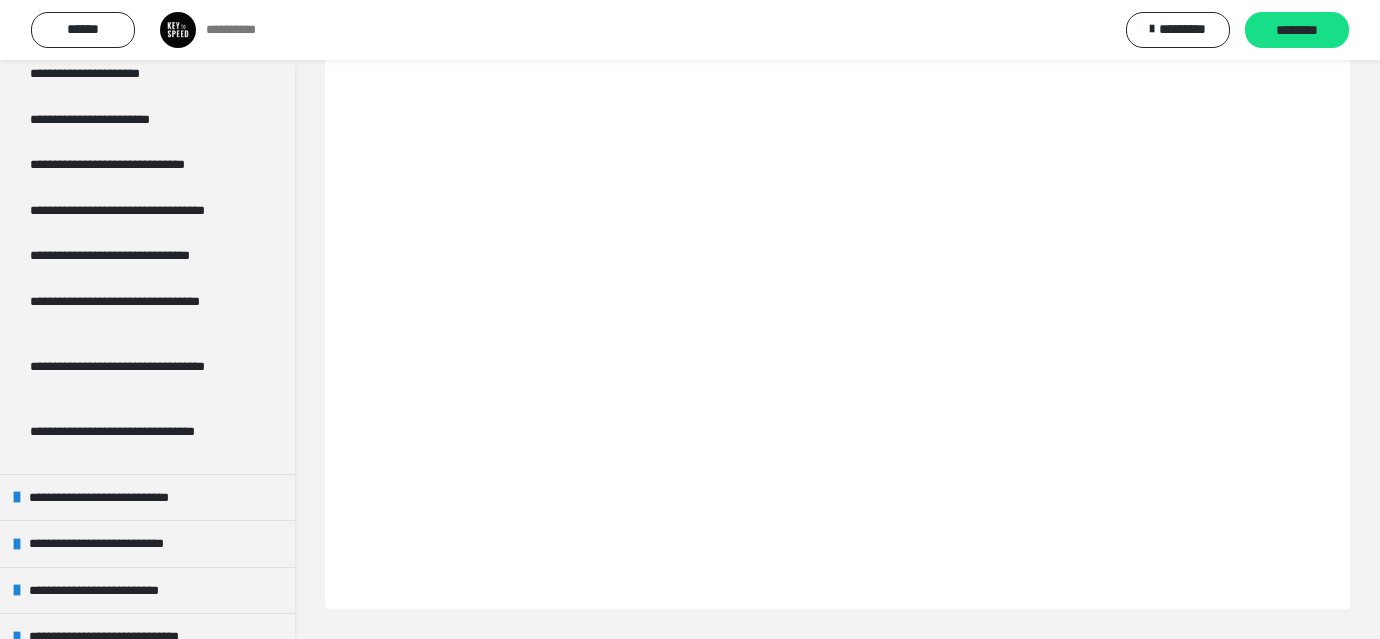 scroll, scrollTop: 1209, scrollLeft: 0, axis: vertical 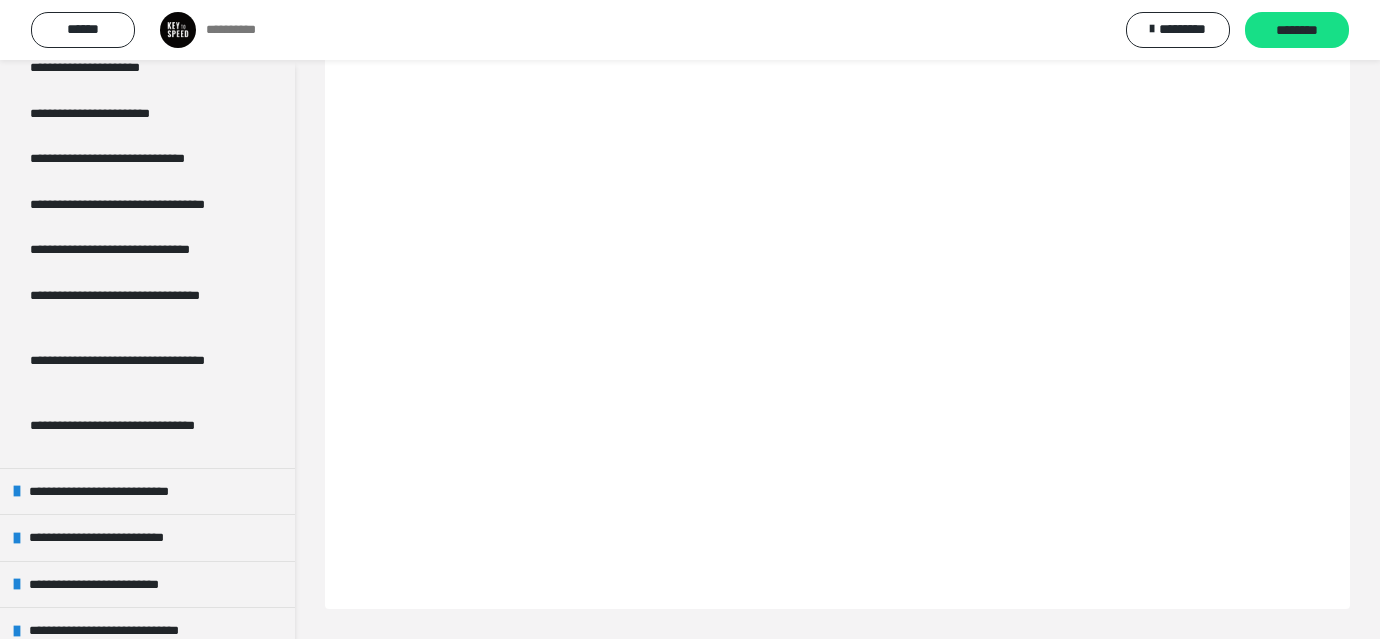 click at bounding box center [17, 491] 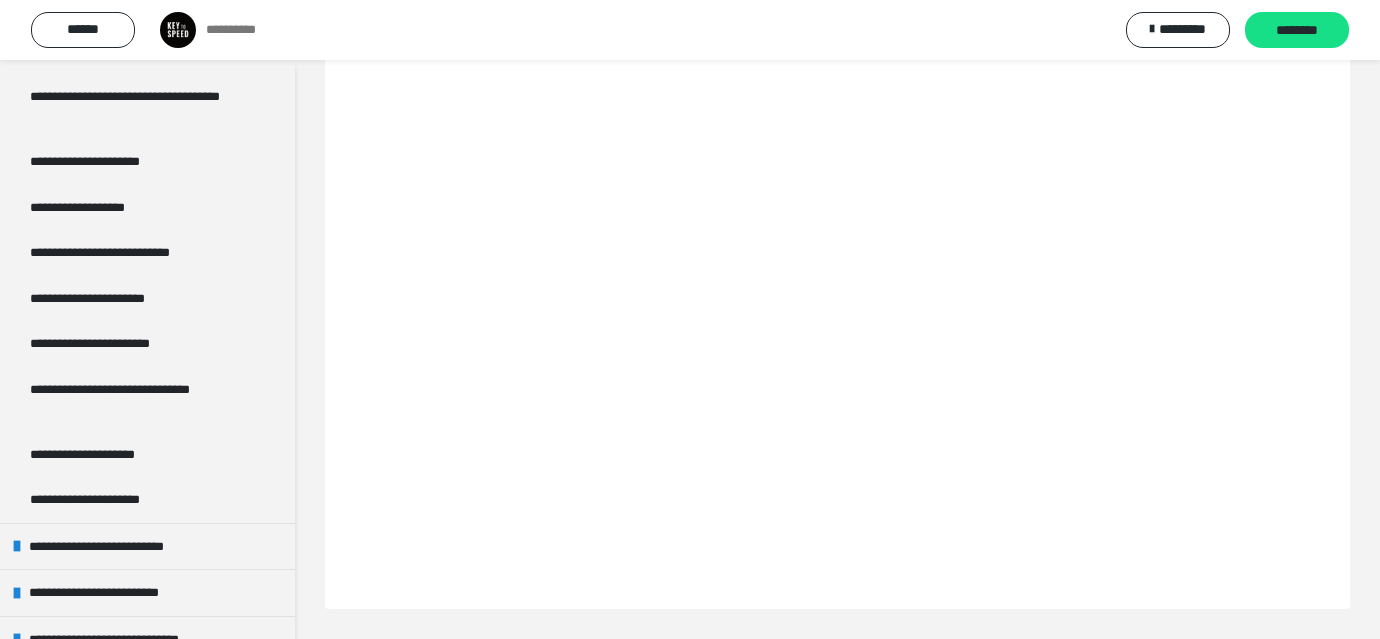 scroll, scrollTop: 1652, scrollLeft: 0, axis: vertical 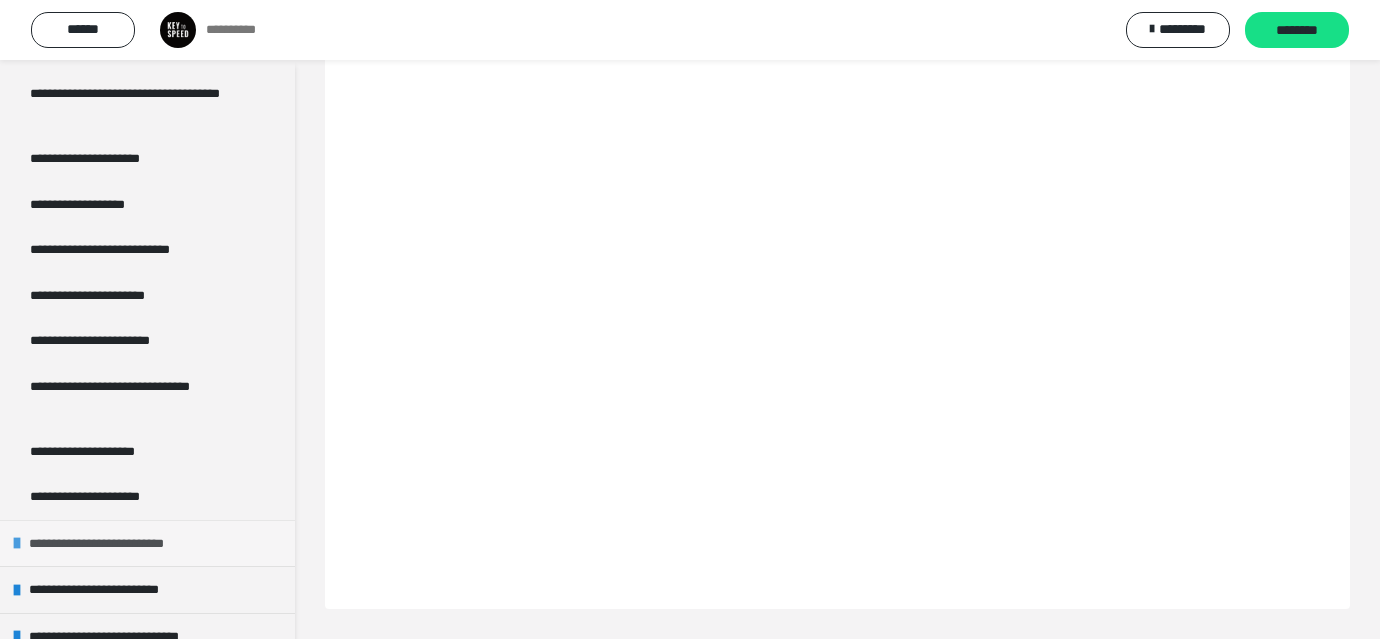 click at bounding box center [17, 543] 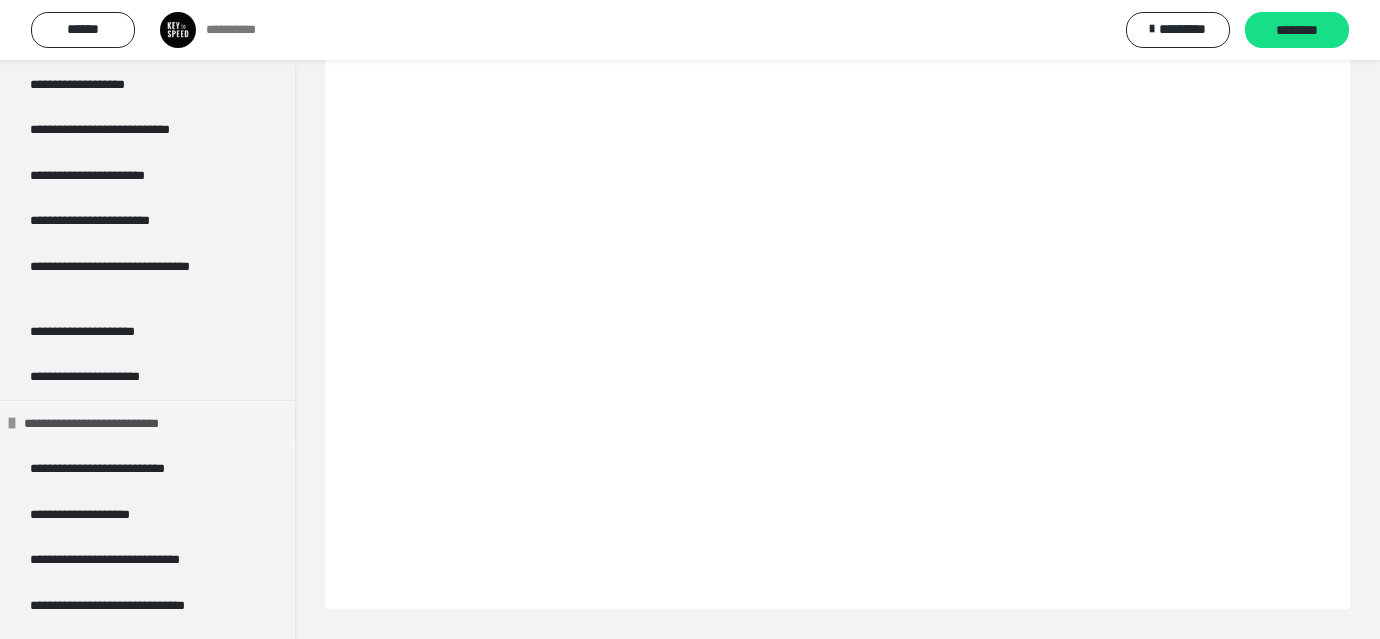 scroll, scrollTop: 1768, scrollLeft: 0, axis: vertical 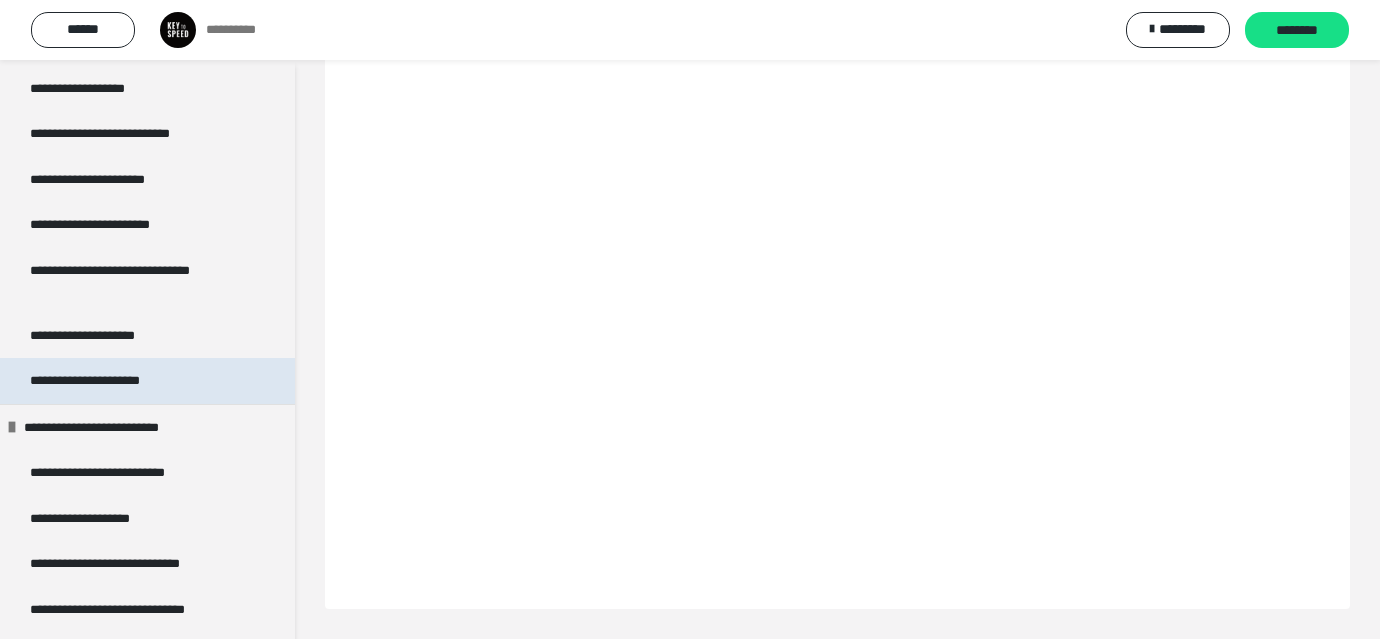 click on "**********" at bounding box center (108, 381) 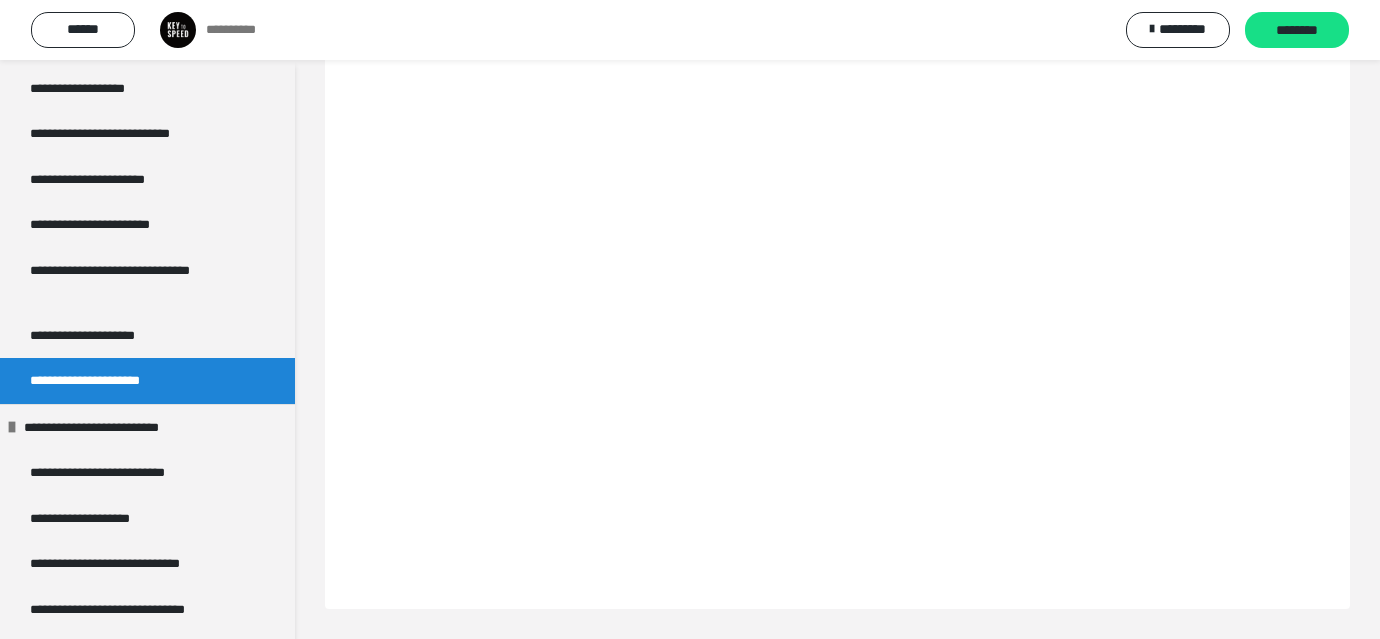 scroll, scrollTop: 148, scrollLeft: 0, axis: vertical 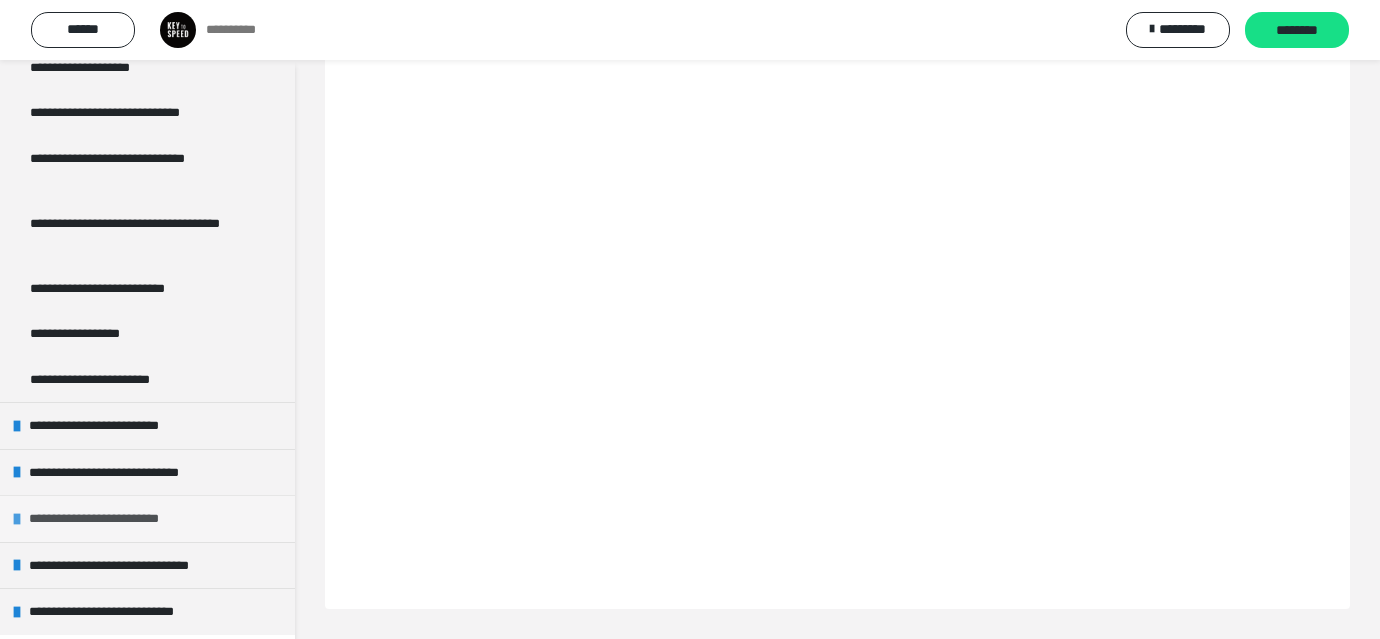 click on "**********" at bounding box center (118, 519) 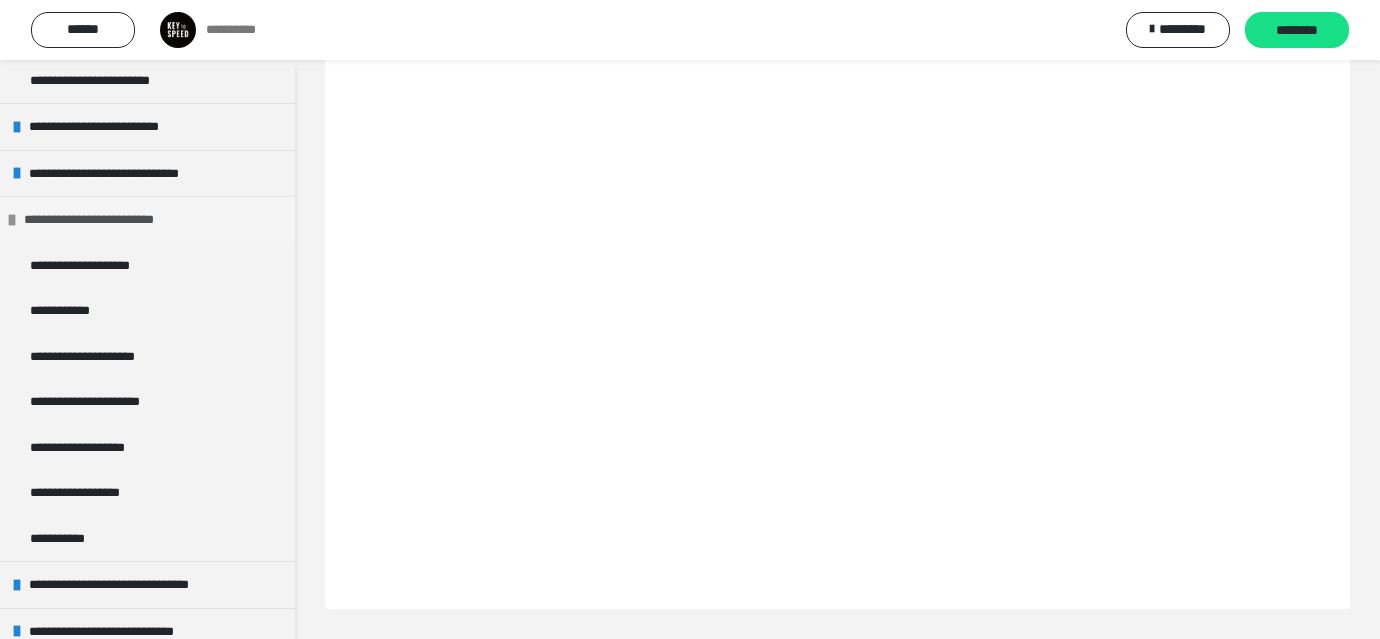 scroll, scrollTop: 2538, scrollLeft: 0, axis: vertical 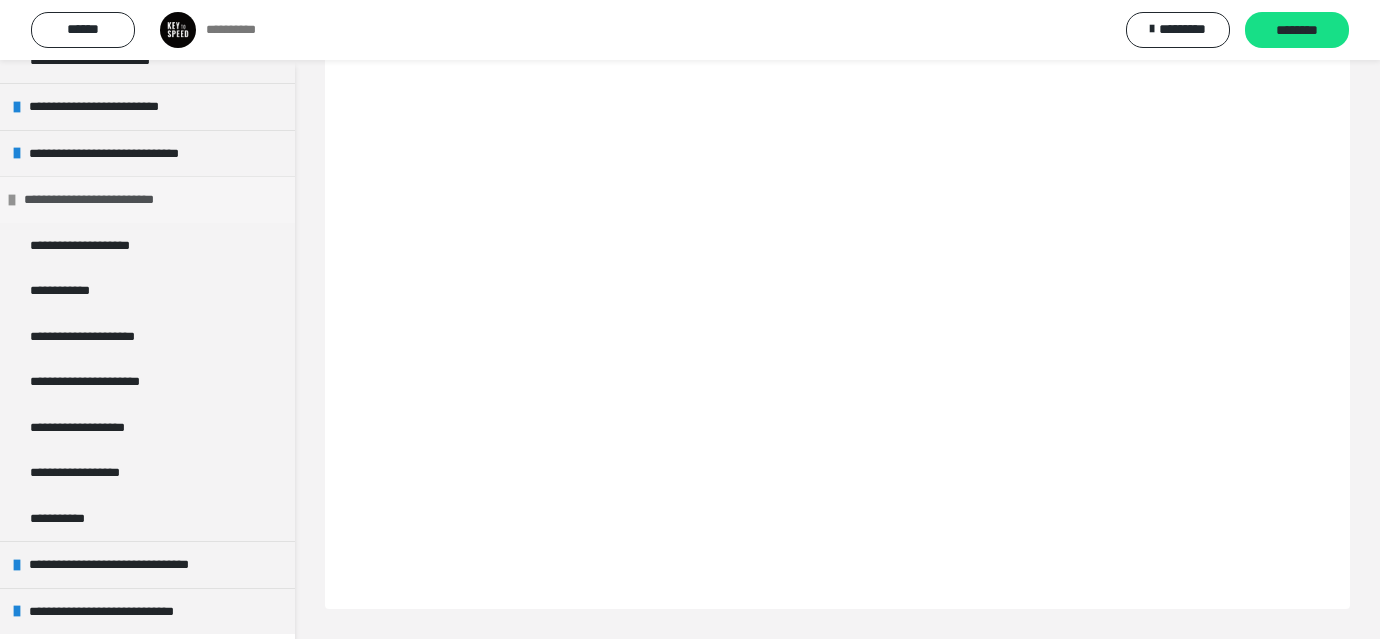 click at bounding box center [12, 200] 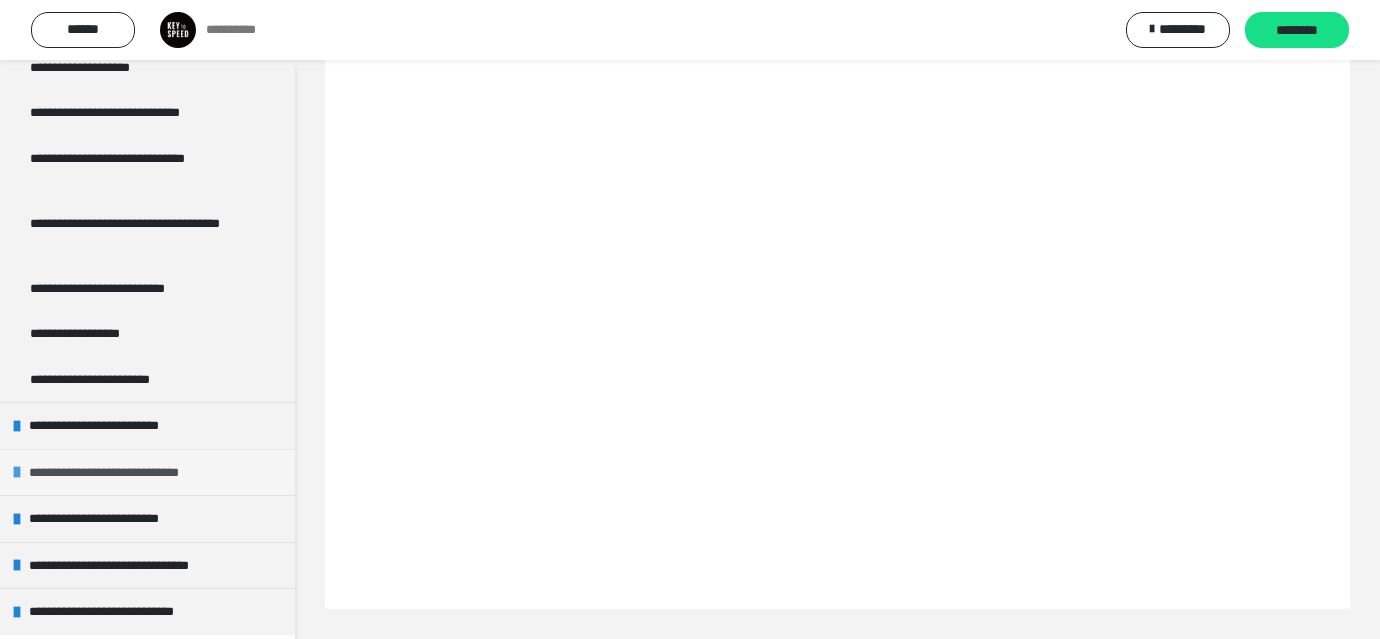 click on "**********" at bounding box center [134, 473] 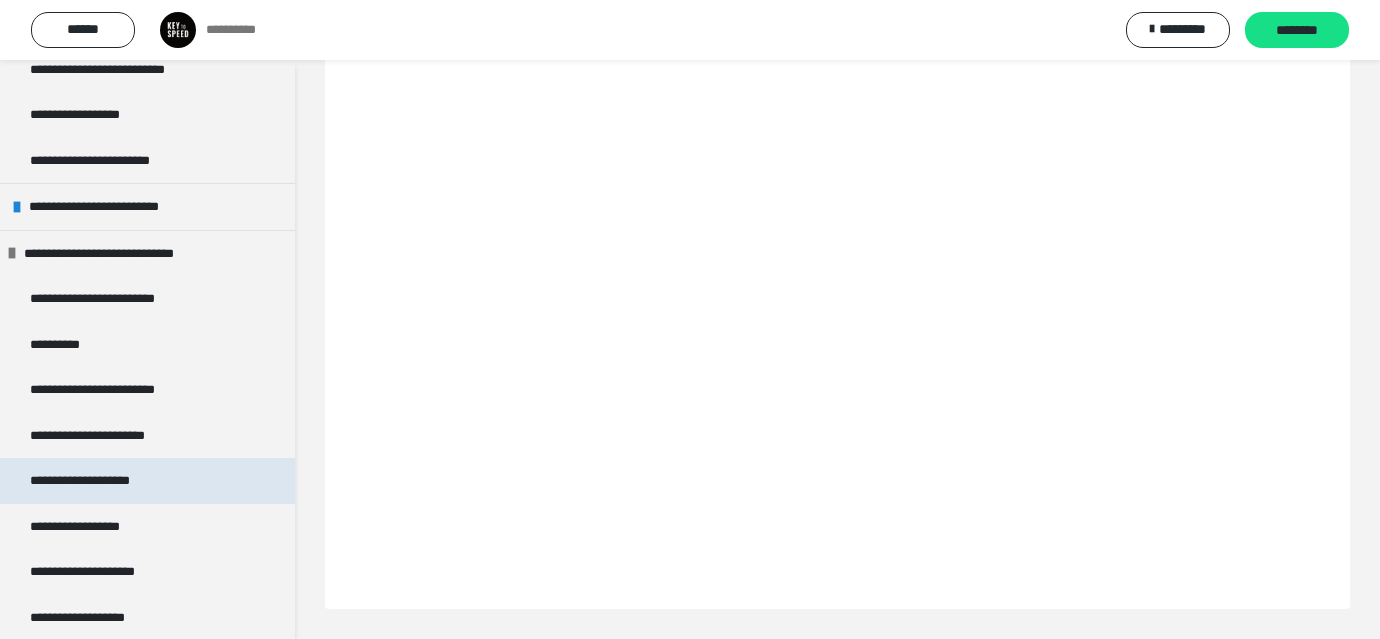 scroll, scrollTop: 2437, scrollLeft: 0, axis: vertical 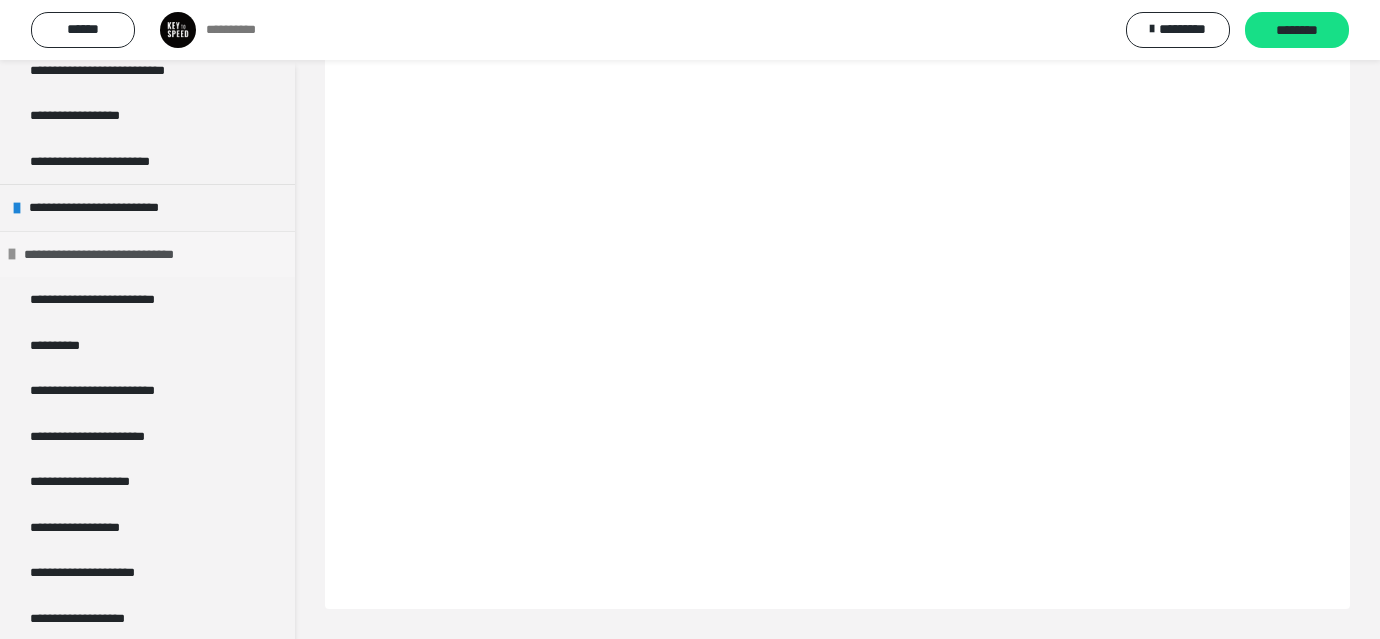 click at bounding box center [12, 254] 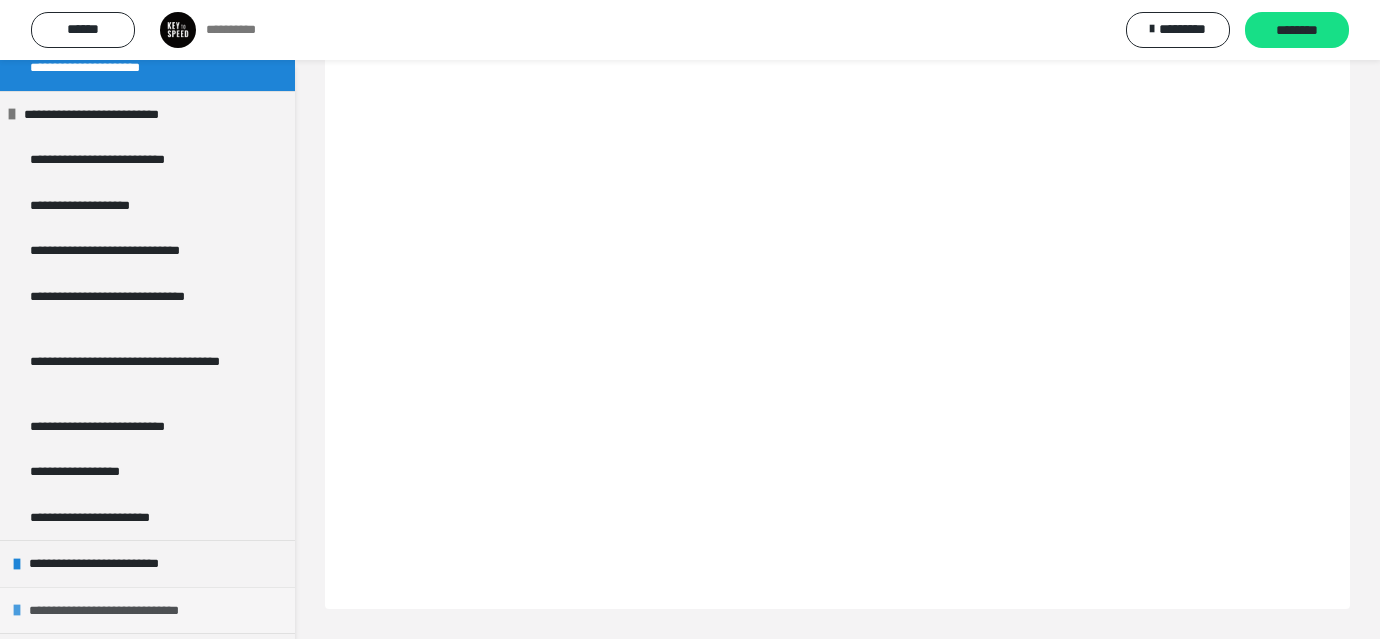 scroll, scrollTop: 2021, scrollLeft: 0, axis: vertical 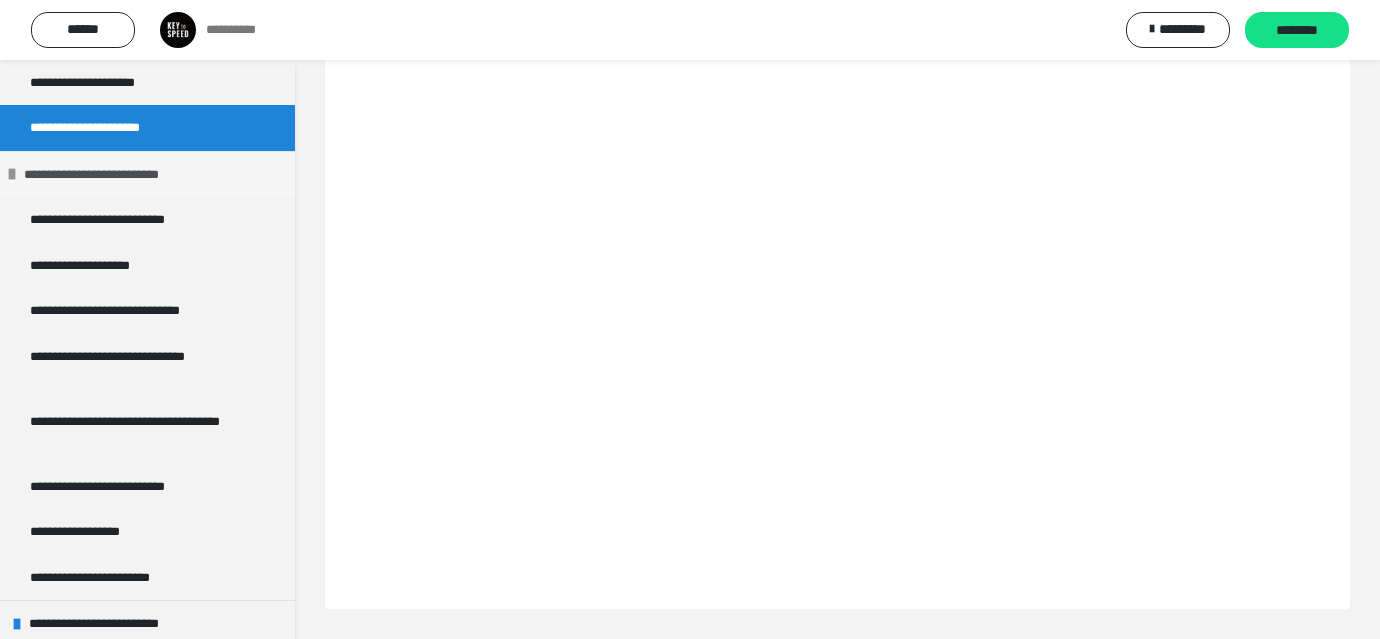 click at bounding box center (12, 174) 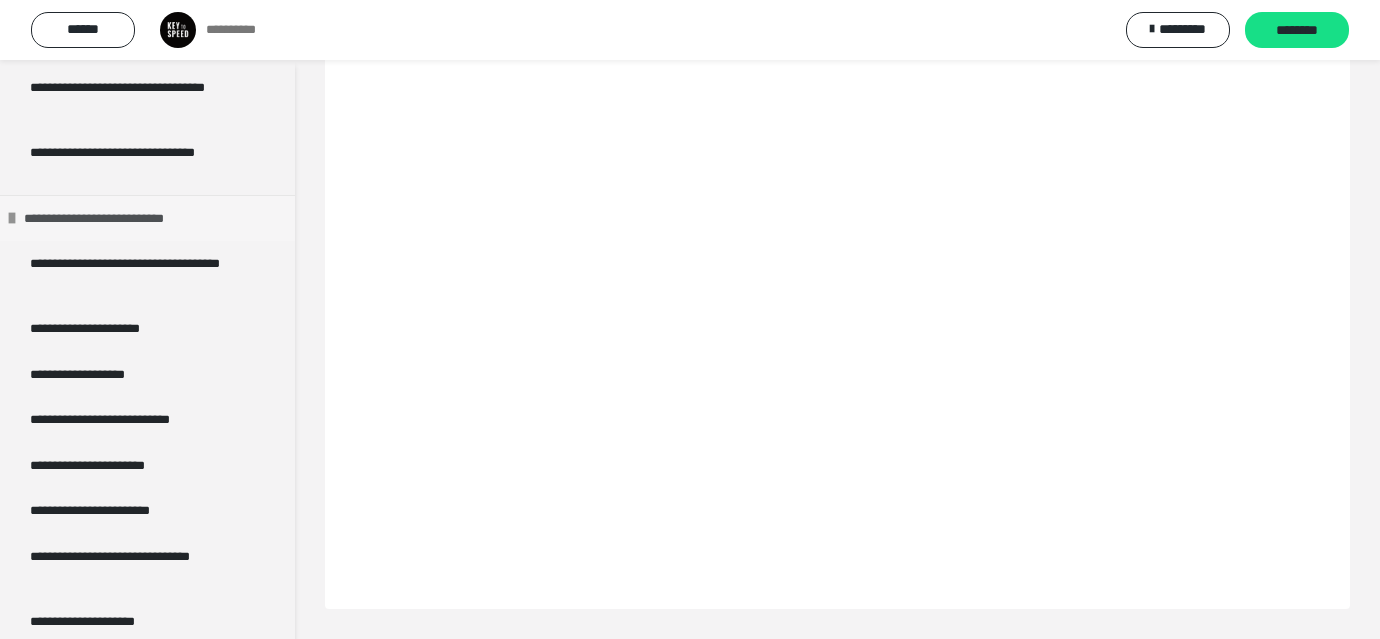 click at bounding box center (12, 218) 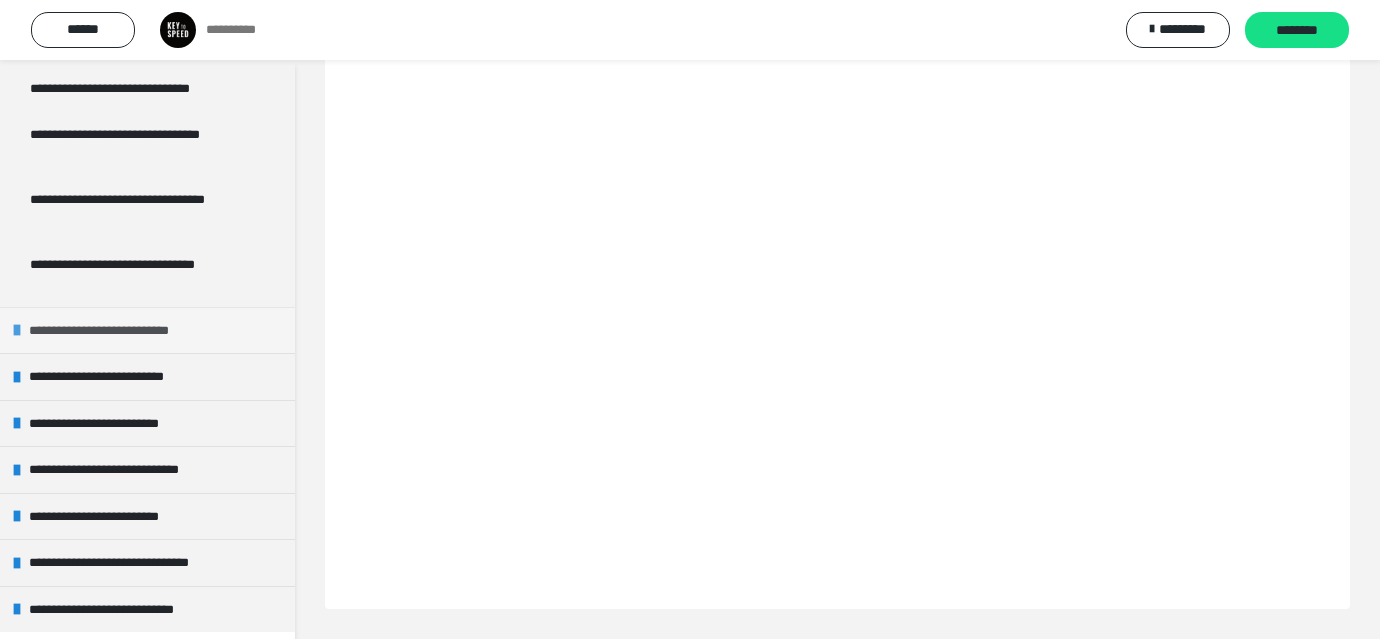 scroll, scrollTop: 1368, scrollLeft: 0, axis: vertical 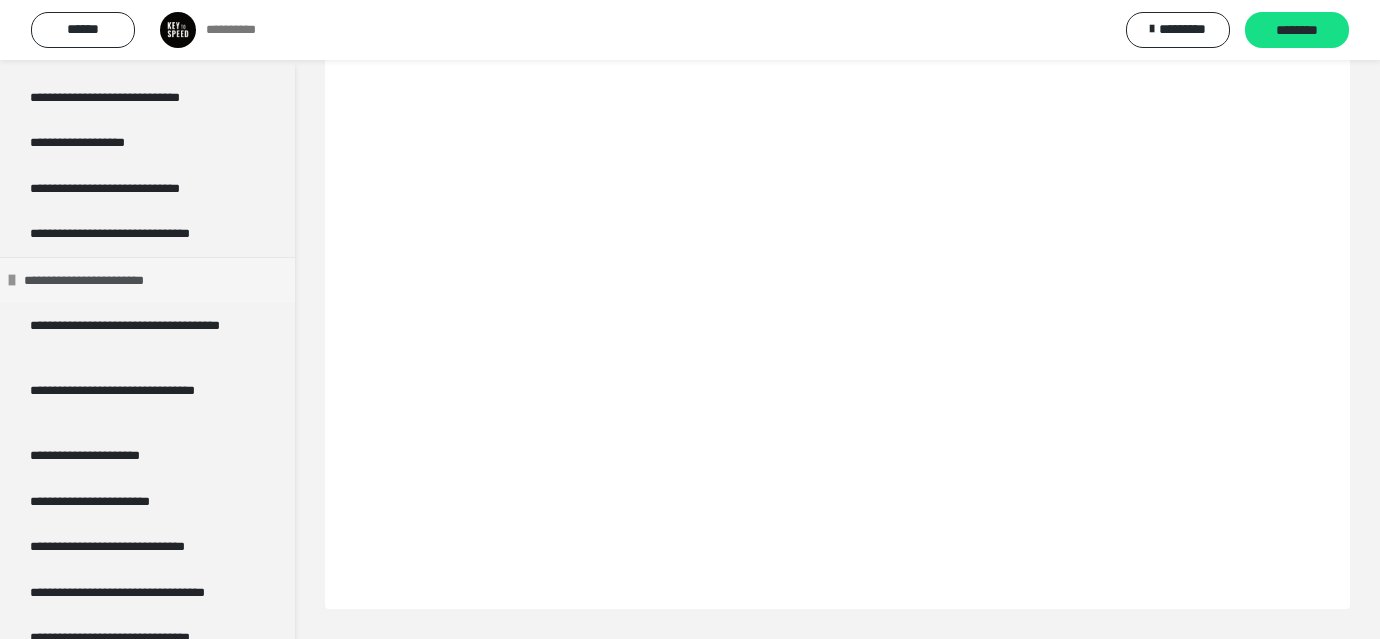 click at bounding box center [12, 280] 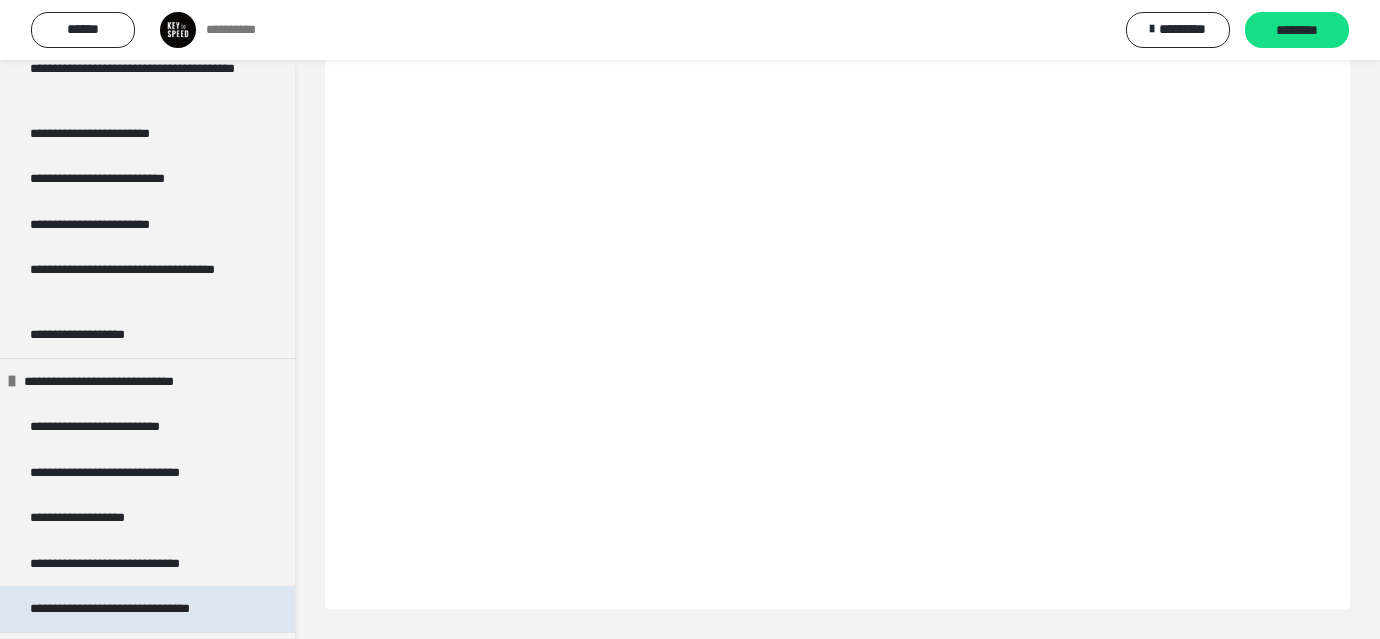 scroll, scrollTop: 447, scrollLeft: 0, axis: vertical 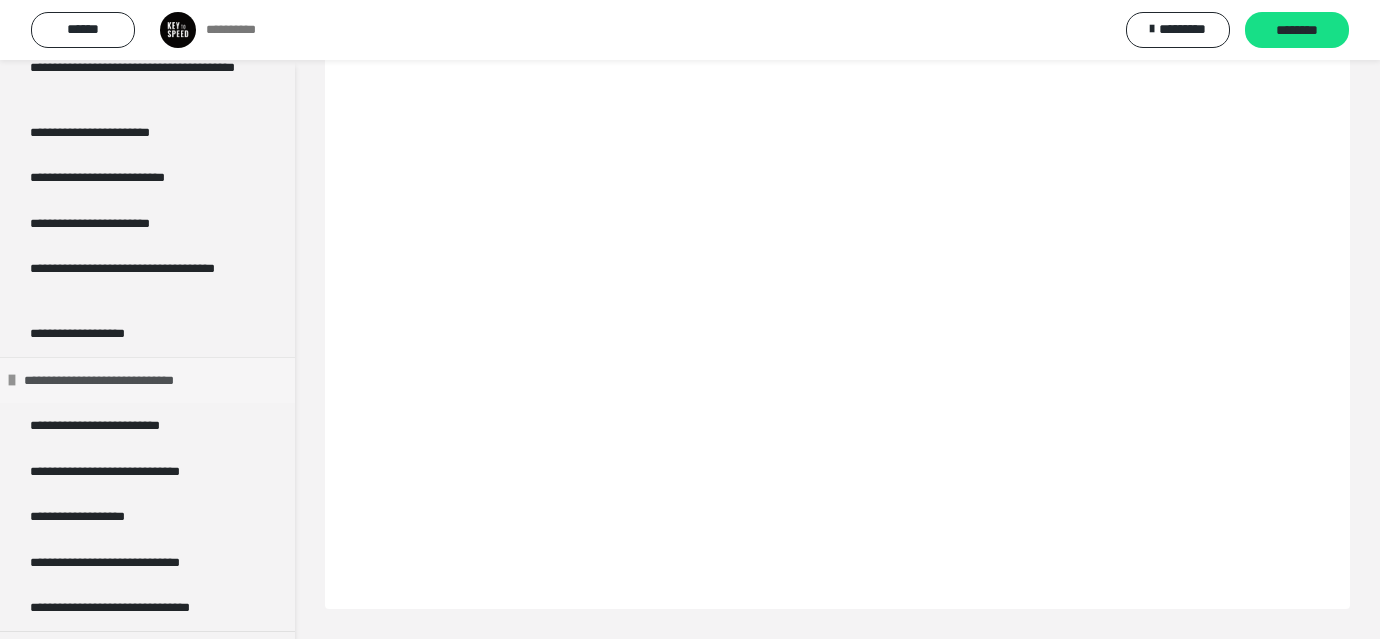 click at bounding box center [12, 380] 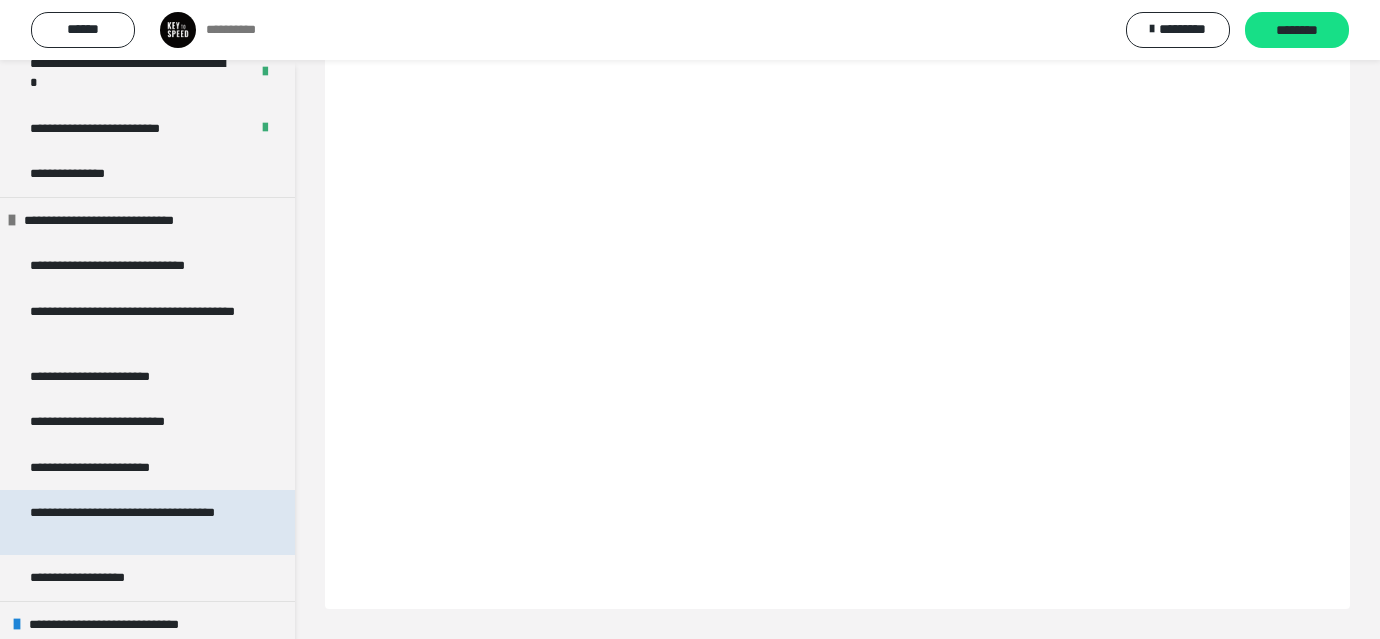 scroll, scrollTop: 202, scrollLeft: 0, axis: vertical 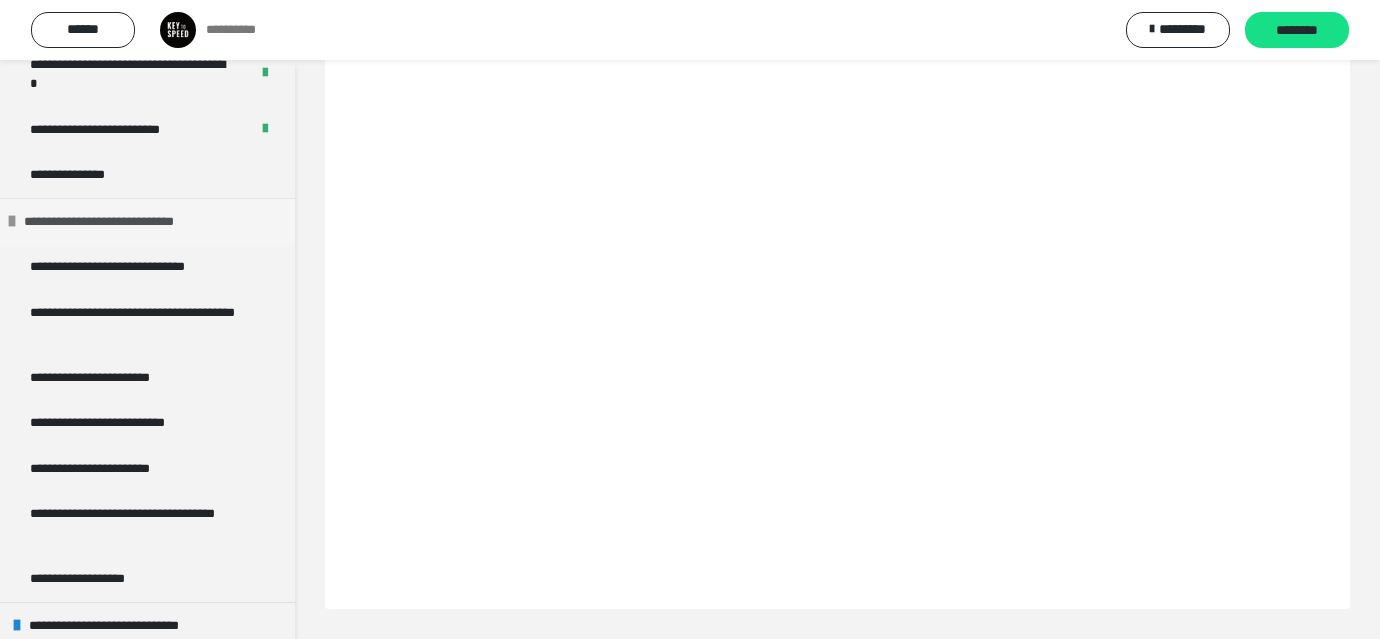 click at bounding box center (12, 221) 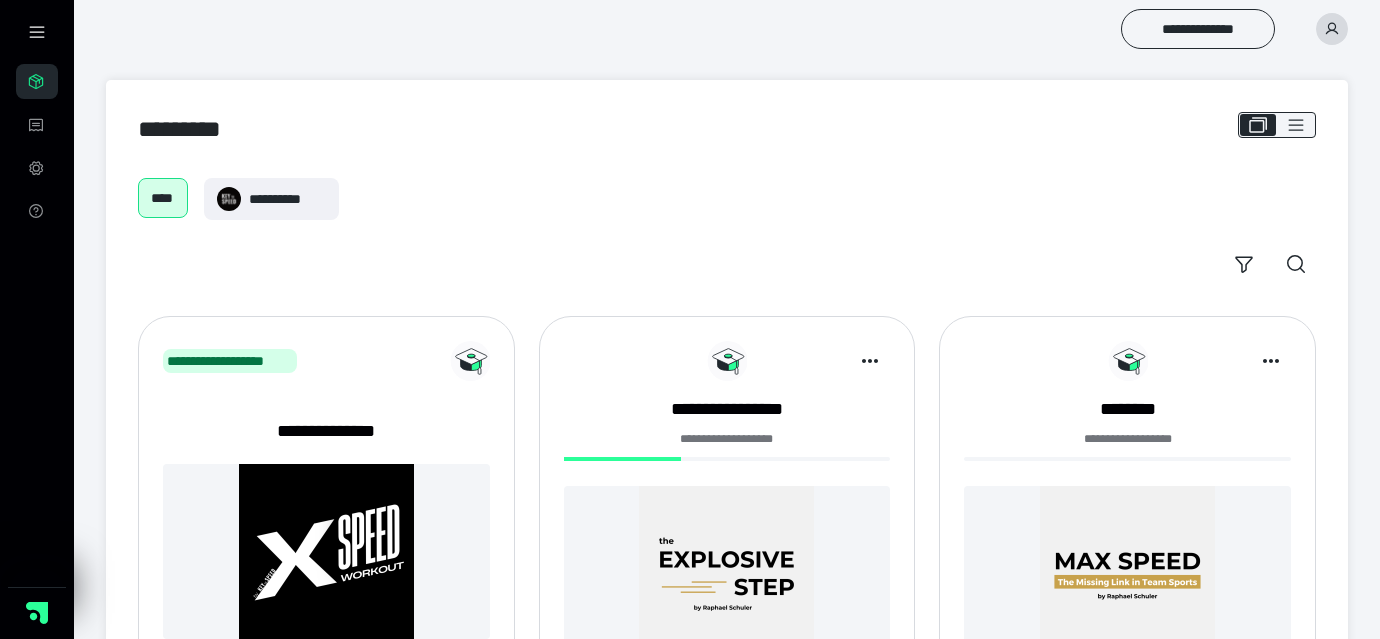 scroll, scrollTop: 577, scrollLeft: 0, axis: vertical 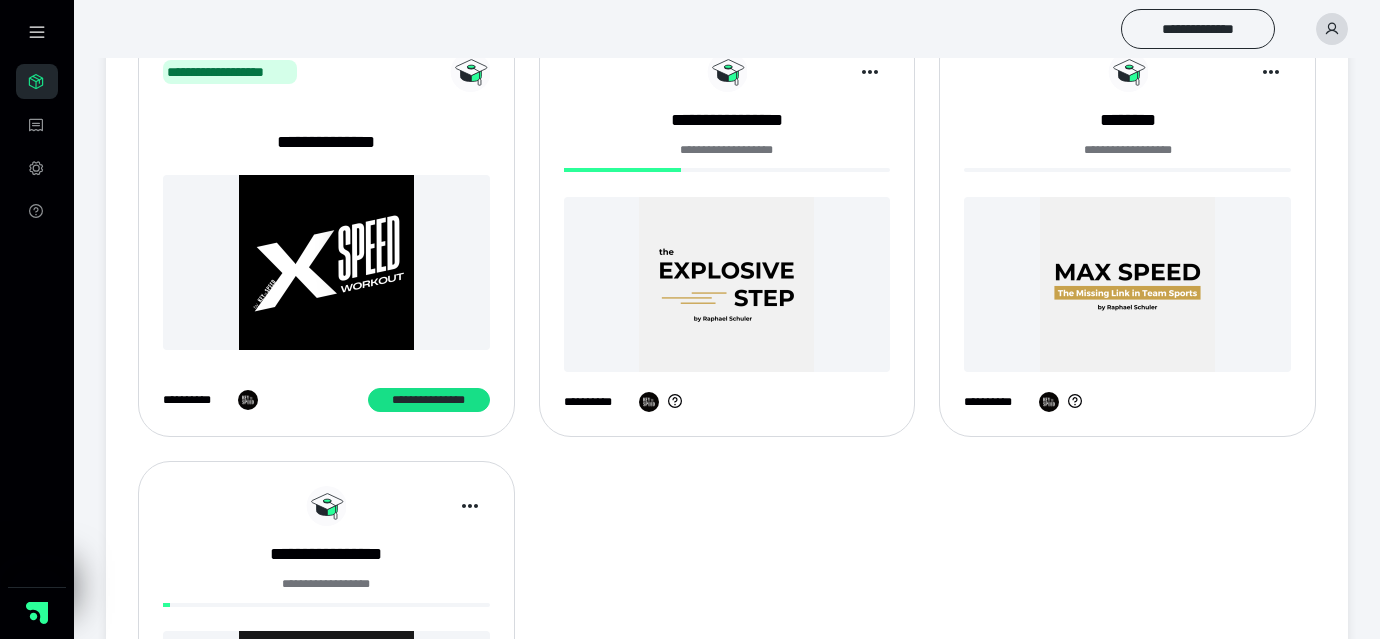 click at bounding box center [1127, 284] 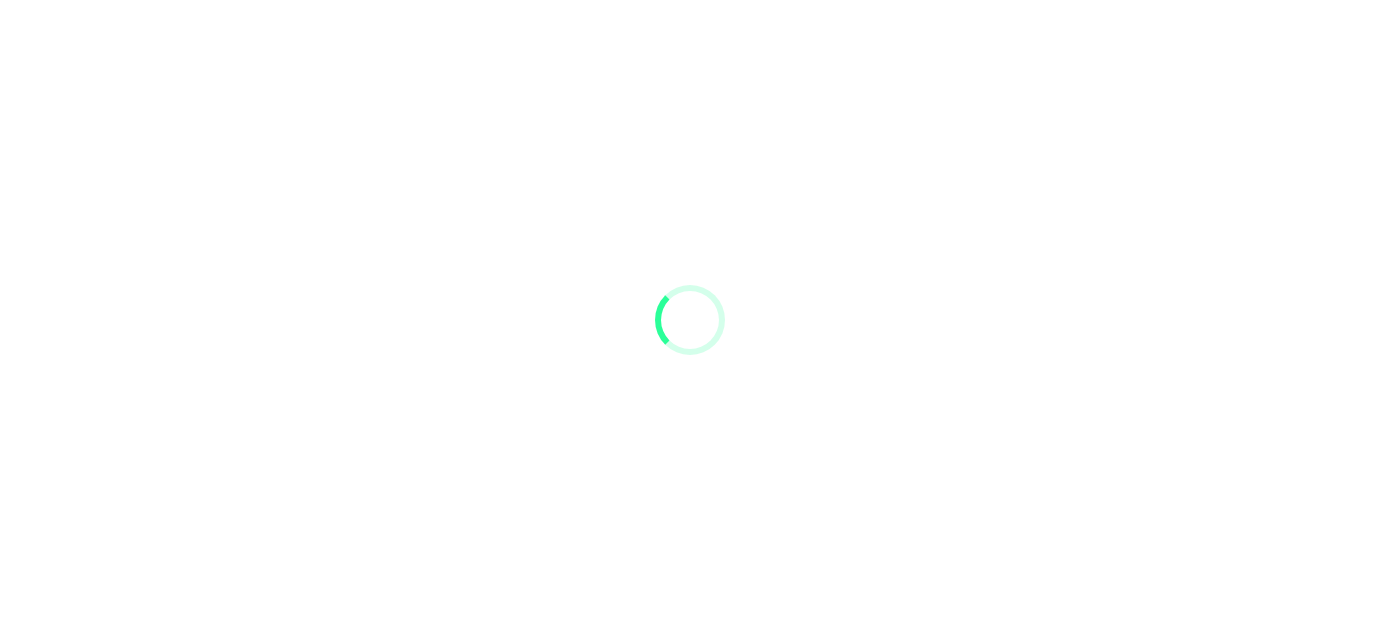 scroll, scrollTop: 0, scrollLeft: 0, axis: both 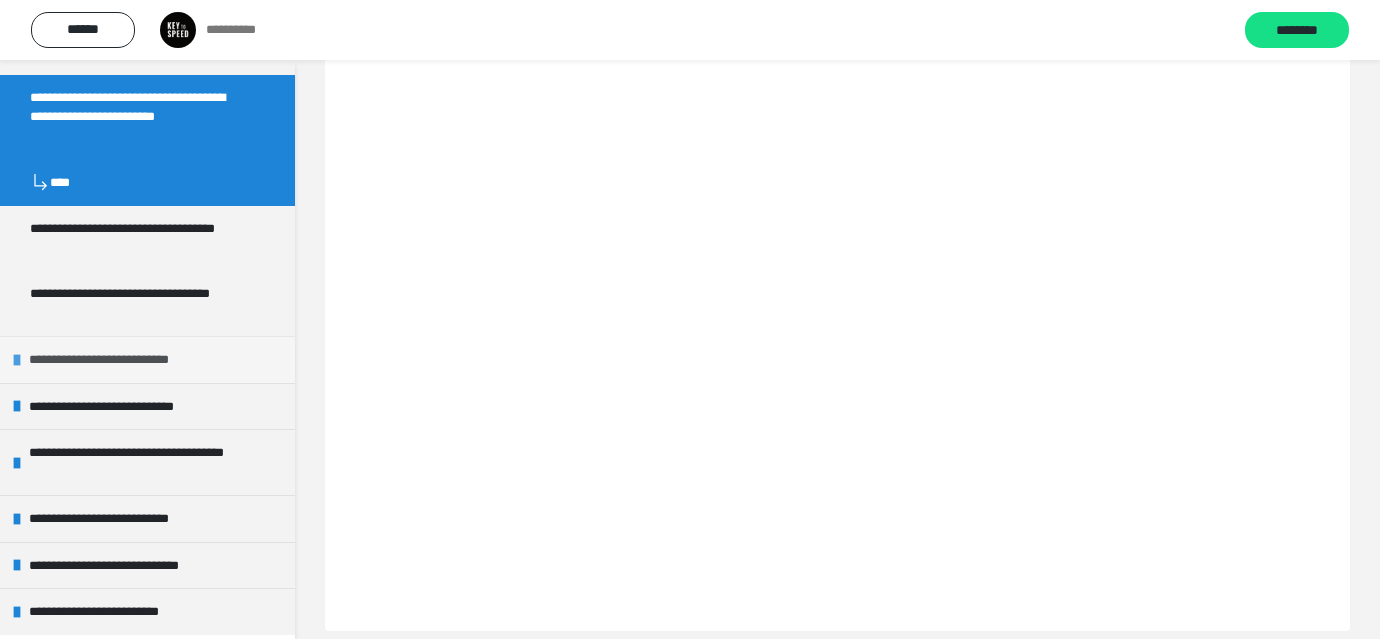 click at bounding box center (17, 360) 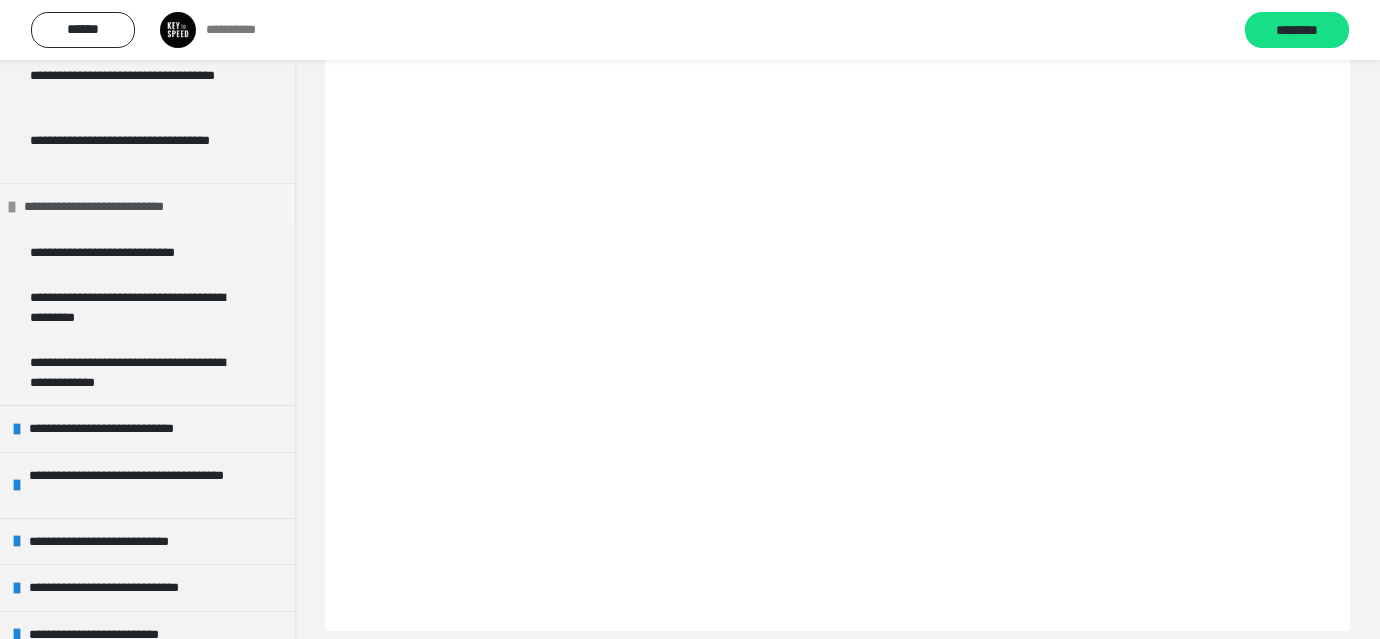 scroll, scrollTop: 340, scrollLeft: 0, axis: vertical 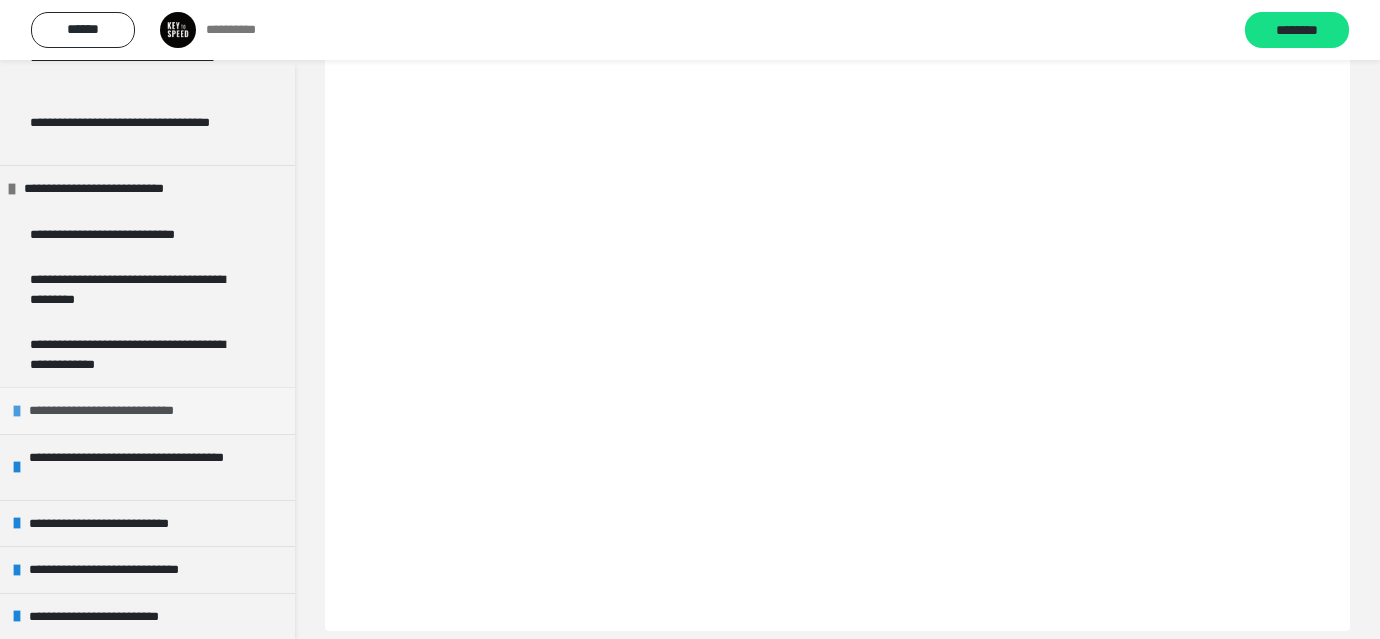 click at bounding box center (17, 411) 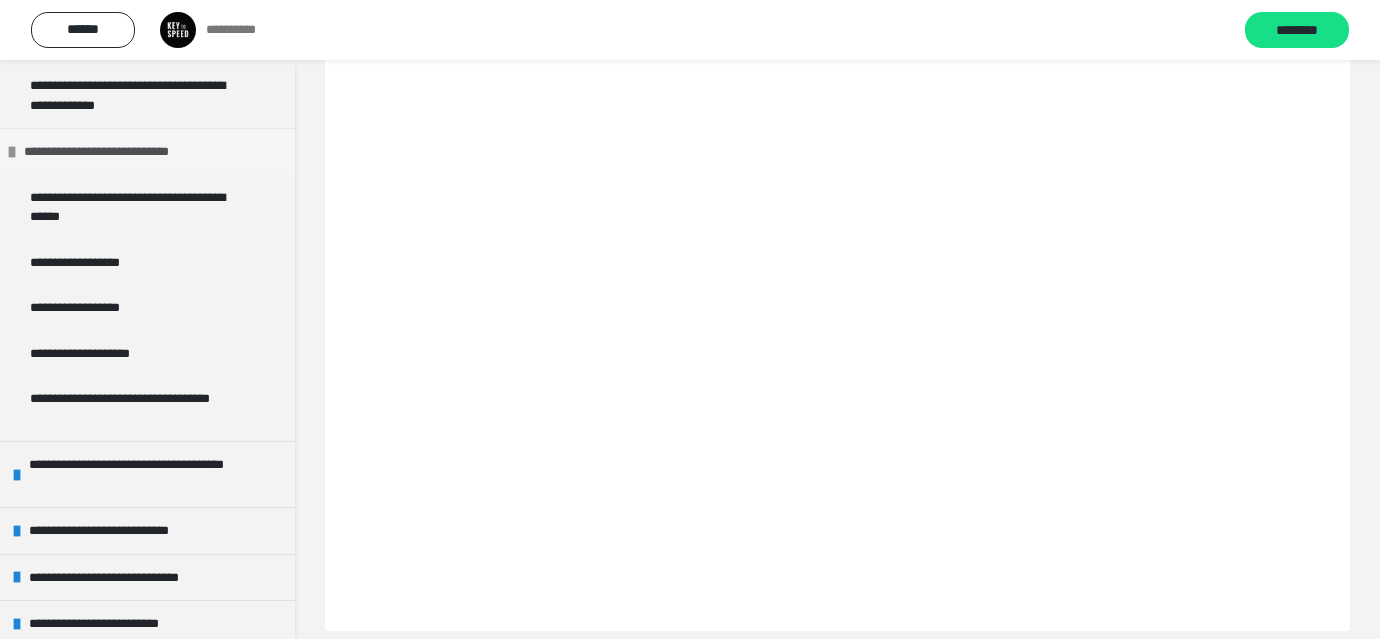 scroll, scrollTop: 611, scrollLeft: 0, axis: vertical 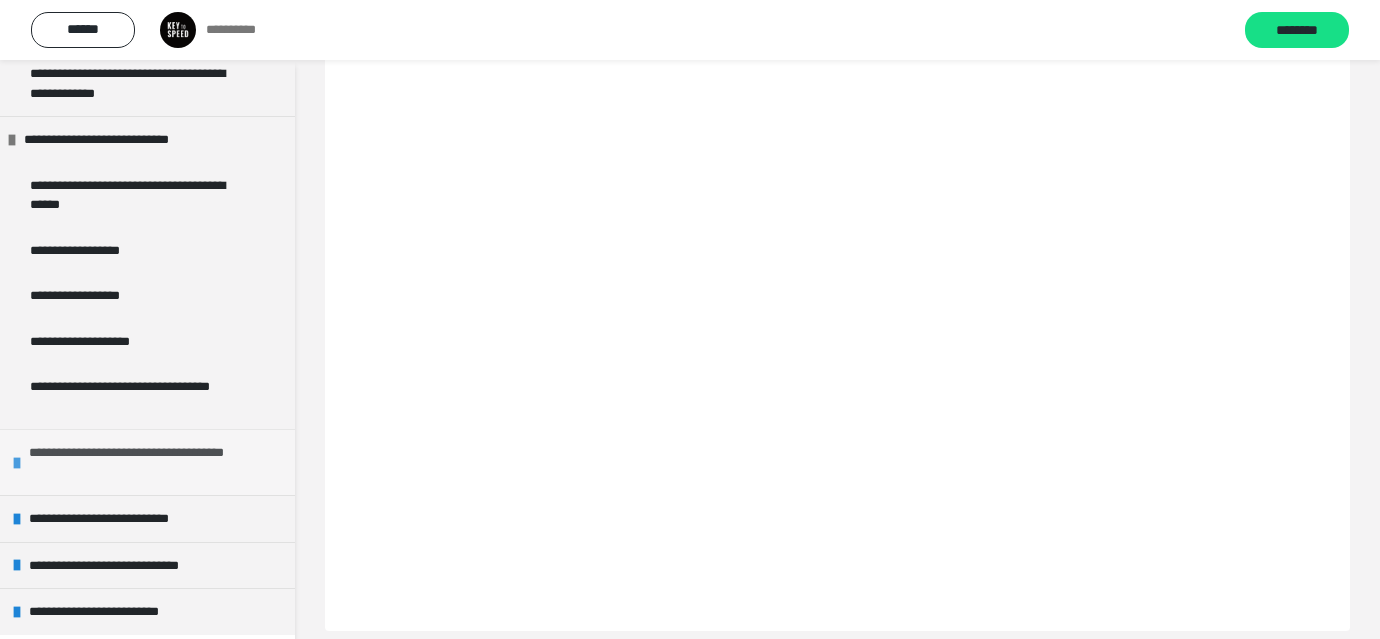 click at bounding box center [17, 463] 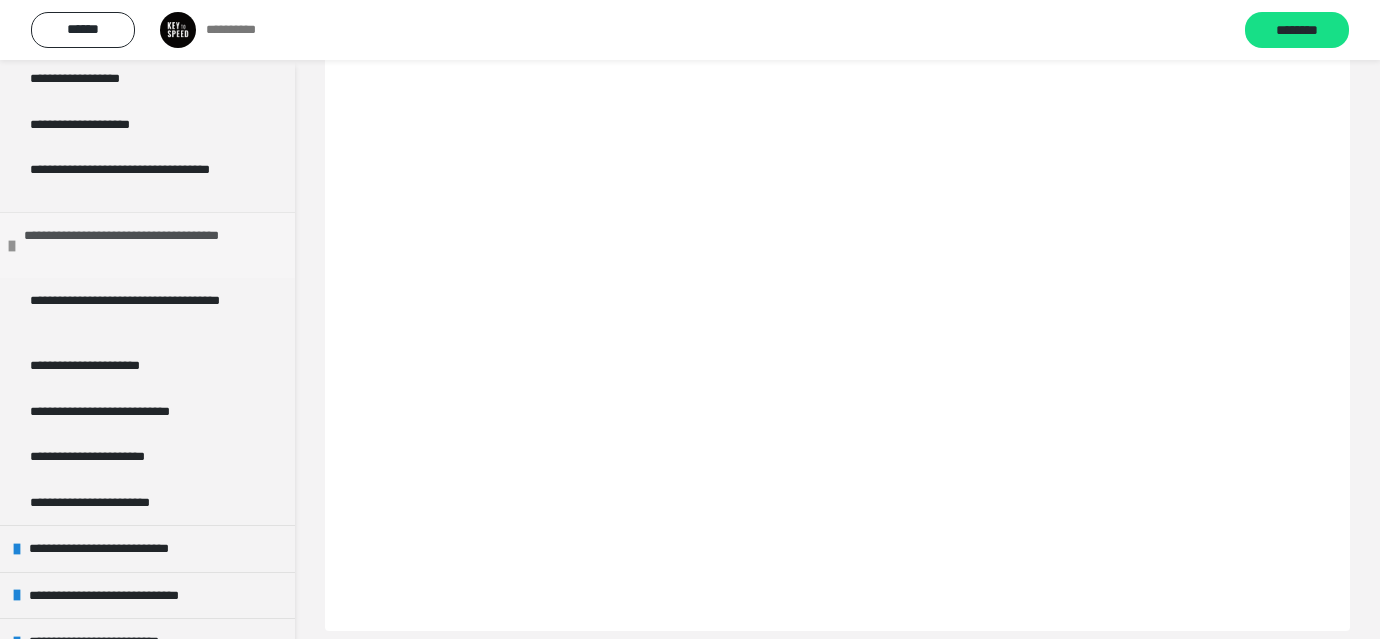 scroll, scrollTop: 858, scrollLeft: 0, axis: vertical 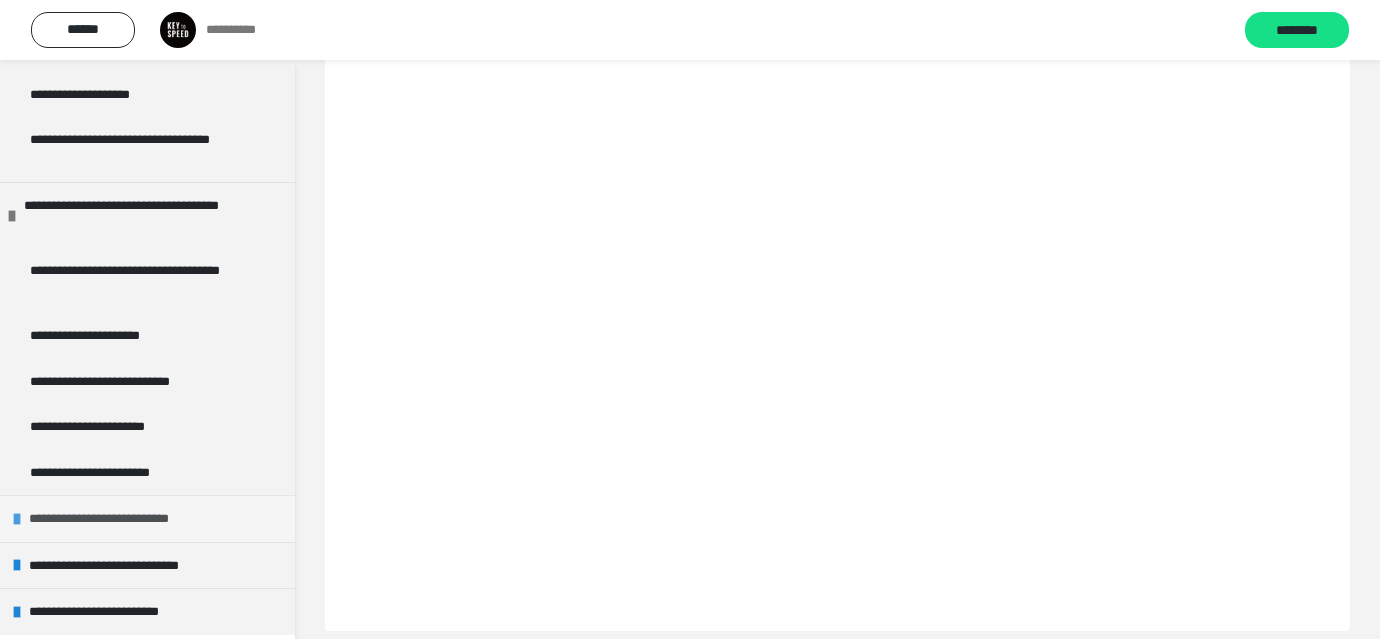 click at bounding box center [17, 519] 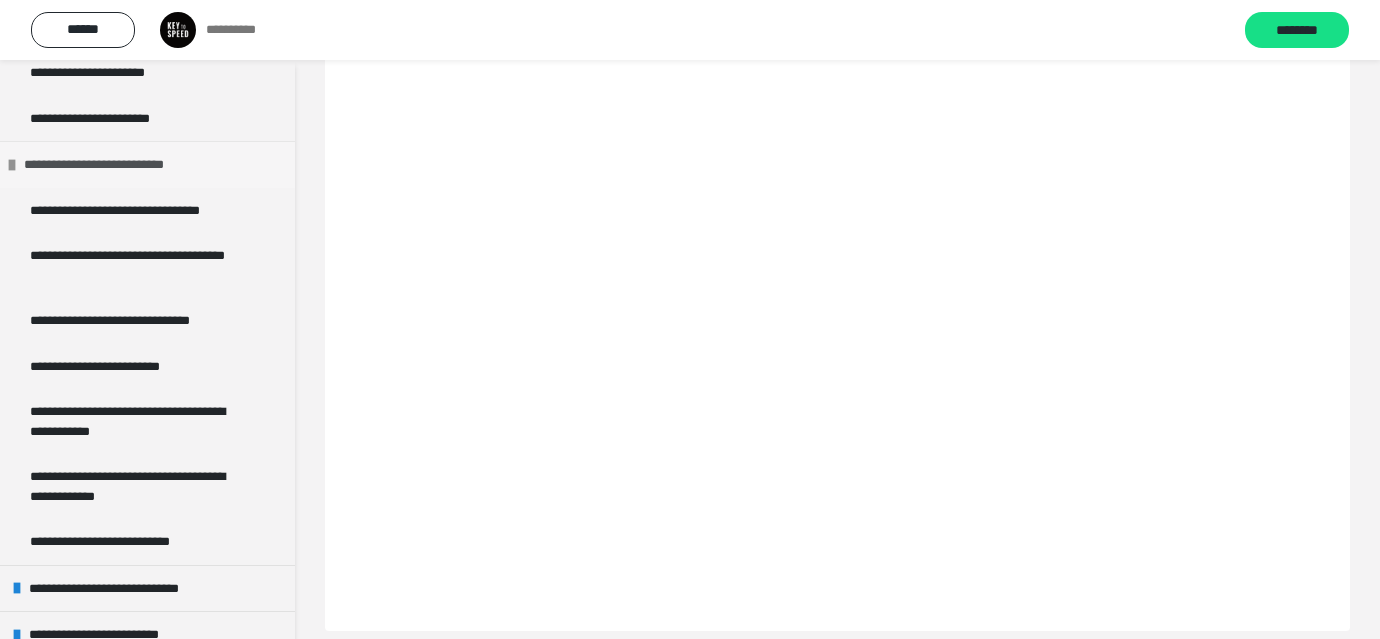 scroll, scrollTop: 1235, scrollLeft: 0, axis: vertical 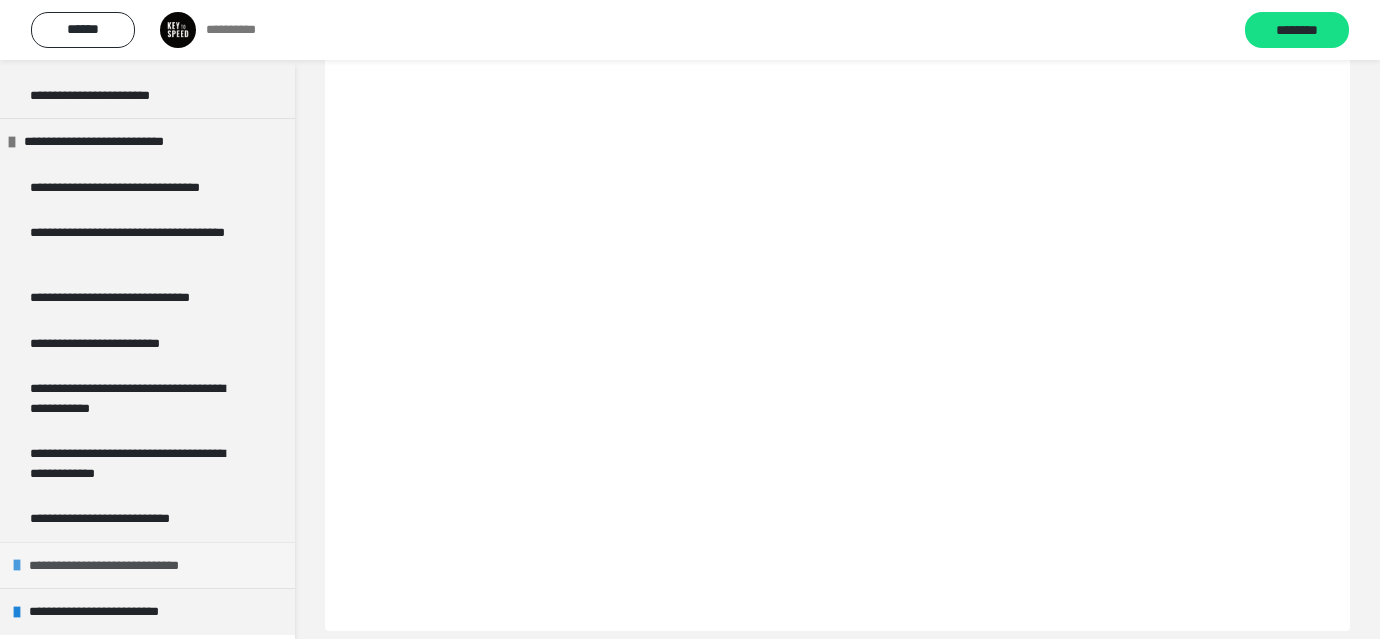 click at bounding box center [17, 565] 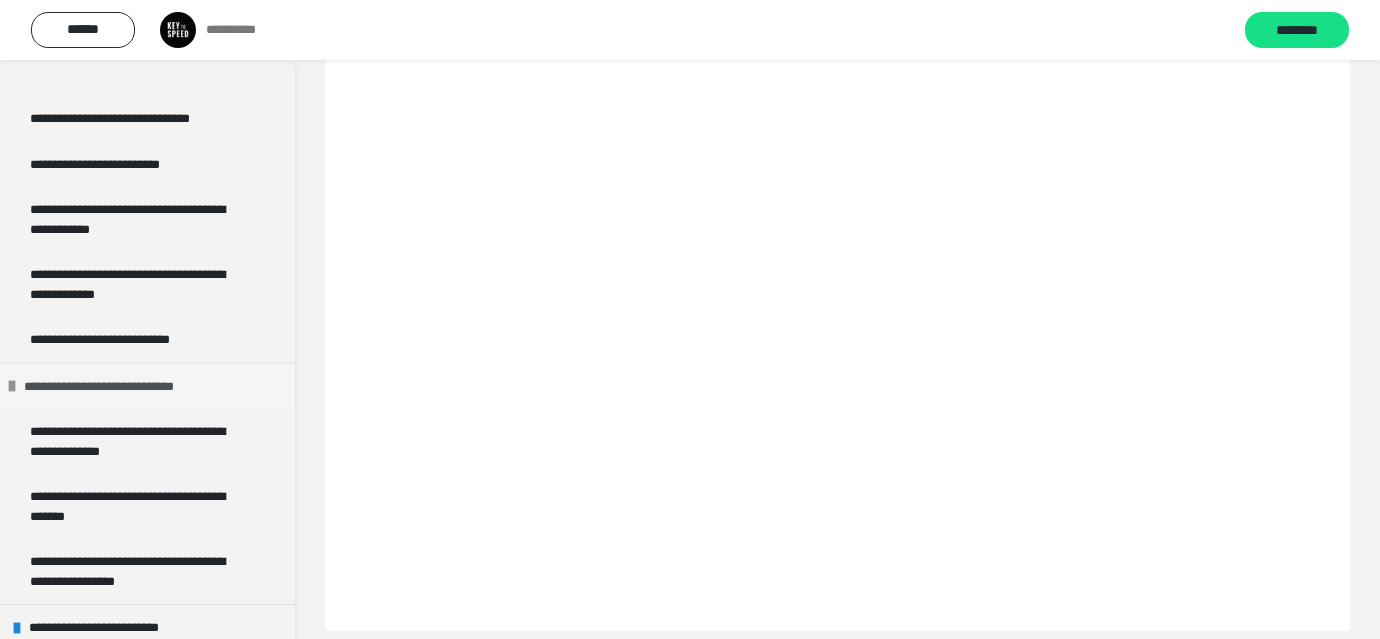 scroll, scrollTop: 1430, scrollLeft: 0, axis: vertical 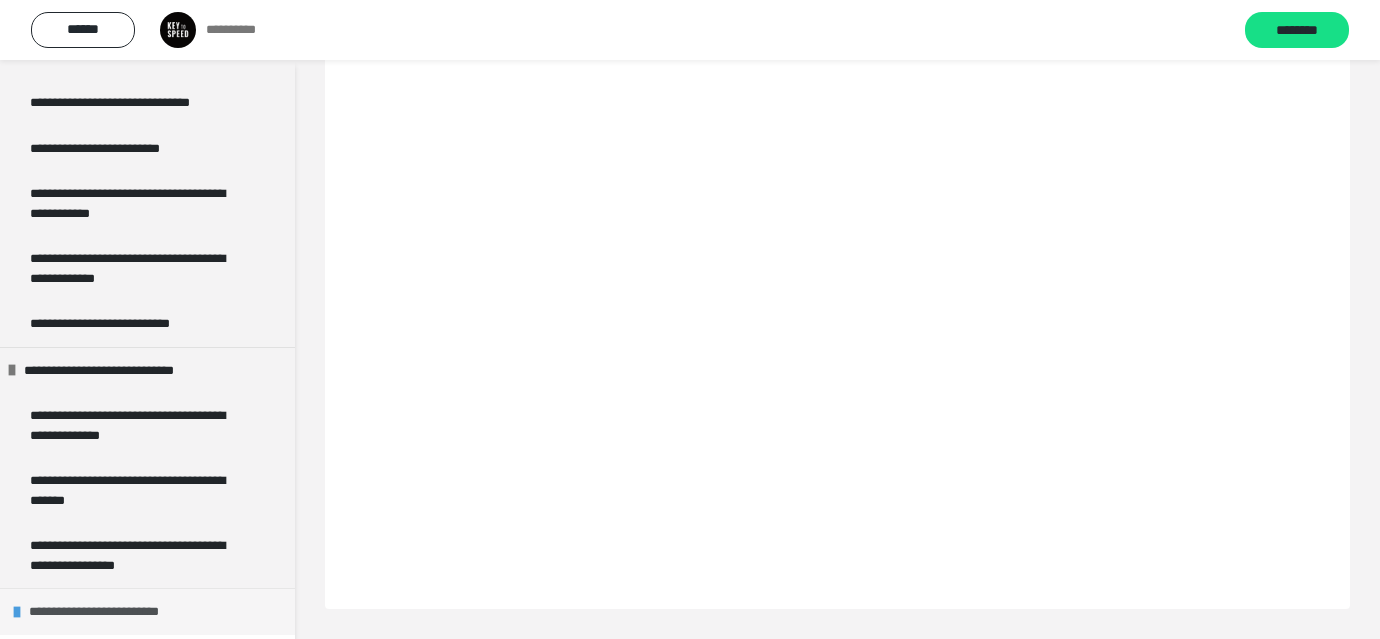 click on "**********" at bounding box center (147, 611) 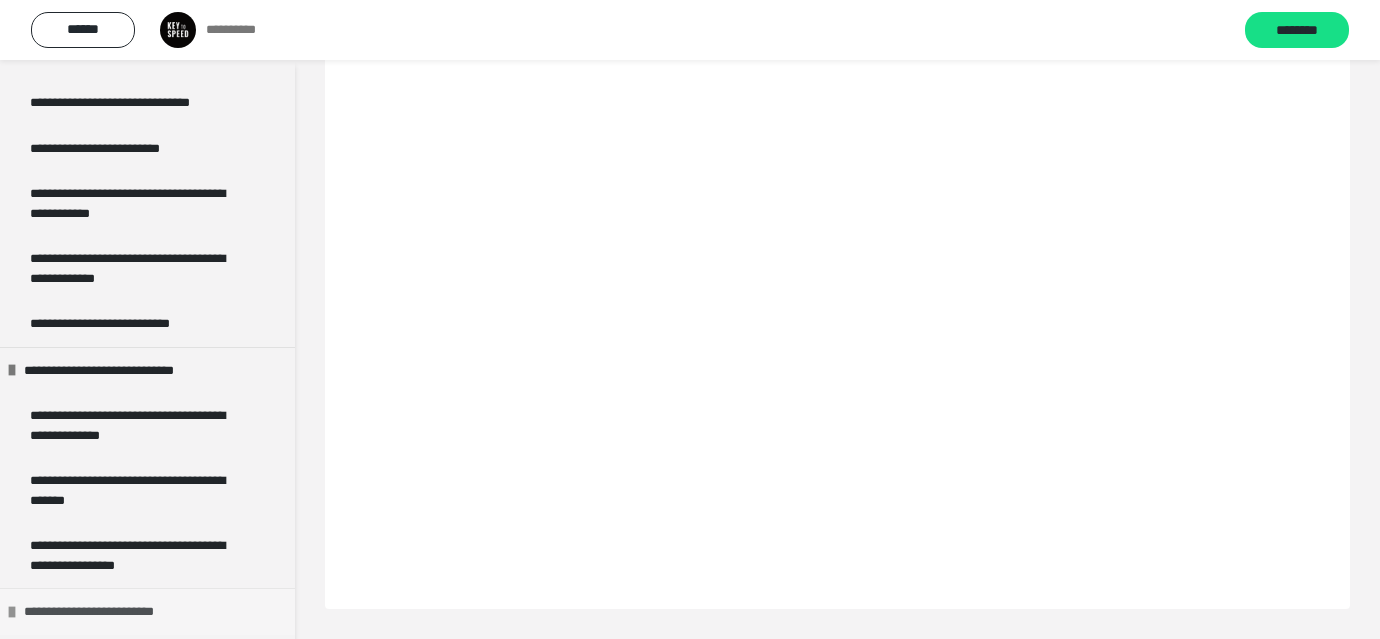 click at bounding box center [12, 612] 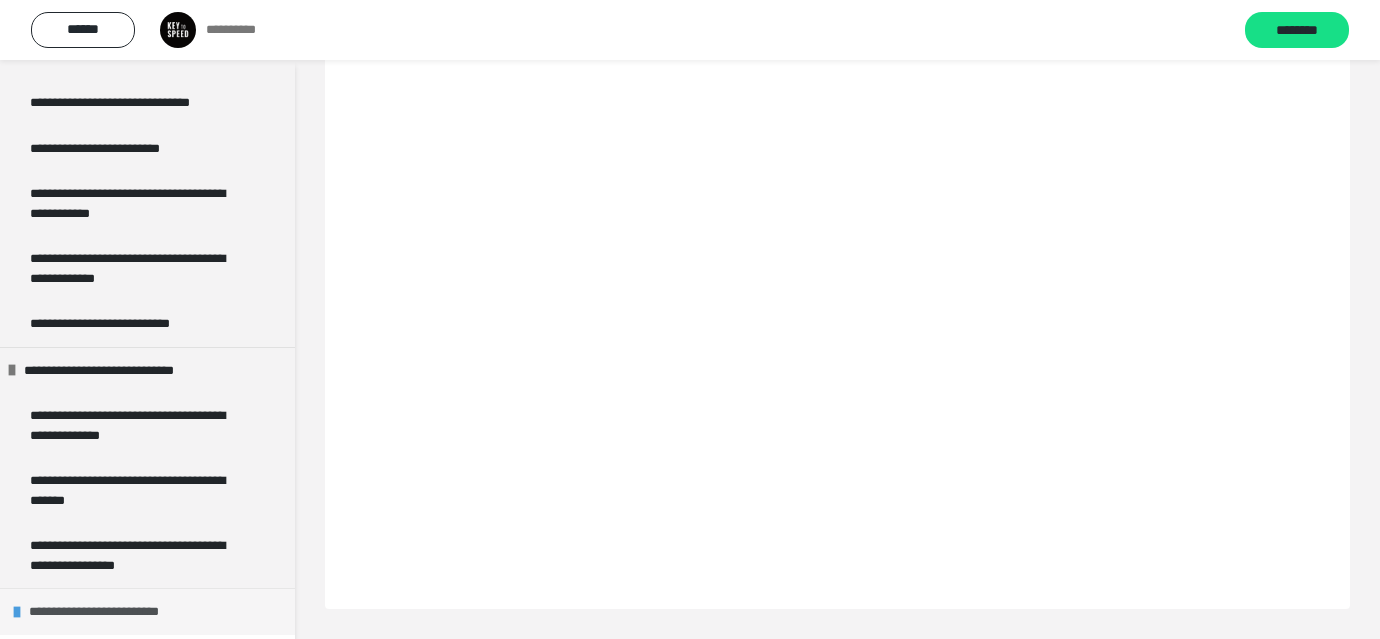 click on "**********" at bounding box center [114, 612] 